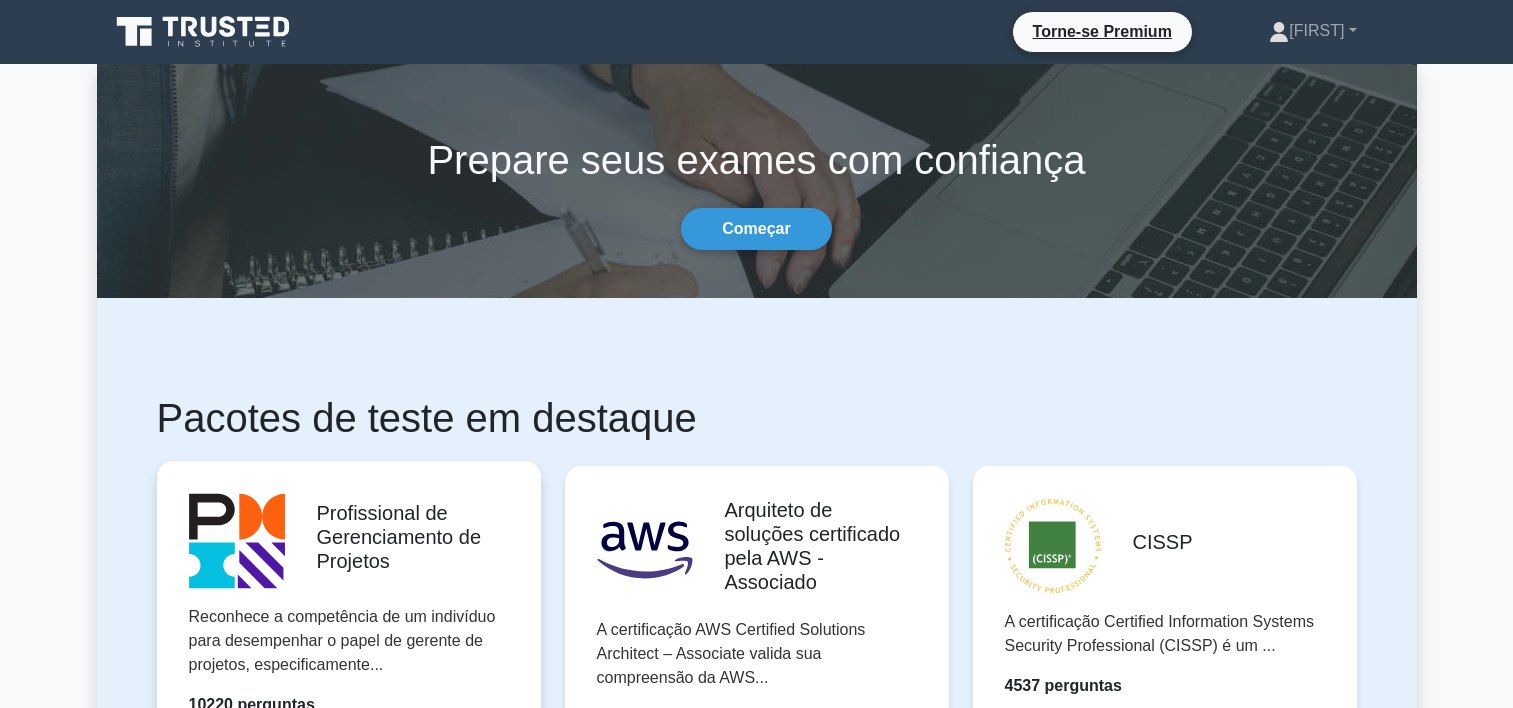 scroll, scrollTop: 0, scrollLeft: 0, axis: both 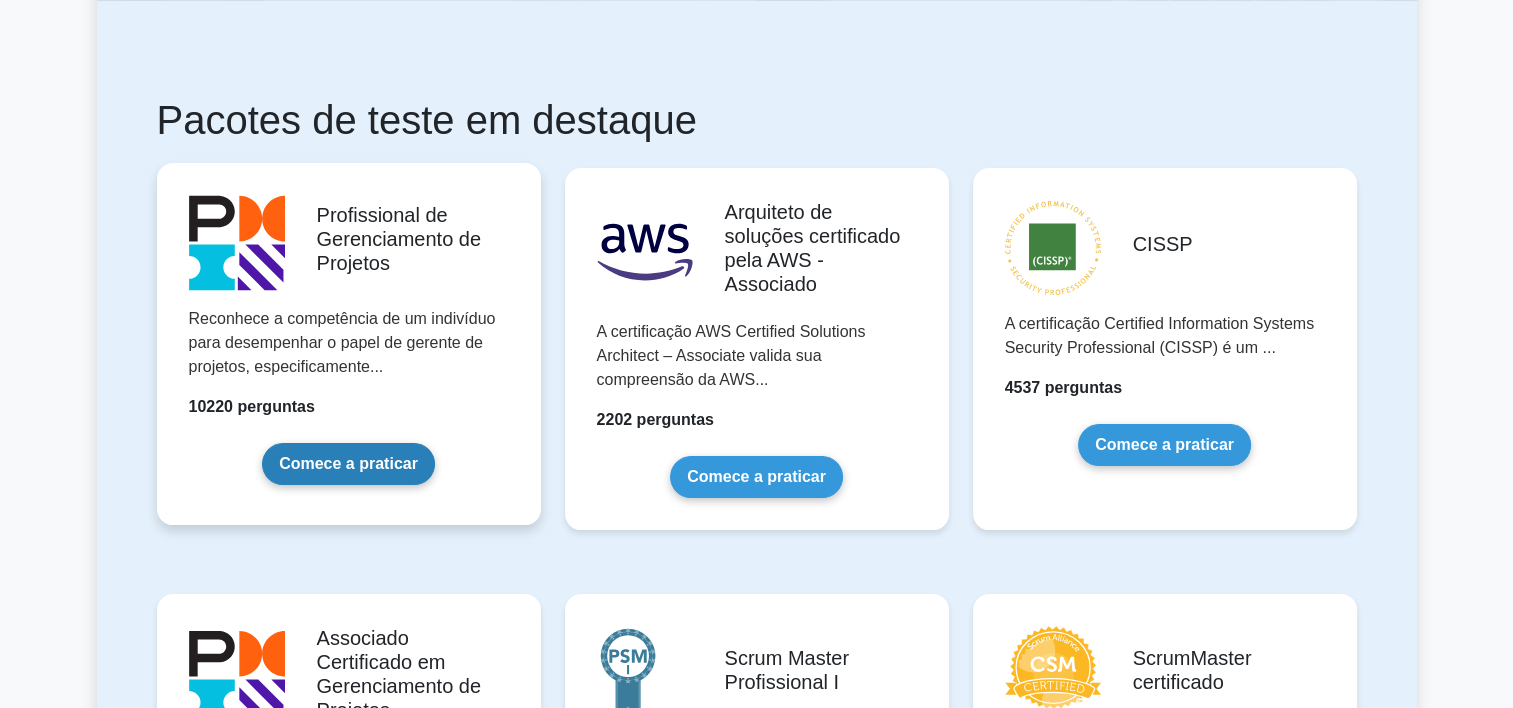 click on "Comece a praticar" at bounding box center (348, 464) 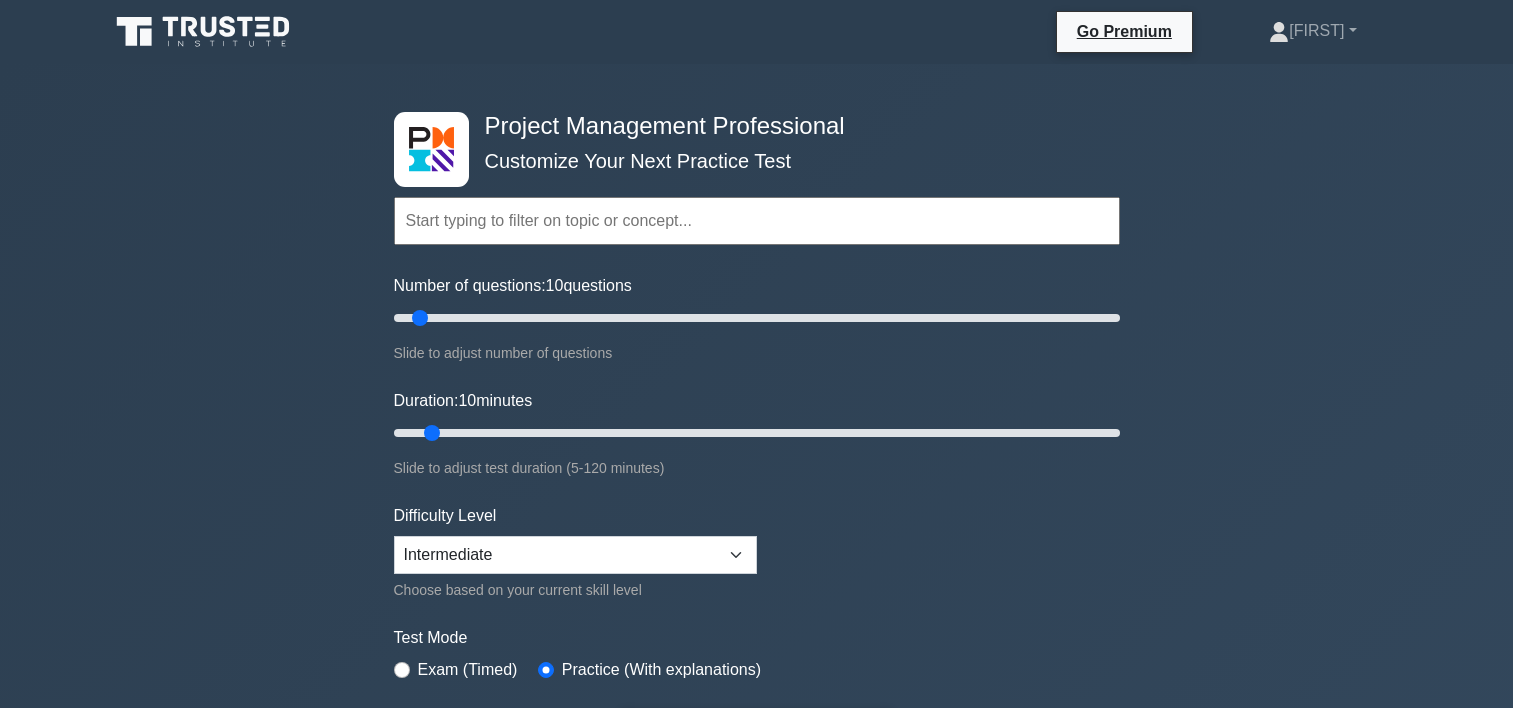 scroll, scrollTop: 0, scrollLeft: 0, axis: both 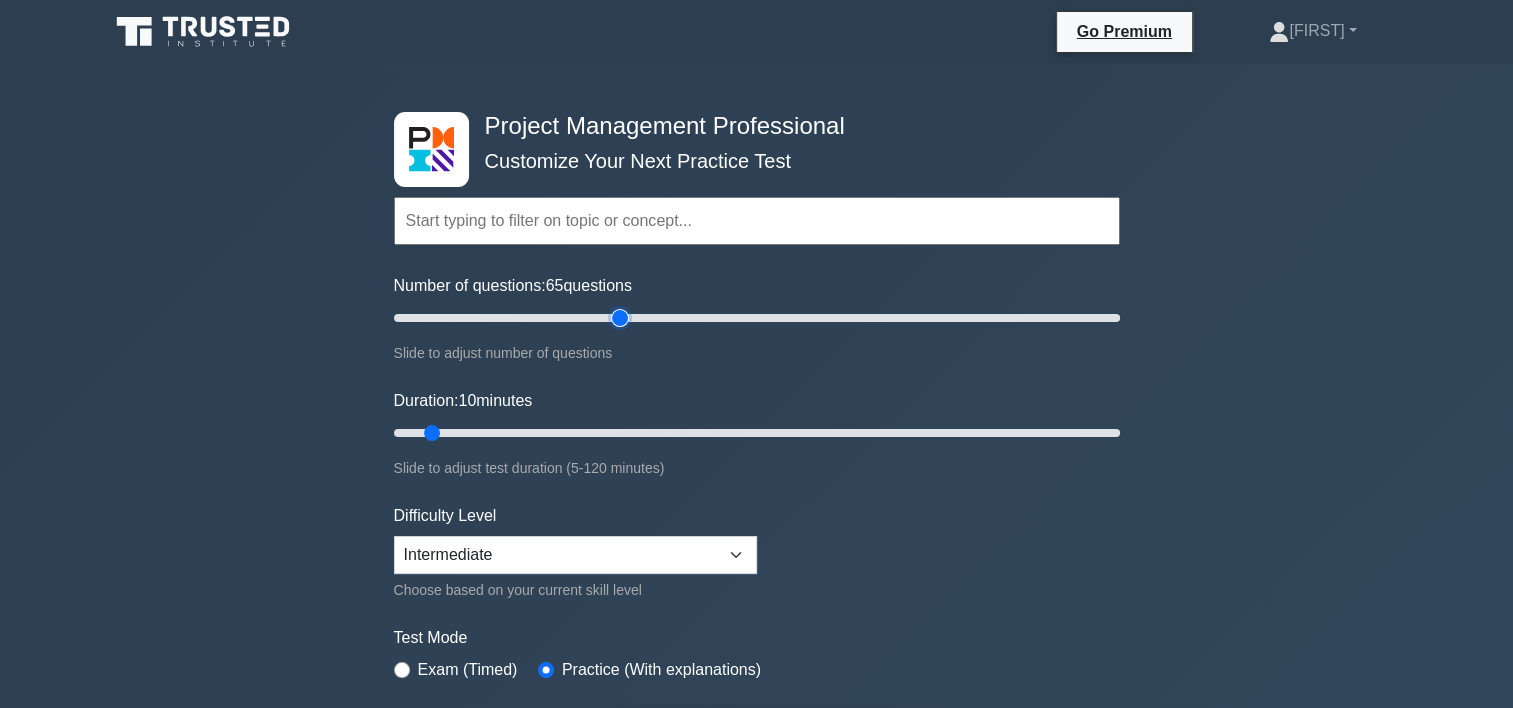 click on "Number of questions:  65  questions" at bounding box center (757, 318) 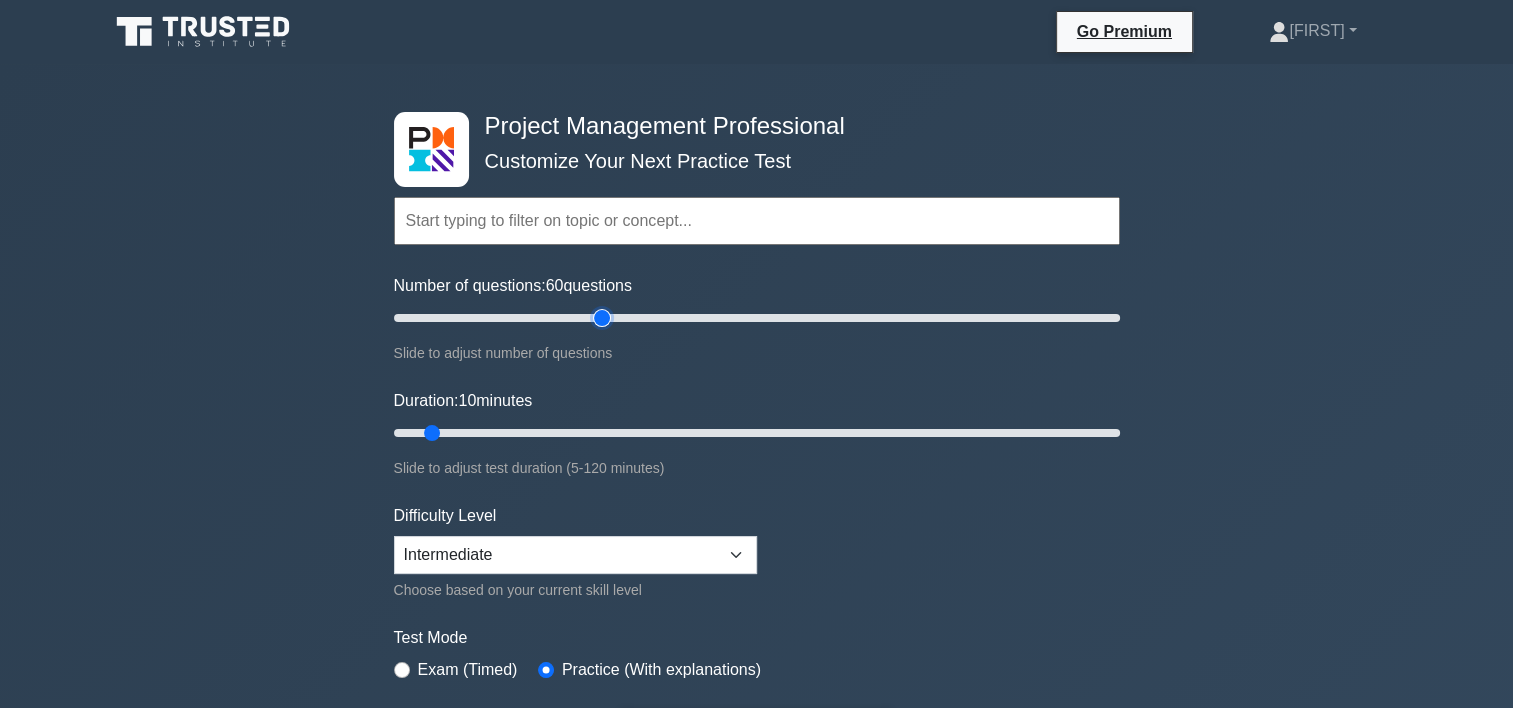 click on "Number of questions:  60  questions" at bounding box center [757, 318] 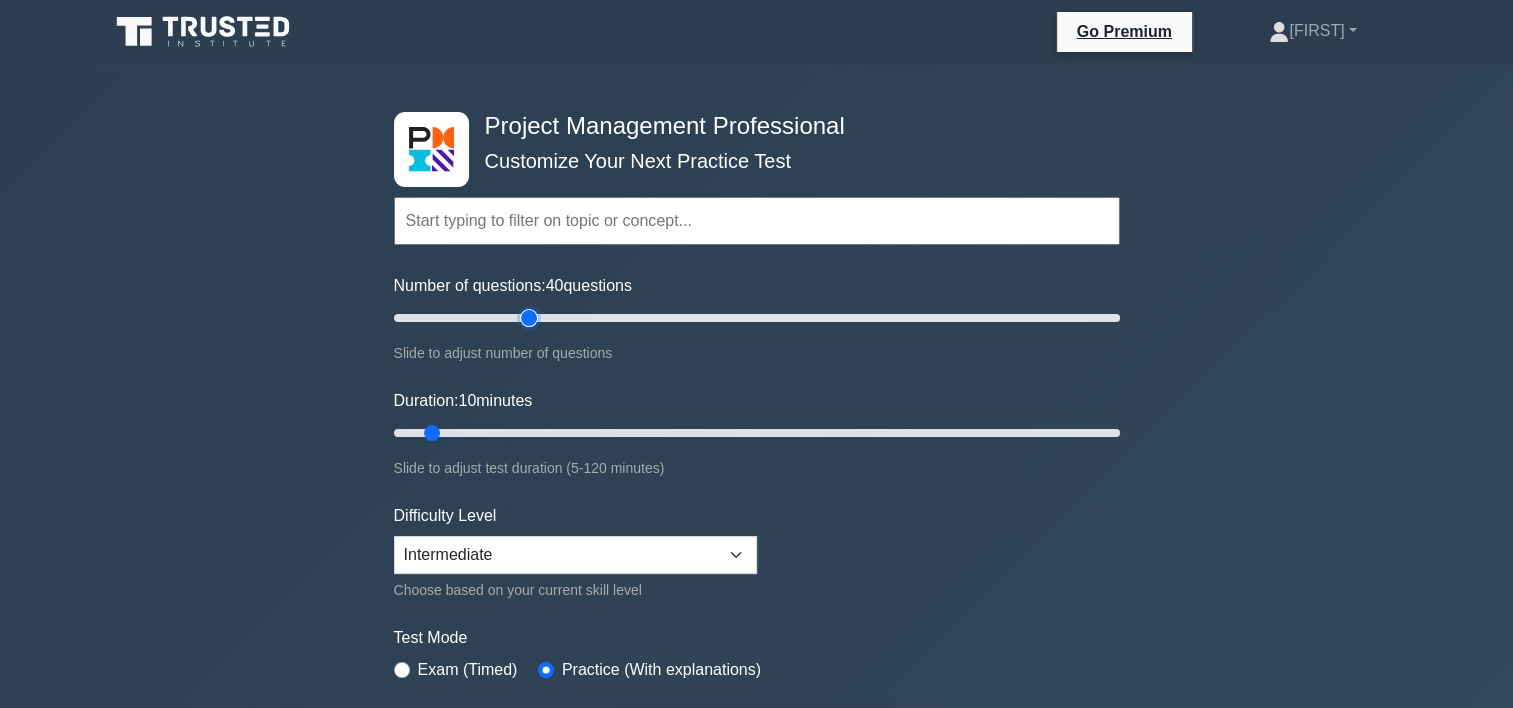 type on "40" 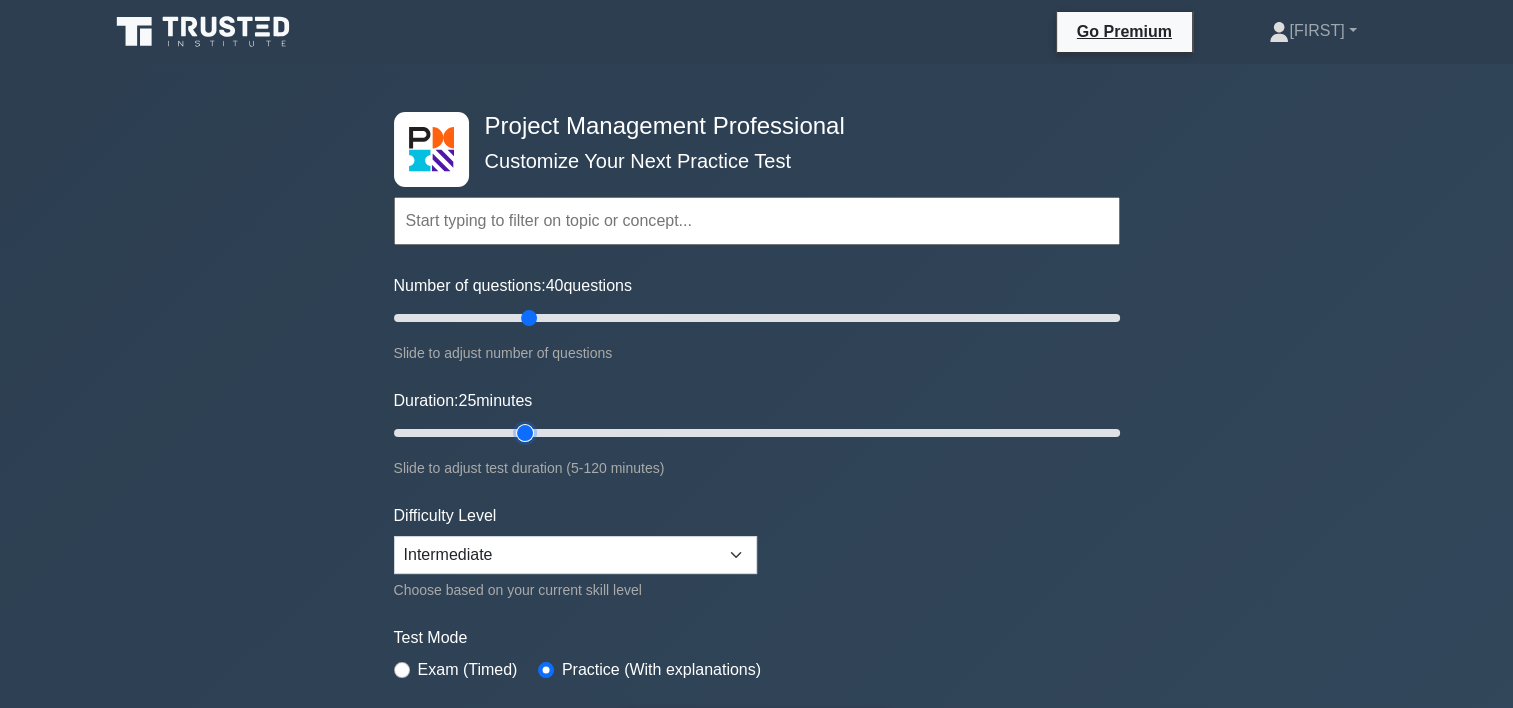 click on "Duration:  25  minutes" at bounding box center (757, 433) 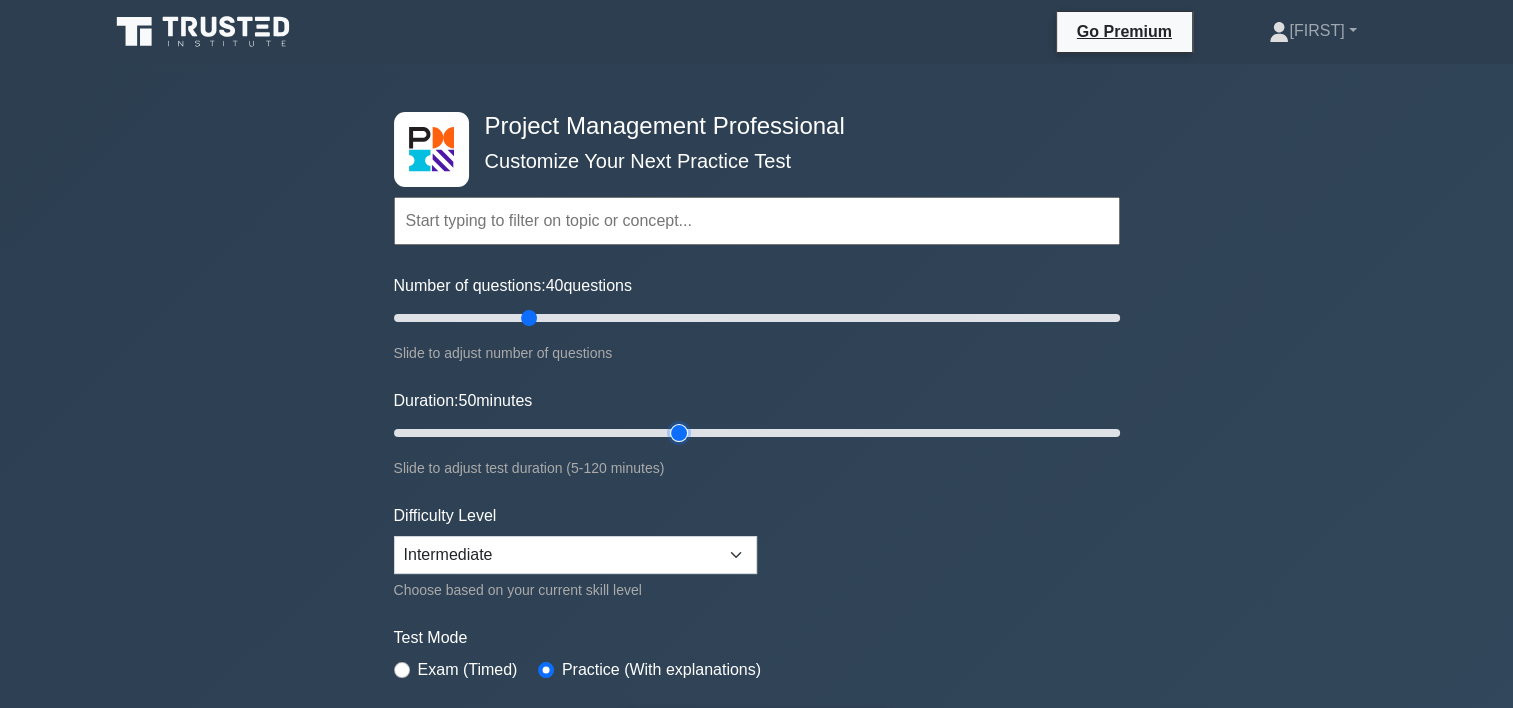type on "50" 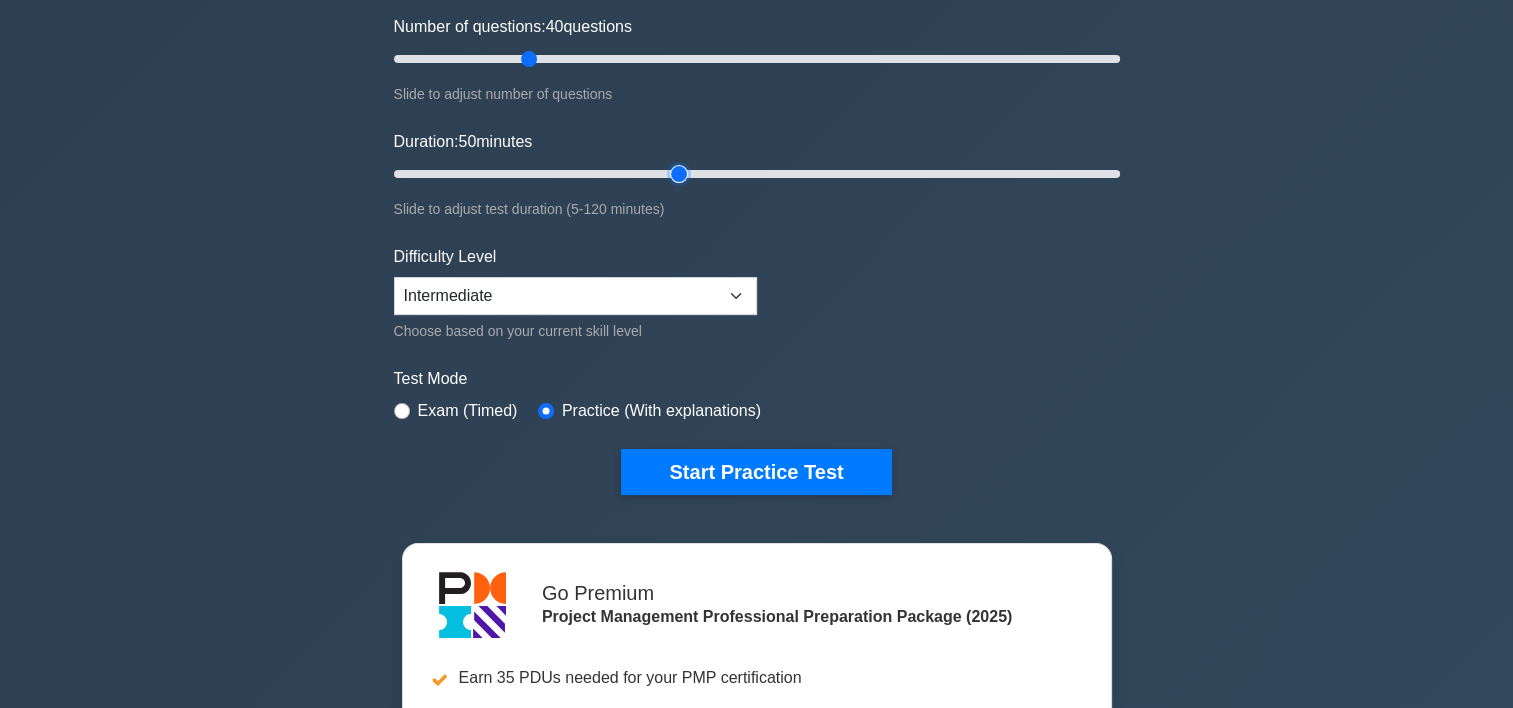 scroll, scrollTop: 260, scrollLeft: 0, axis: vertical 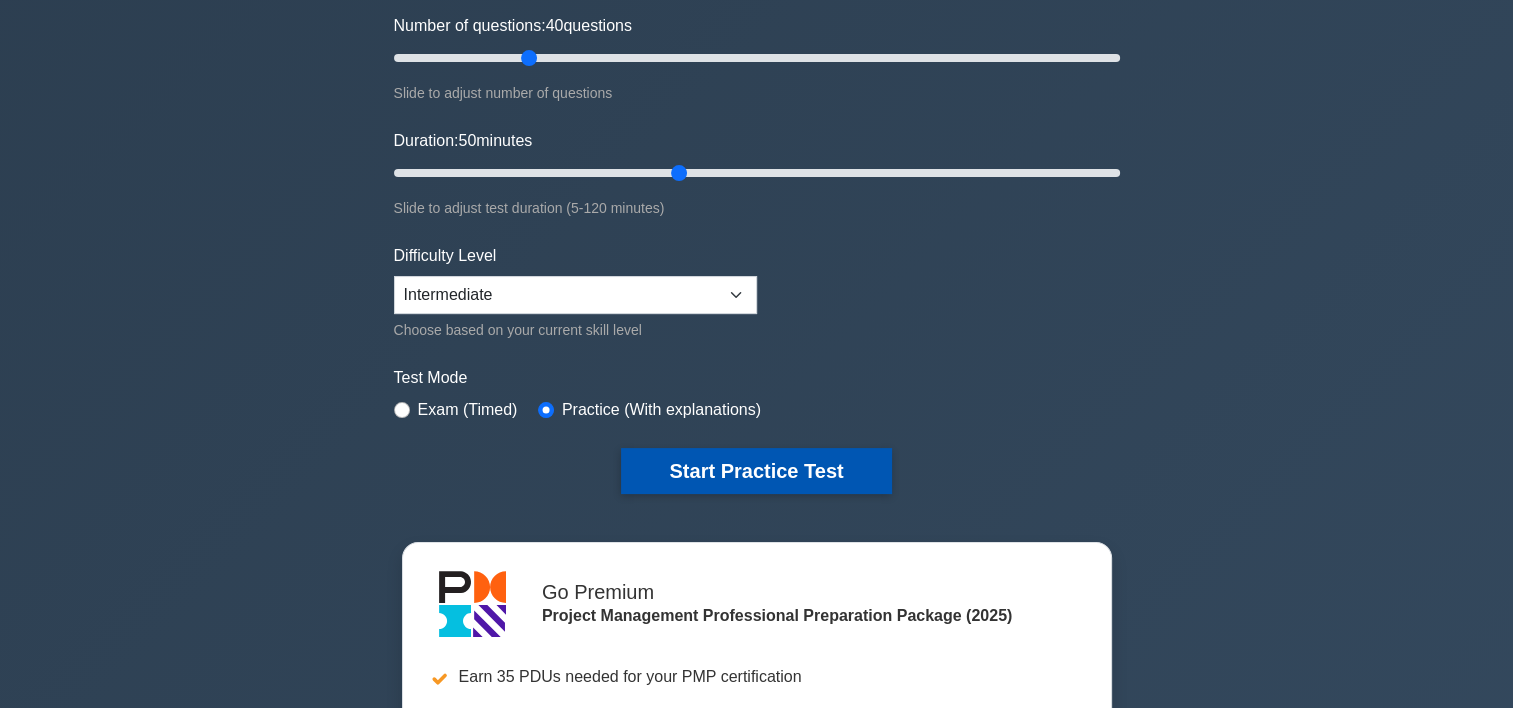 click on "Start Practice Test" at bounding box center [756, 471] 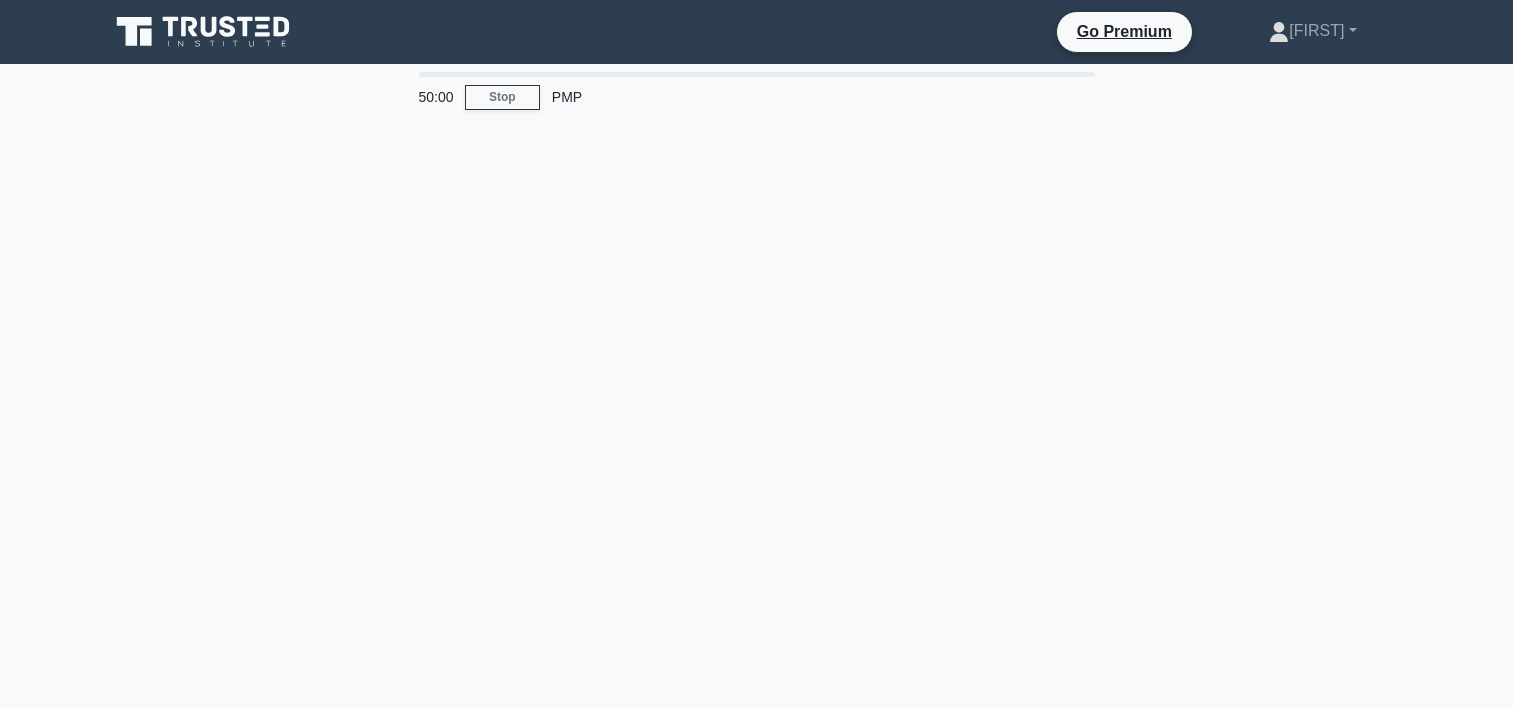 scroll, scrollTop: 0, scrollLeft: 0, axis: both 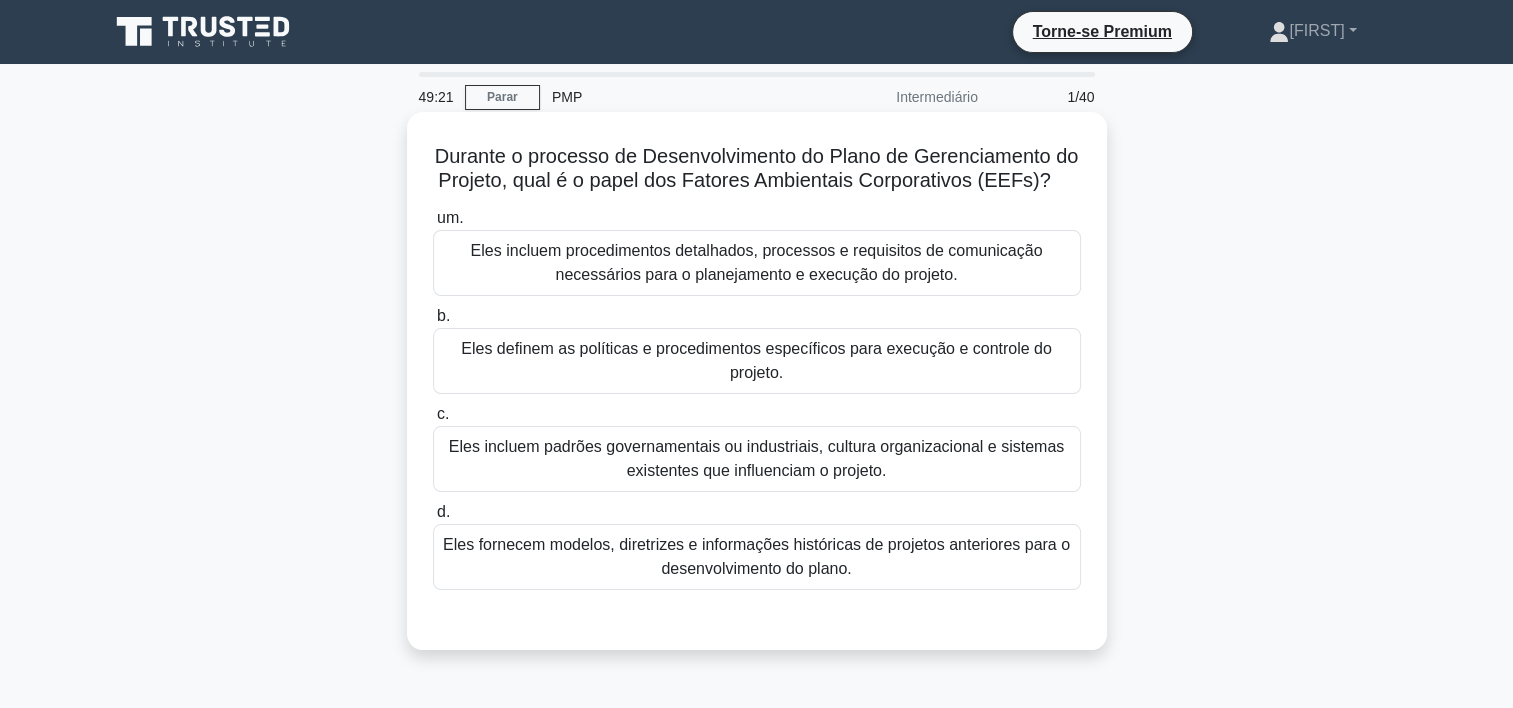 click on "Eles incluem padrões governamentais ou industriais, cultura organizacional e sistemas existentes que influenciam o projeto." at bounding box center (757, 459) 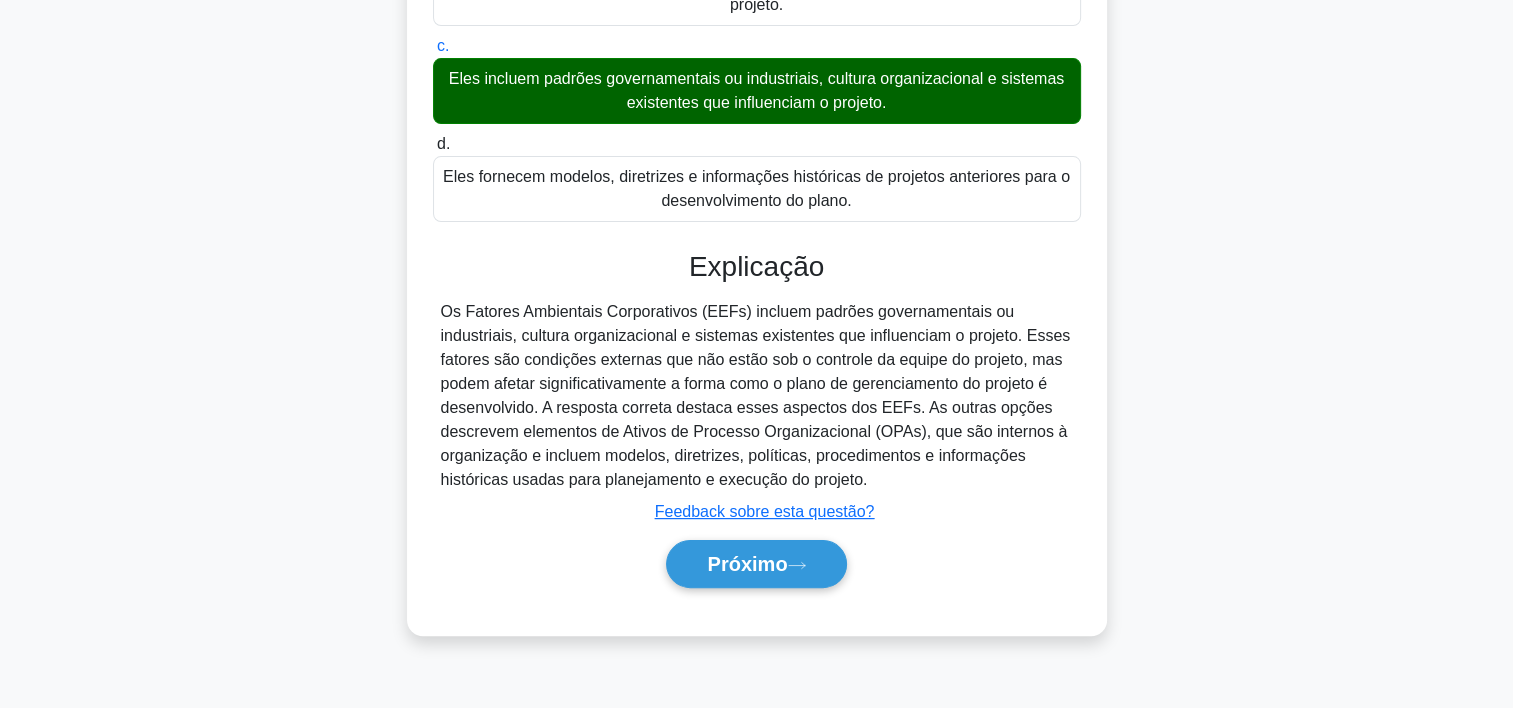scroll, scrollTop: 372, scrollLeft: 0, axis: vertical 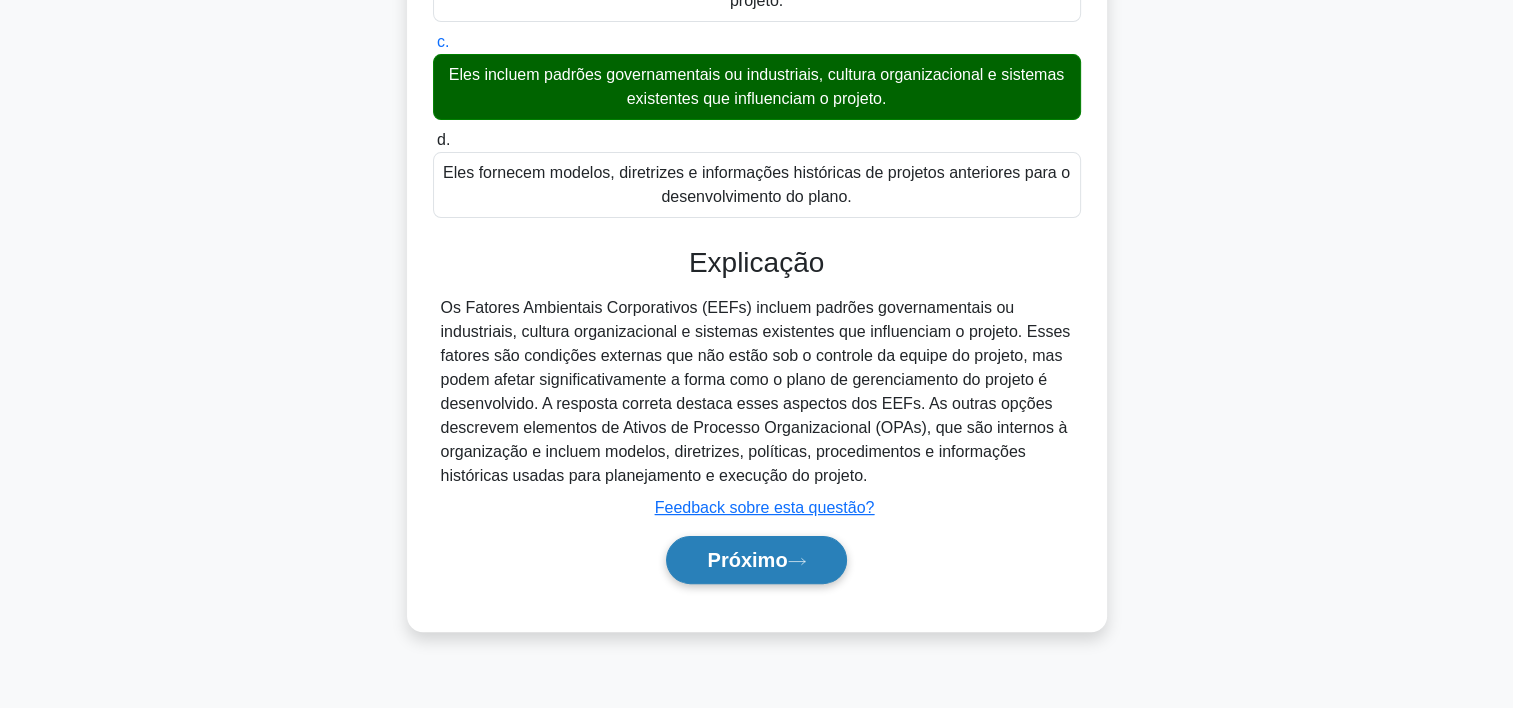 click on "Próximo" at bounding box center (747, 560) 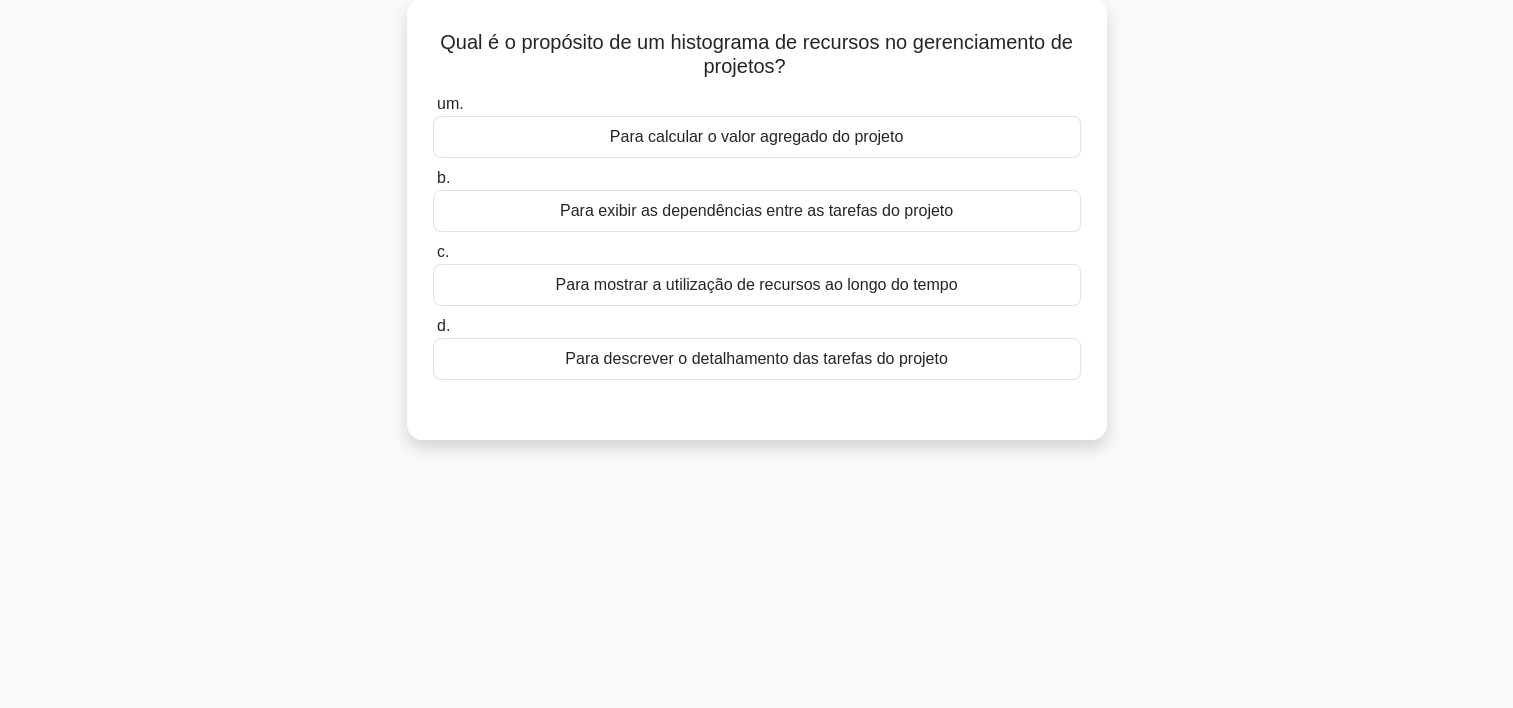 scroll, scrollTop: 108, scrollLeft: 0, axis: vertical 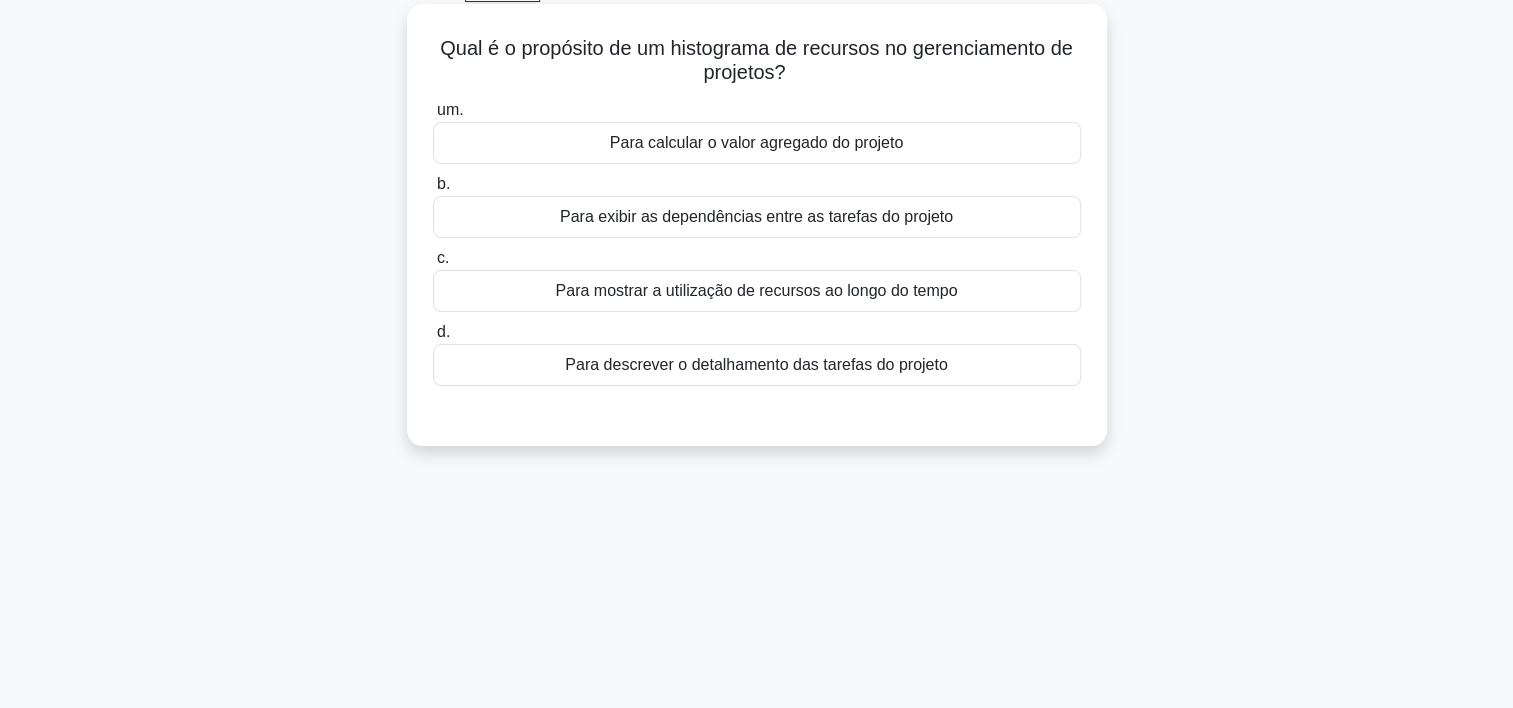 click on "um.
Para calcular o valor agregado do projeto
b.
Para exibir as dependências entre as tarefas do projeto
c.
Para mostrar a utilização de recursos ao longo do tempo
d." at bounding box center (757, 242) 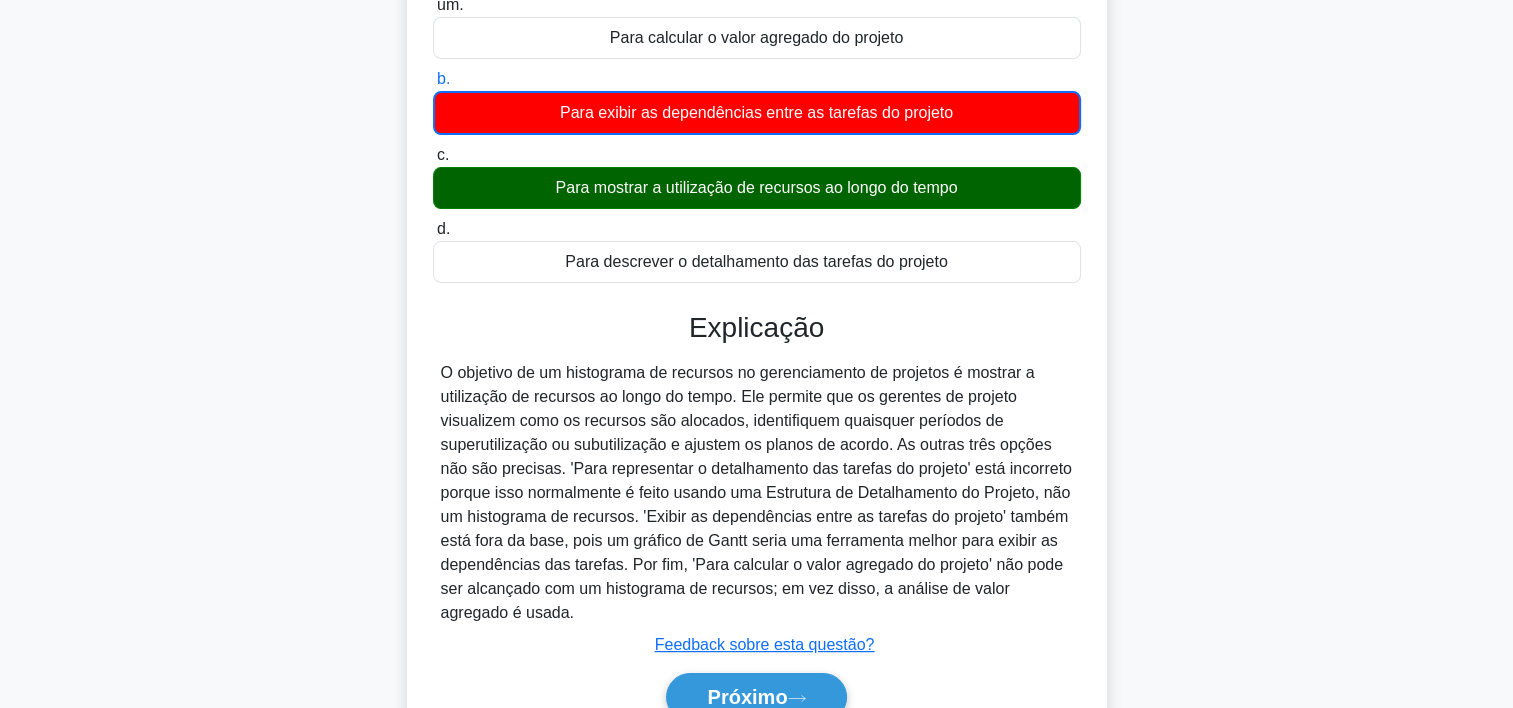 scroll, scrollTop: 372, scrollLeft: 0, axis: vertical 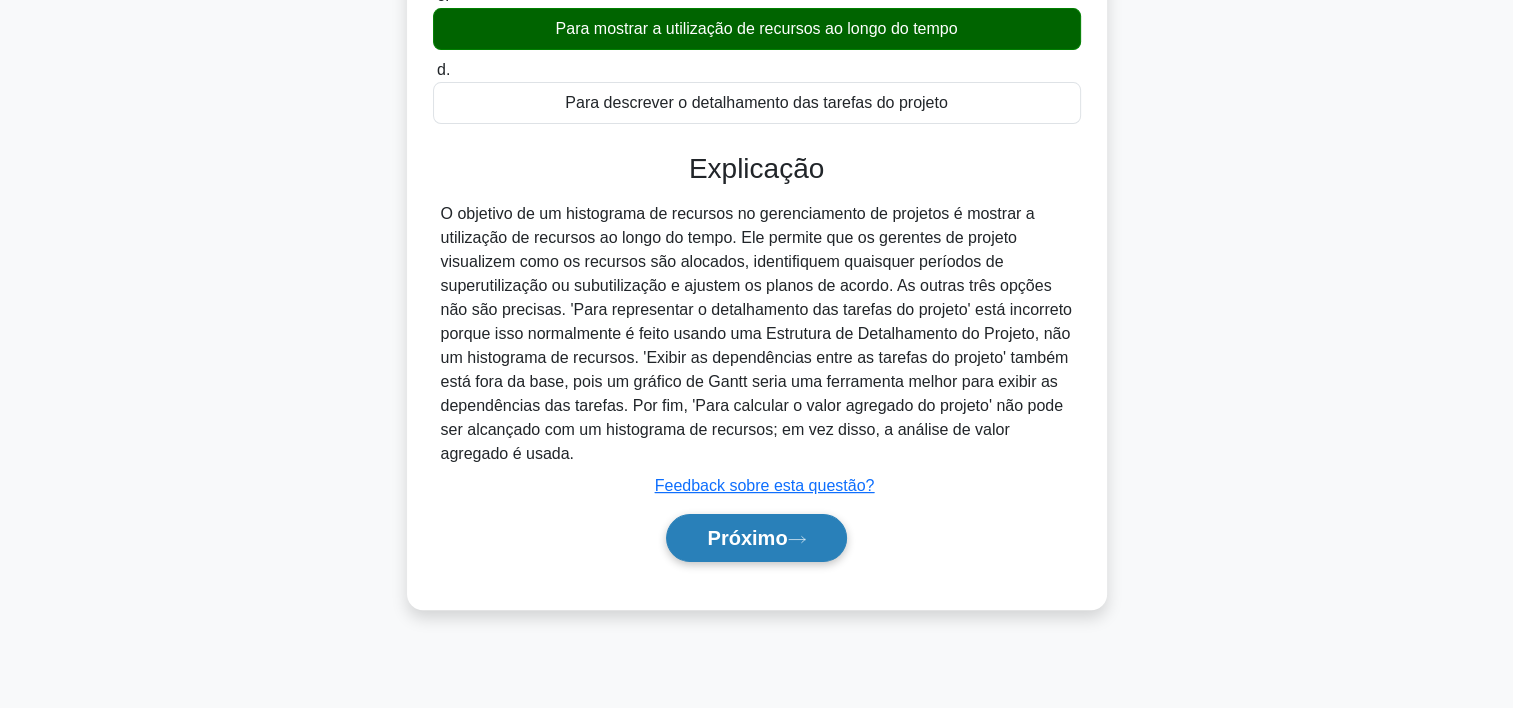 click on "Próximo" at bounding box center [756, 538] 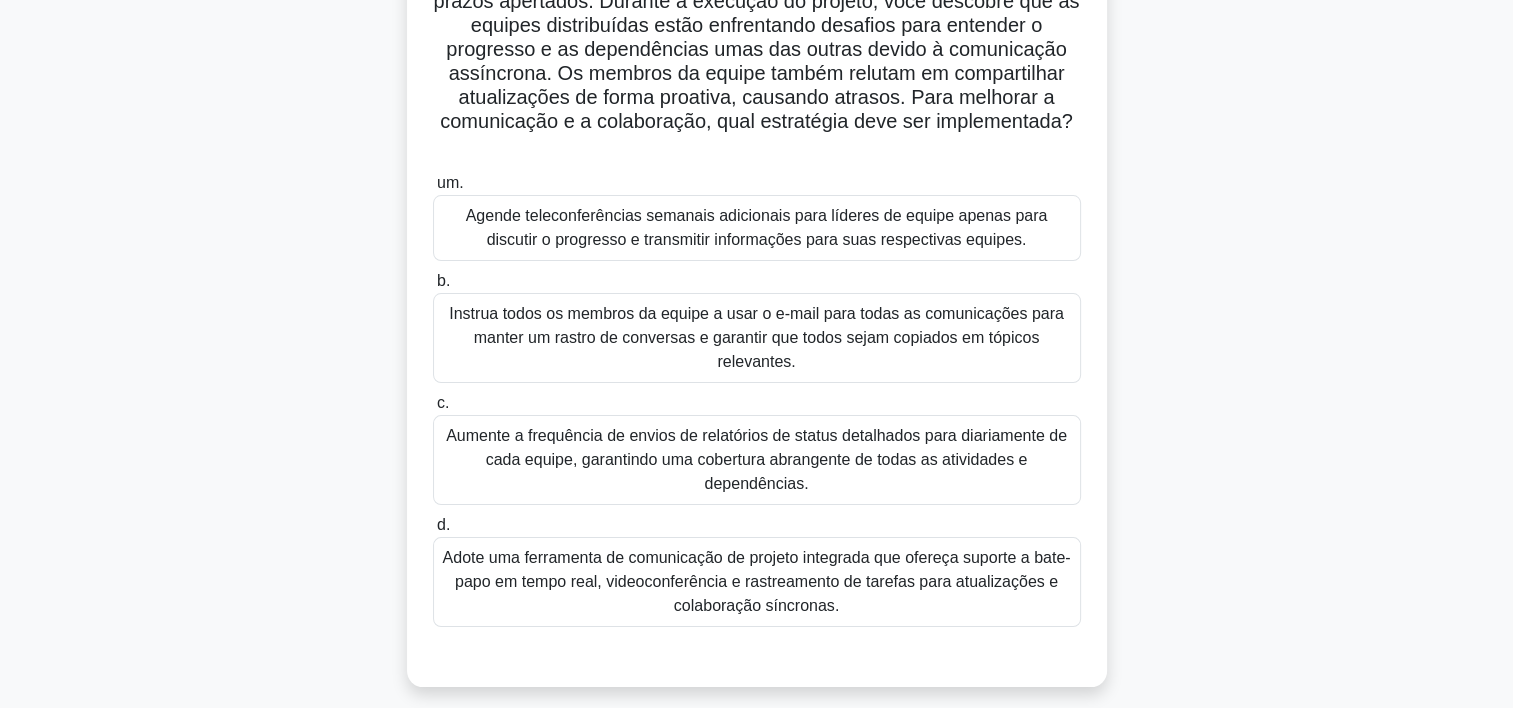 scroll, scrollTop: 180, scrollLeft: 0, axis: vertical 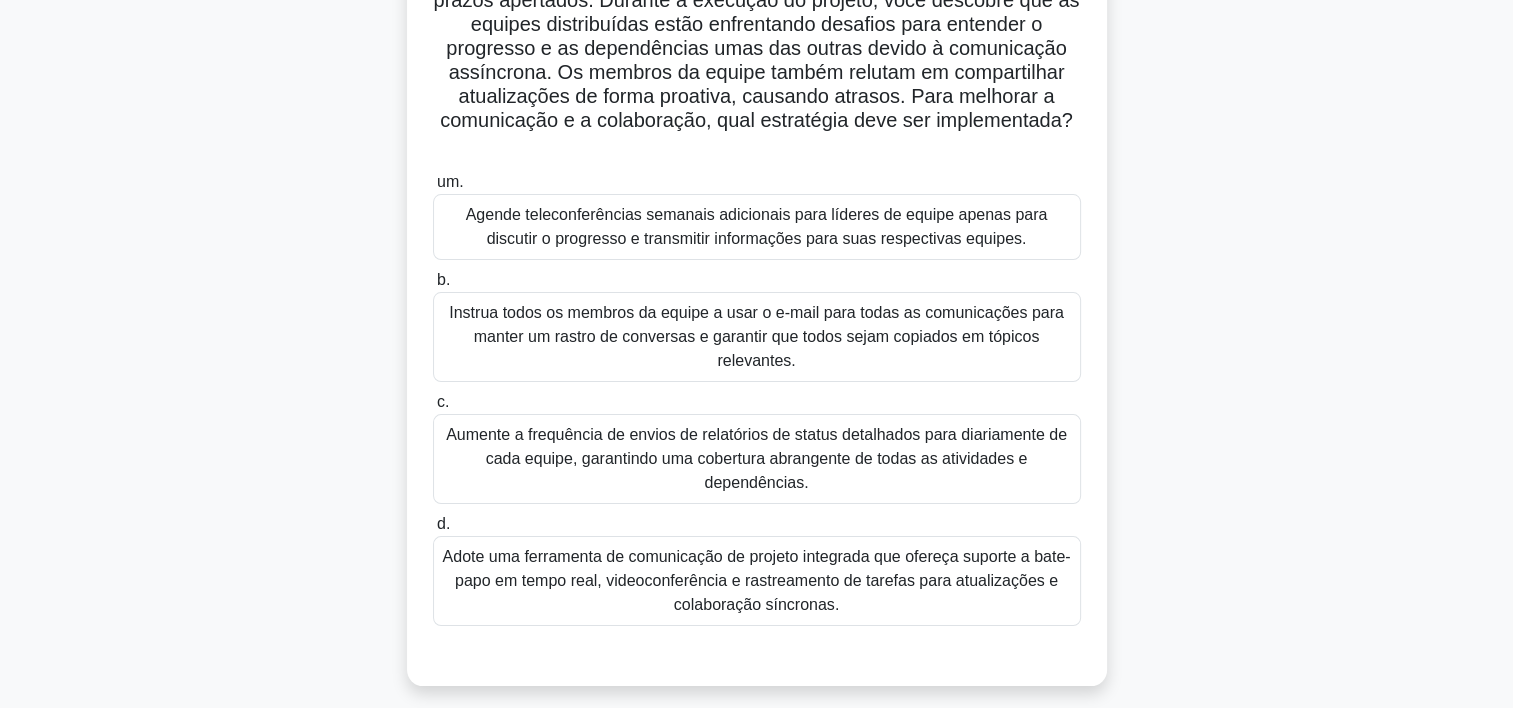 click on "Adote uma ferramenta de comunicação de projeto integrada que ofereça suporte a bate-papo em tempo real, videoconferência e rastreamento de tarefas para atualizações e colaboração síncronas." at bounding box center (757, 581) 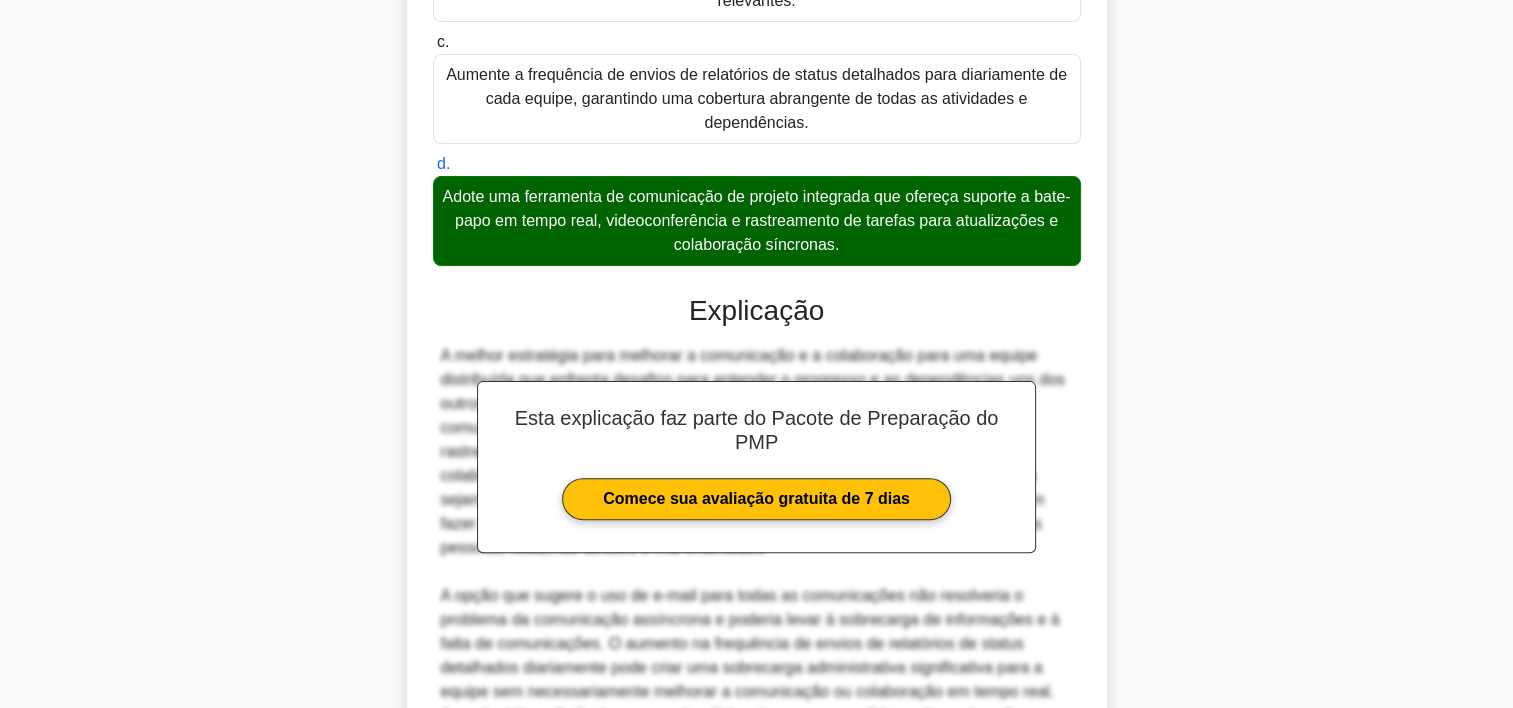 scroll, scrollTop: 788, scrollLeft: 0, axis: vertical 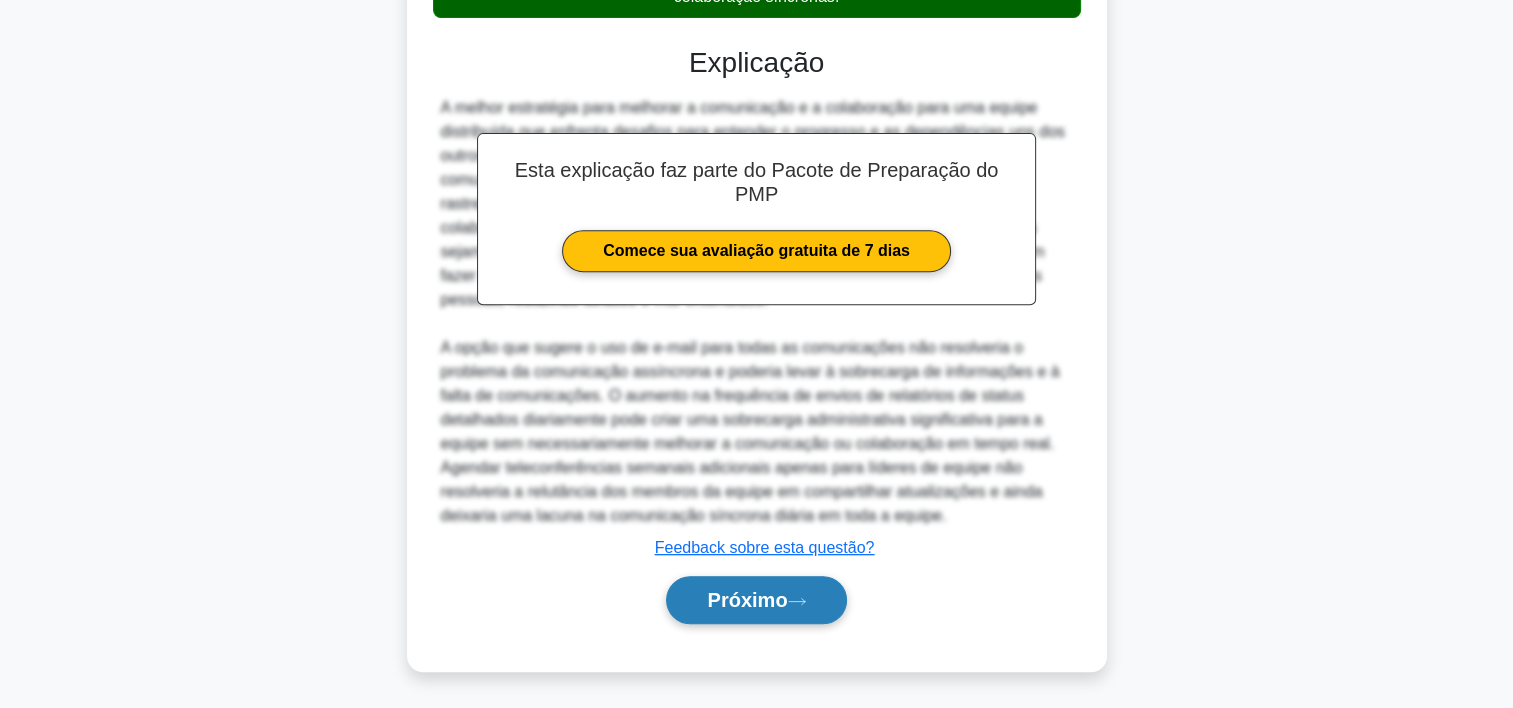 click on "Próximo" at bounding box center (747, 600) 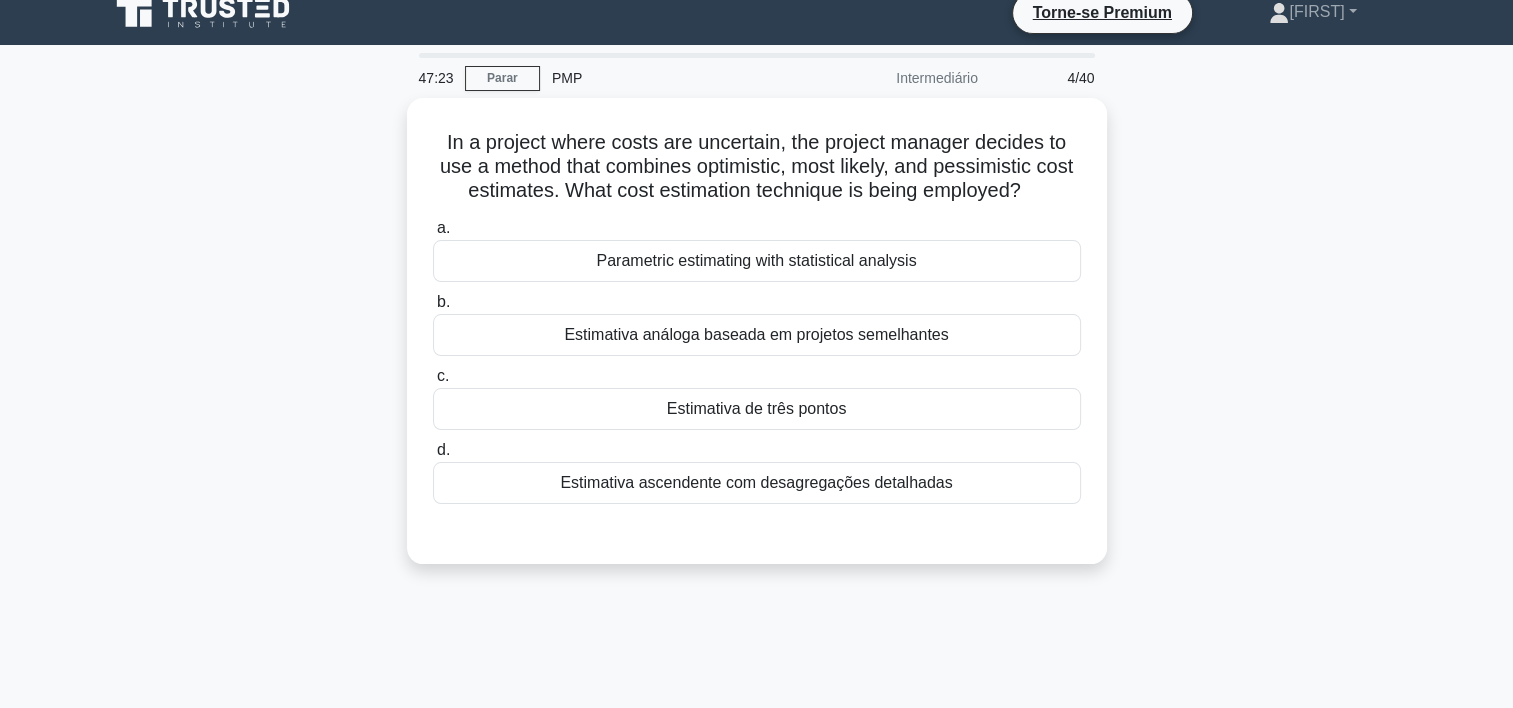 scroll, scrollTop: 12, scrollLeft: 0, axis: vertical 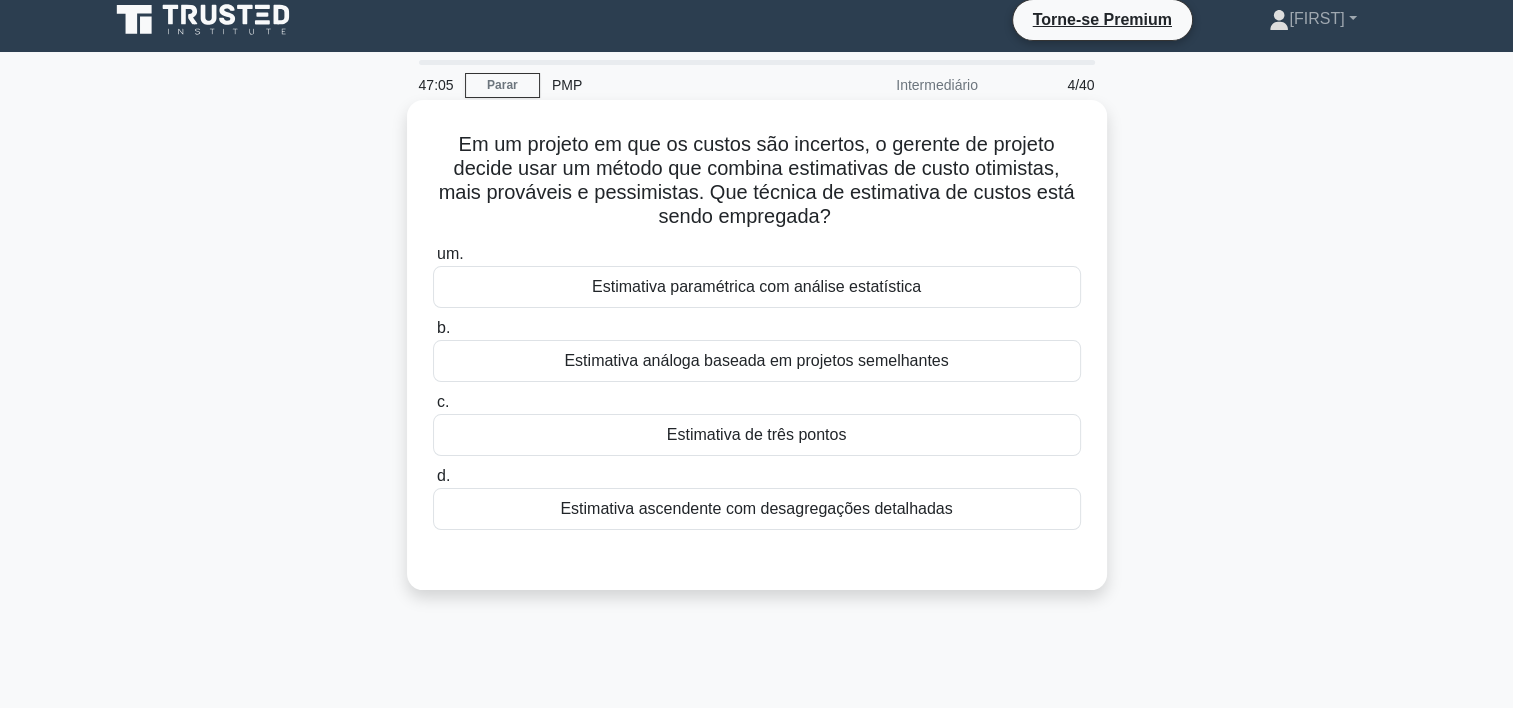 click on "Estimativa de três pontos" at bounding box center (757, 435) 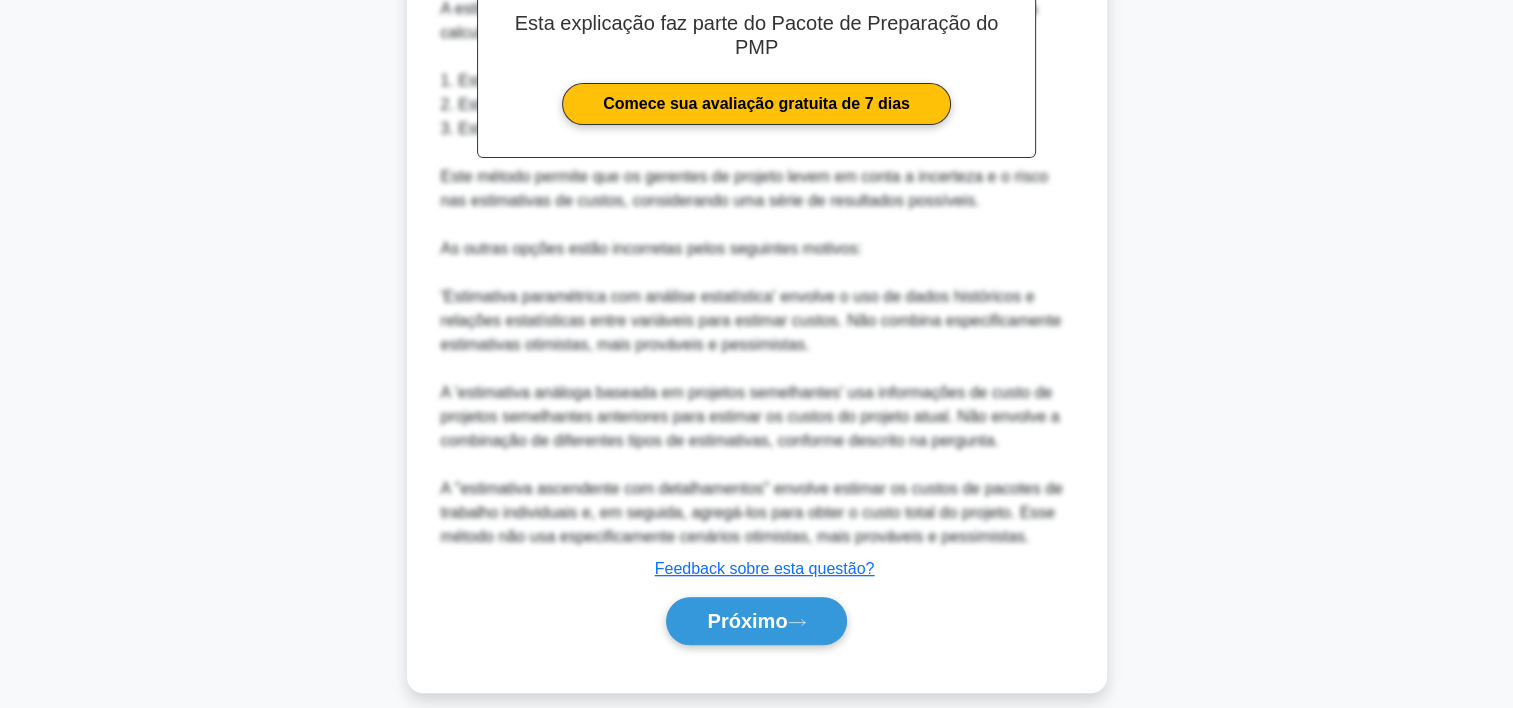 scroll, scrollTop: 692, scrollLeft: 0, axis: vertical 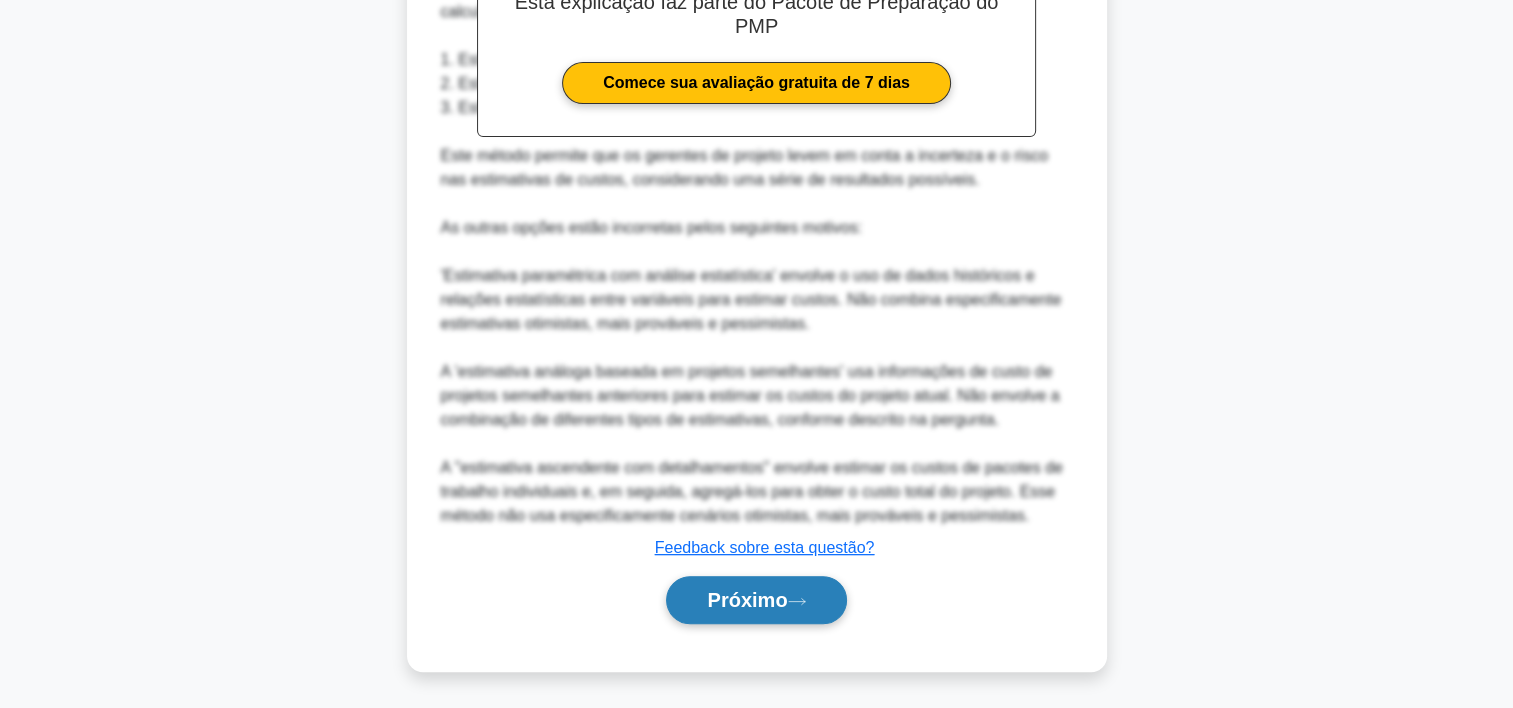 click on "Próximo" at bounding box center [747, 600] 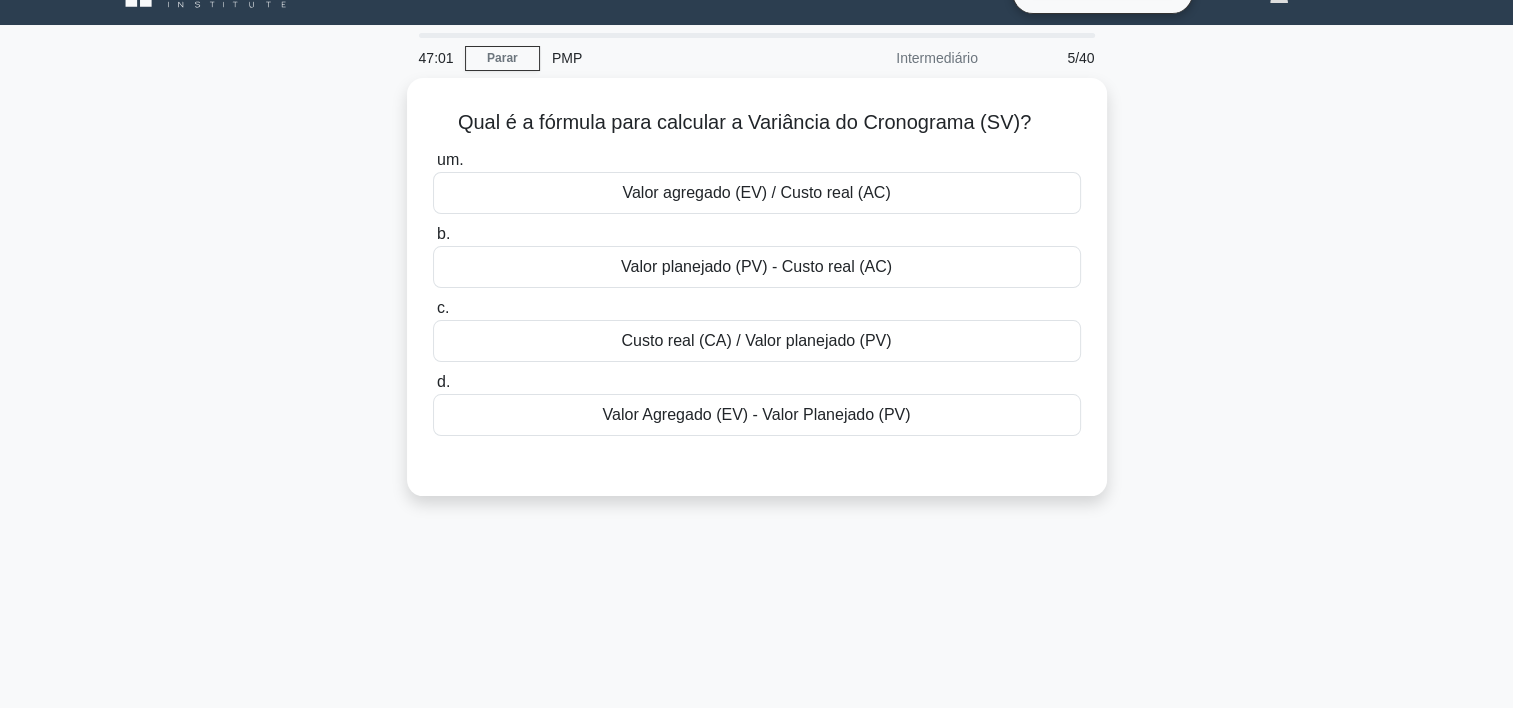 scroll, scrollTop: 37, scrollLeft: 0, axis: vertical 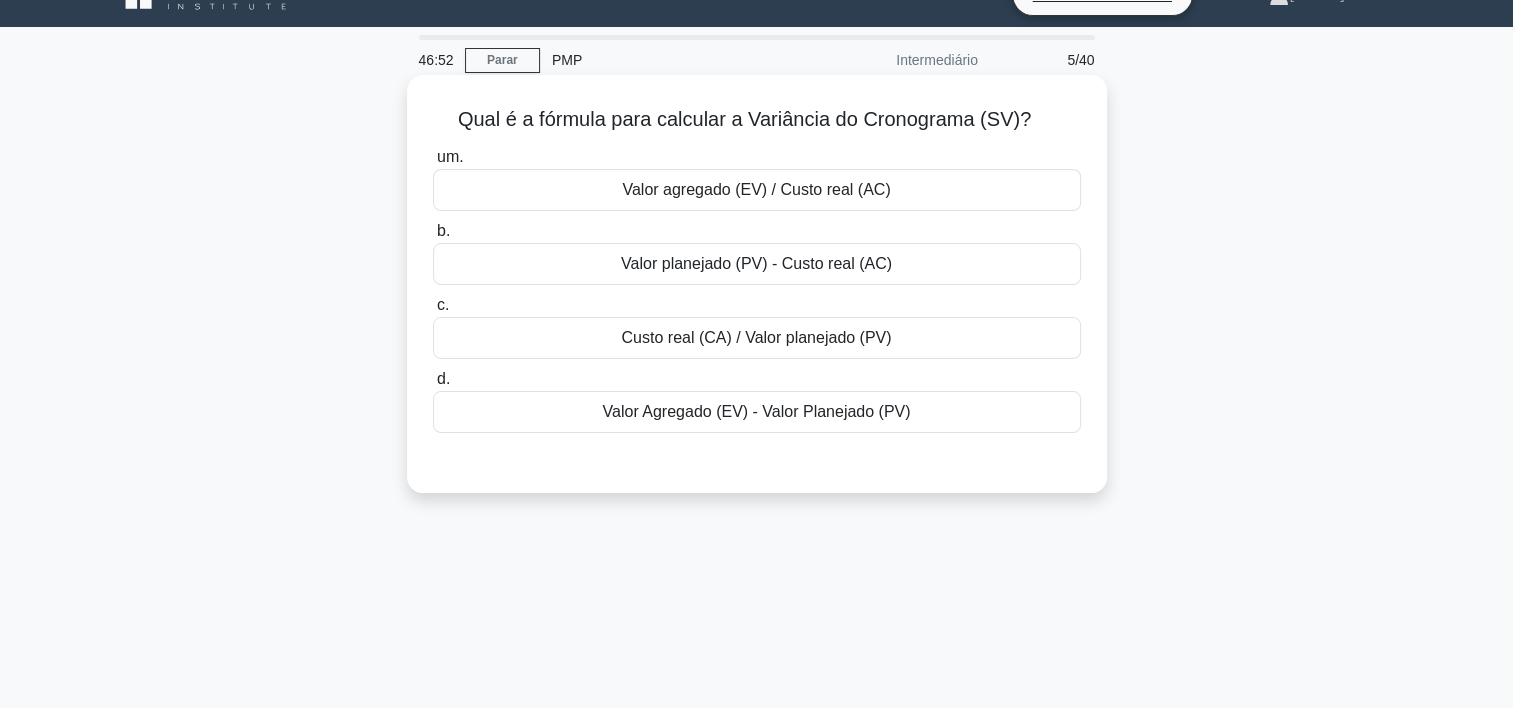 click on "Valor Agregado (EV) - Valor Planejado (PV)" at bounding box center [757, 412] 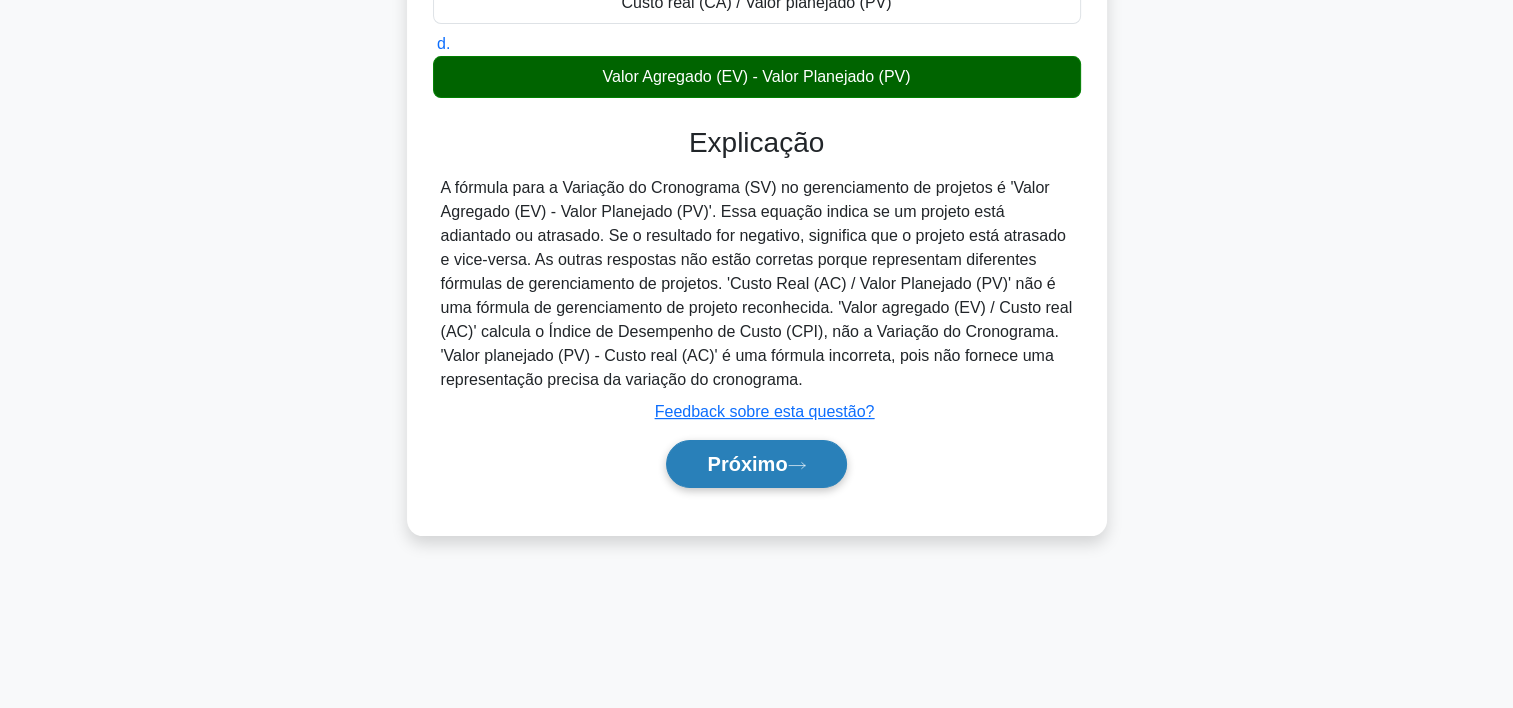 scroll, scrollTop: 0, scrollLeft: 0, axis: both 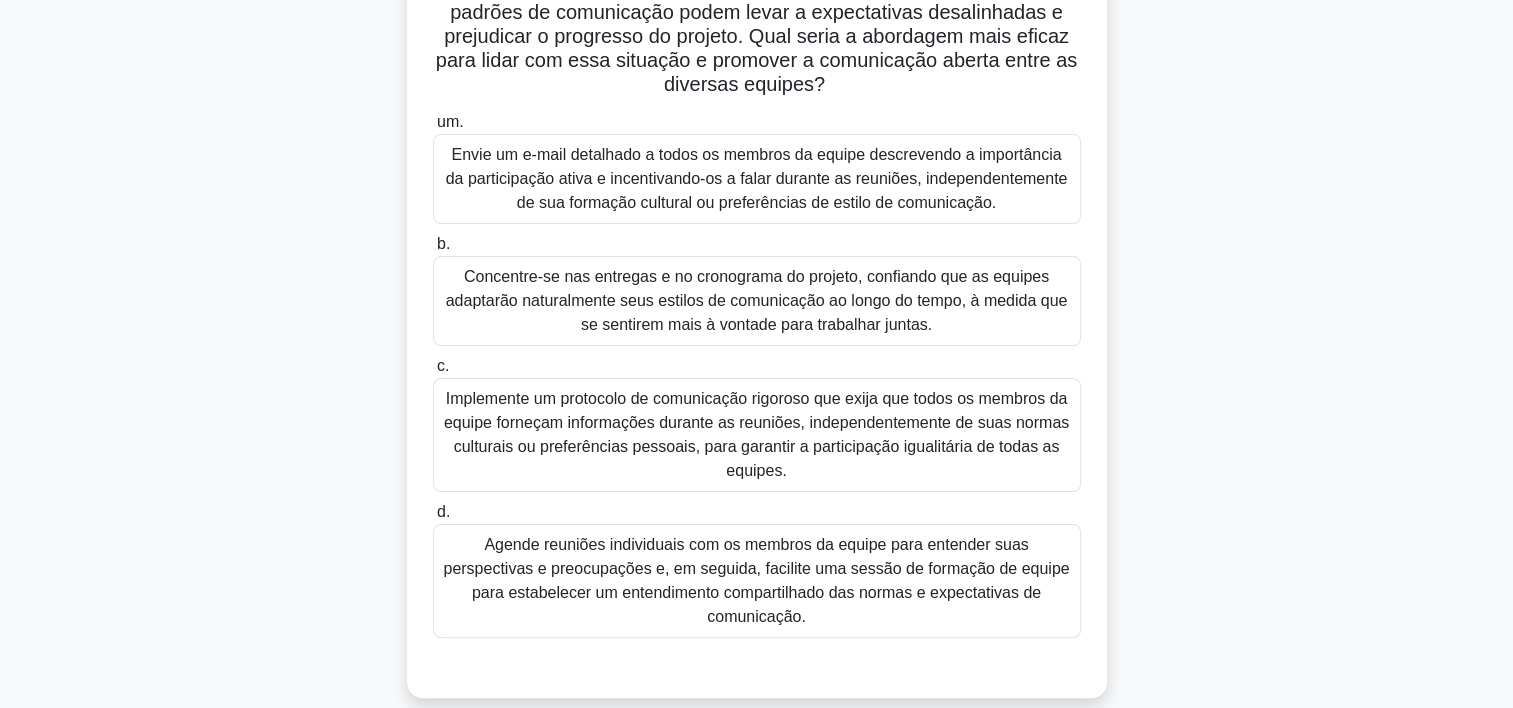 click on "Agende reuniões individuais com os membros da equipe para entender suas perspectivas e preocupações e, em seguida, facilite uma sessão de formação de equipe para estabelecer um entendimento compartilhado das normas e expectativas de comunicação." at bounding box center (757, 581) 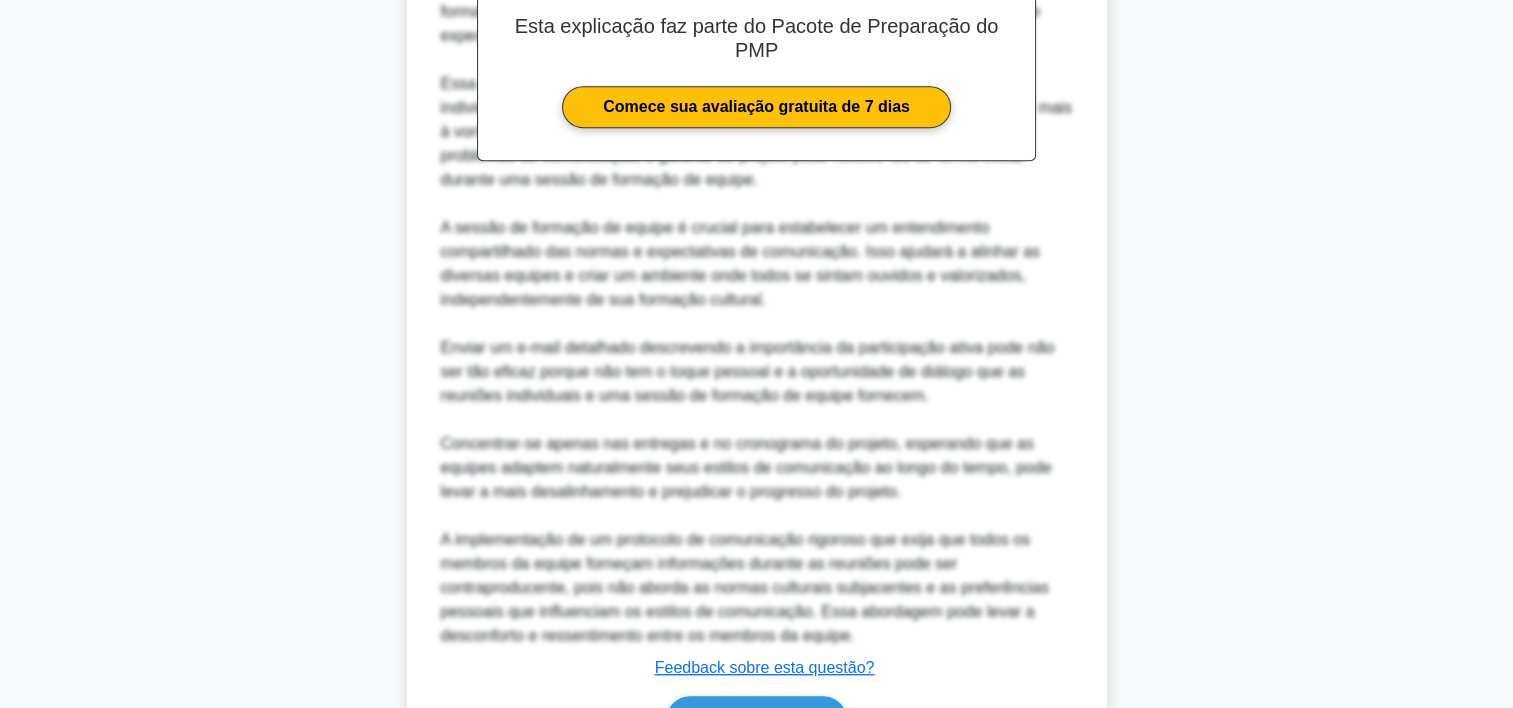 scroll, scrollTop: 1196, scrollLeft: 0, axis: vertical 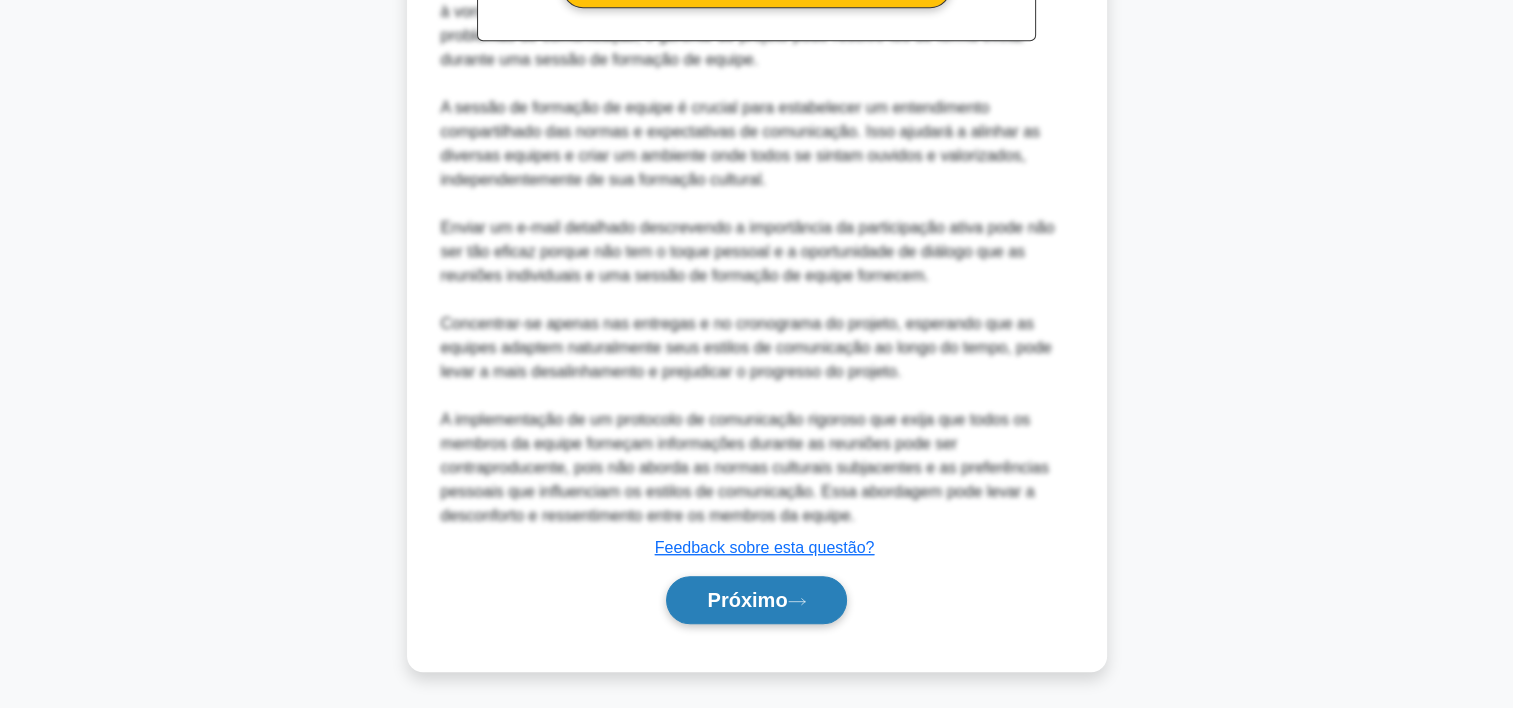 click on "Próximo" at bounding box center (756, 600) 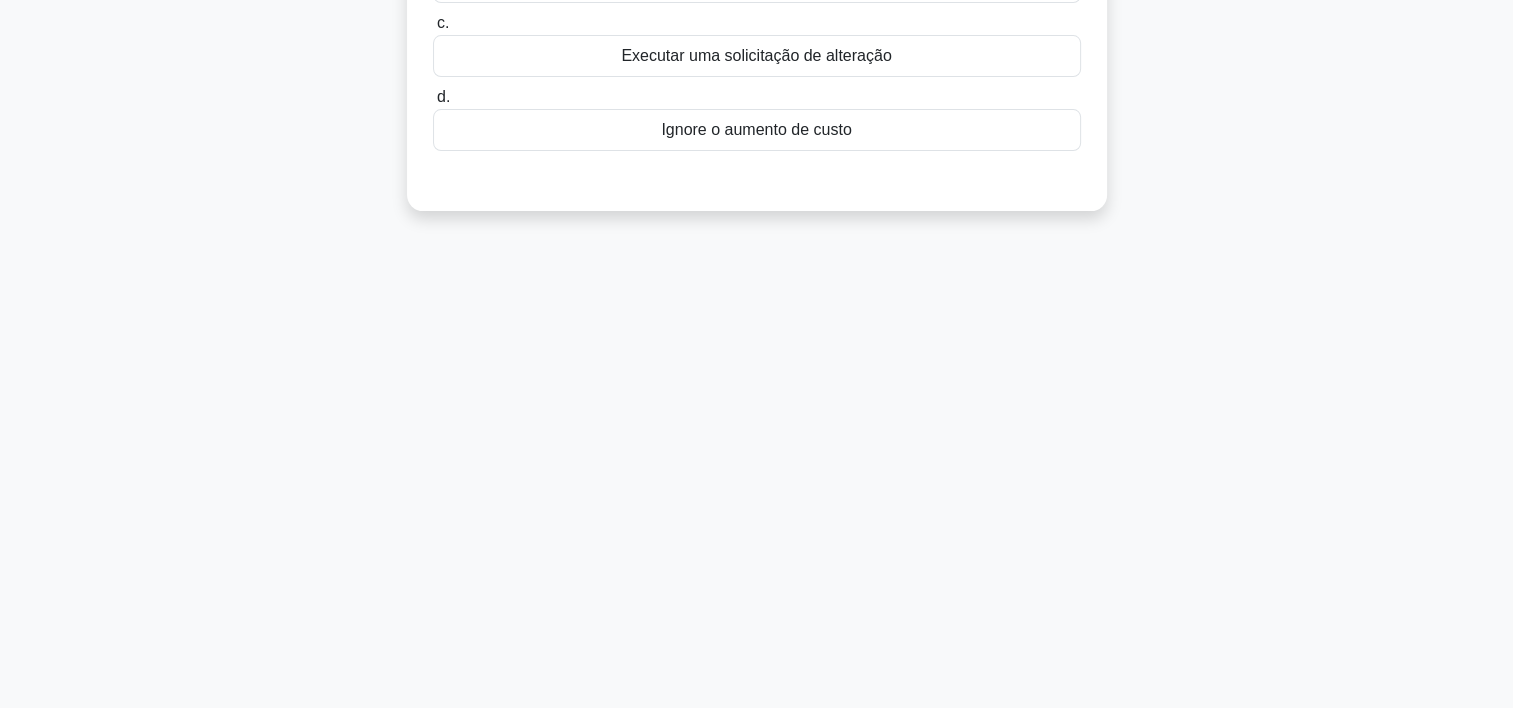 scroll, scrollTop: 0, scrollLeft: 0, axis: both 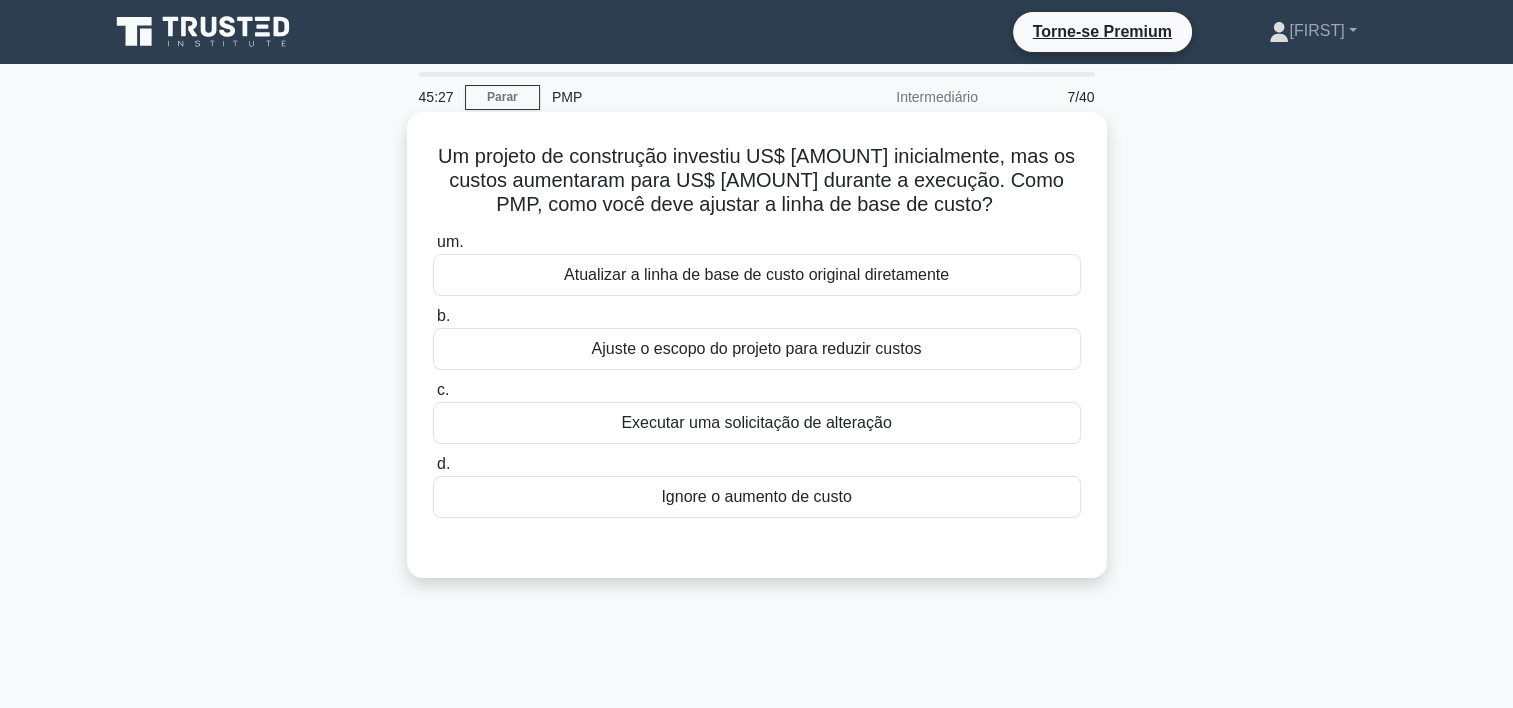 click on "Executar uma solicitação de alteração" at bounding box center [757, 423] 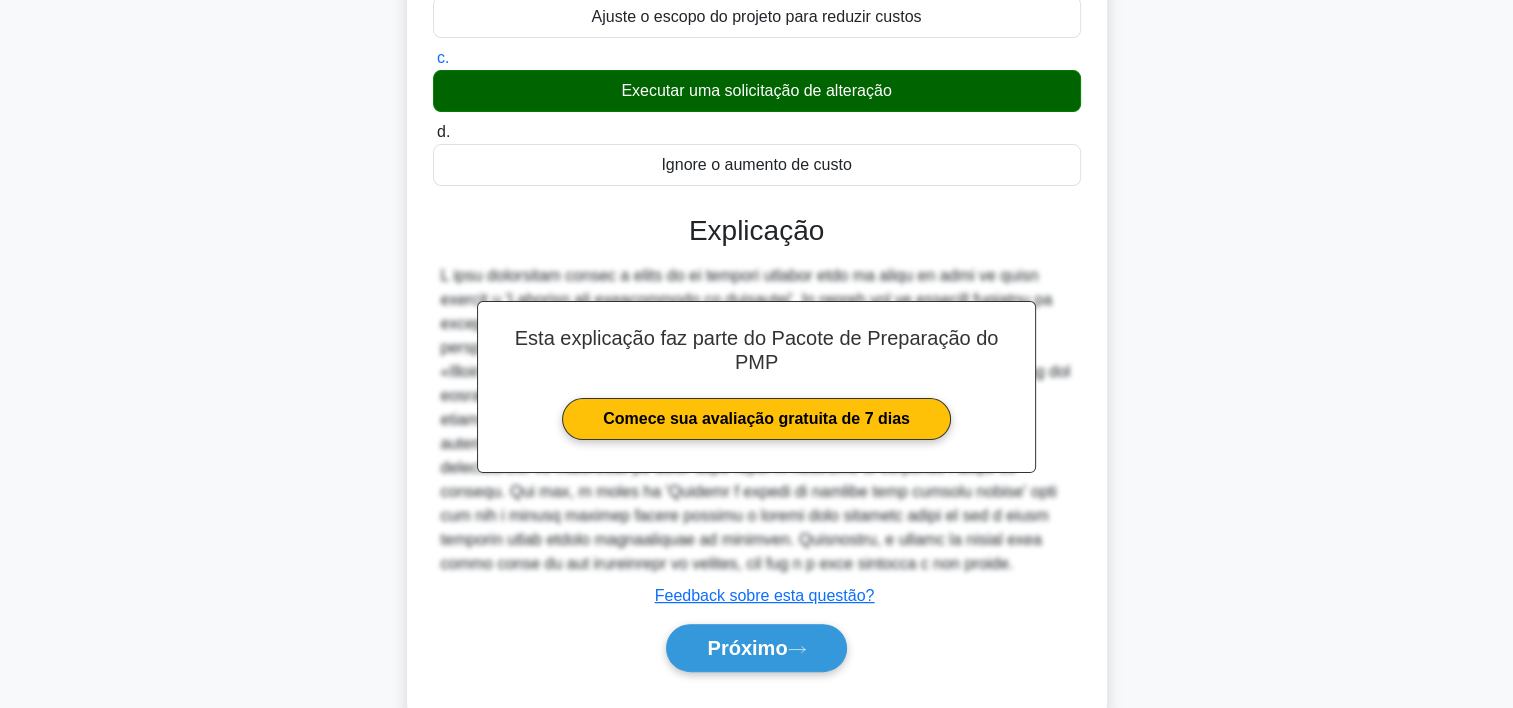 scroll, scrollTop: 380, scrollLeft: 0, axis: vertical 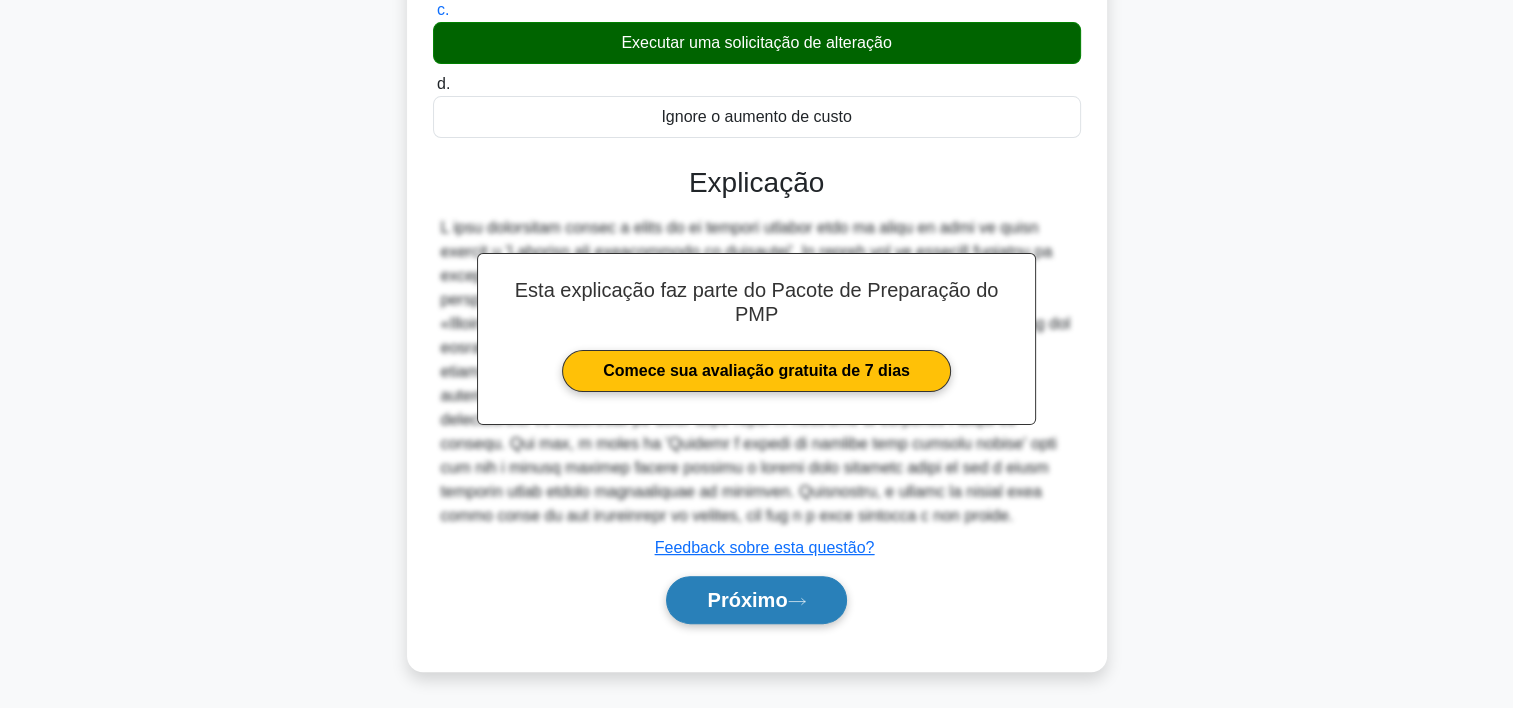 click on "Próximo" at bounding box center [756, 600] 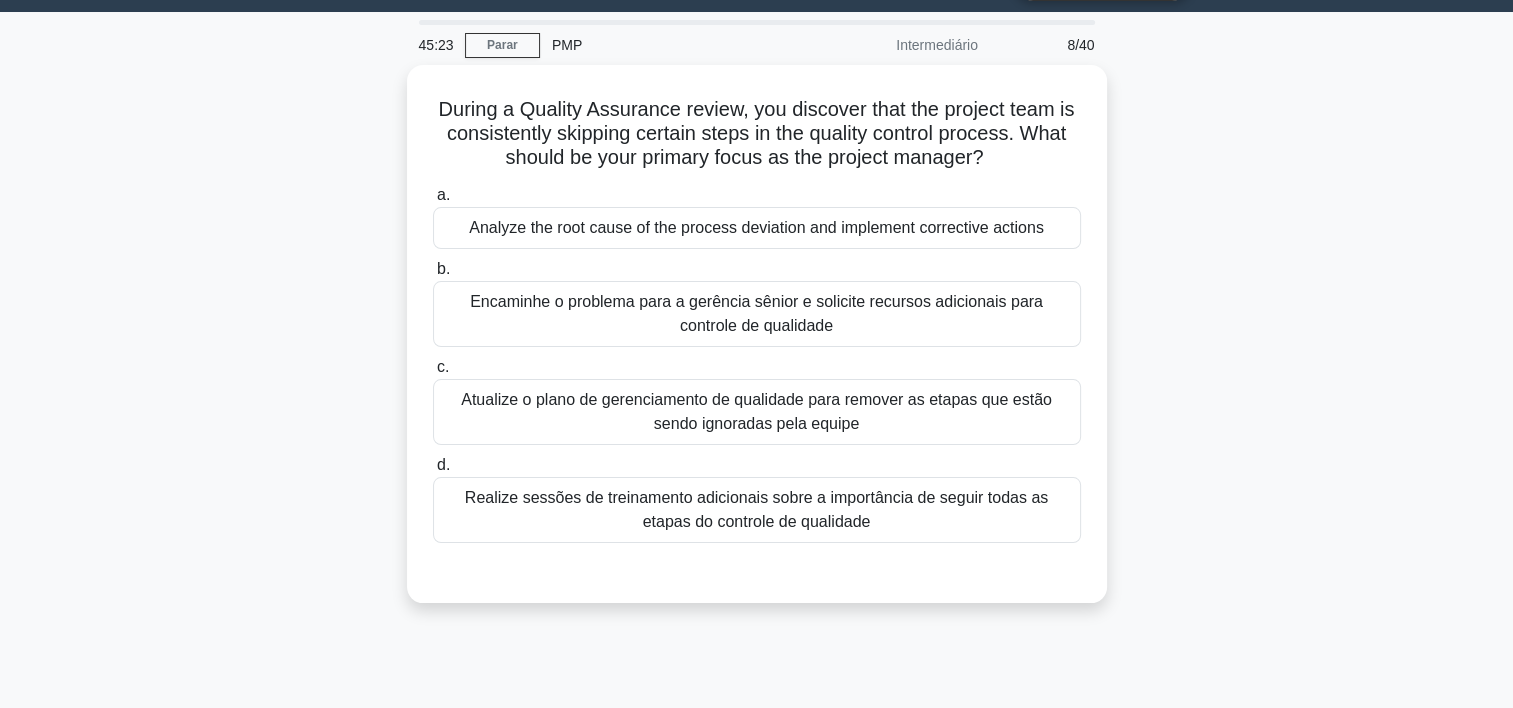 scroll, scrollTop: 41, scrollLeft: 0, axis: vertical 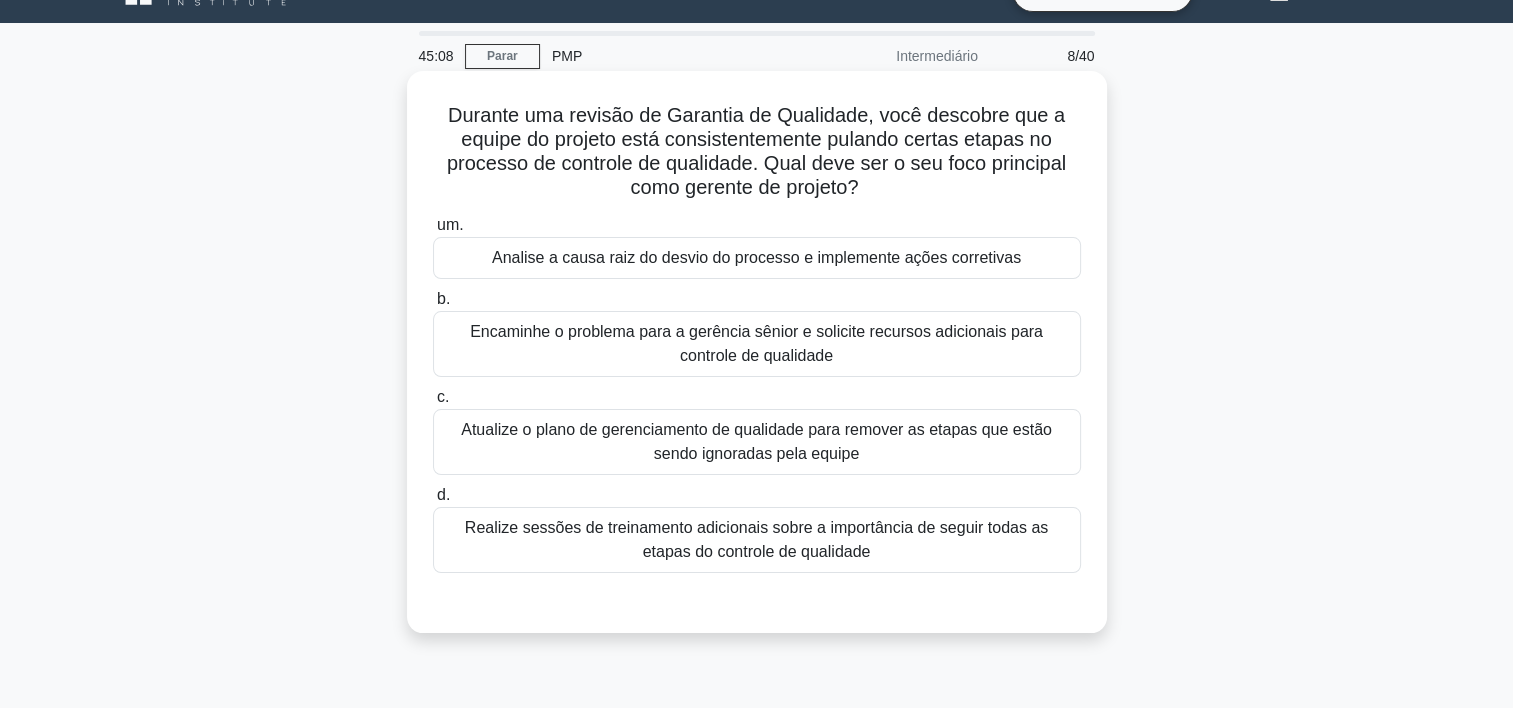 click on "Analise a causa raiz do desvio do processo e implemente ações corretivas" at bounding box center (757, 258) 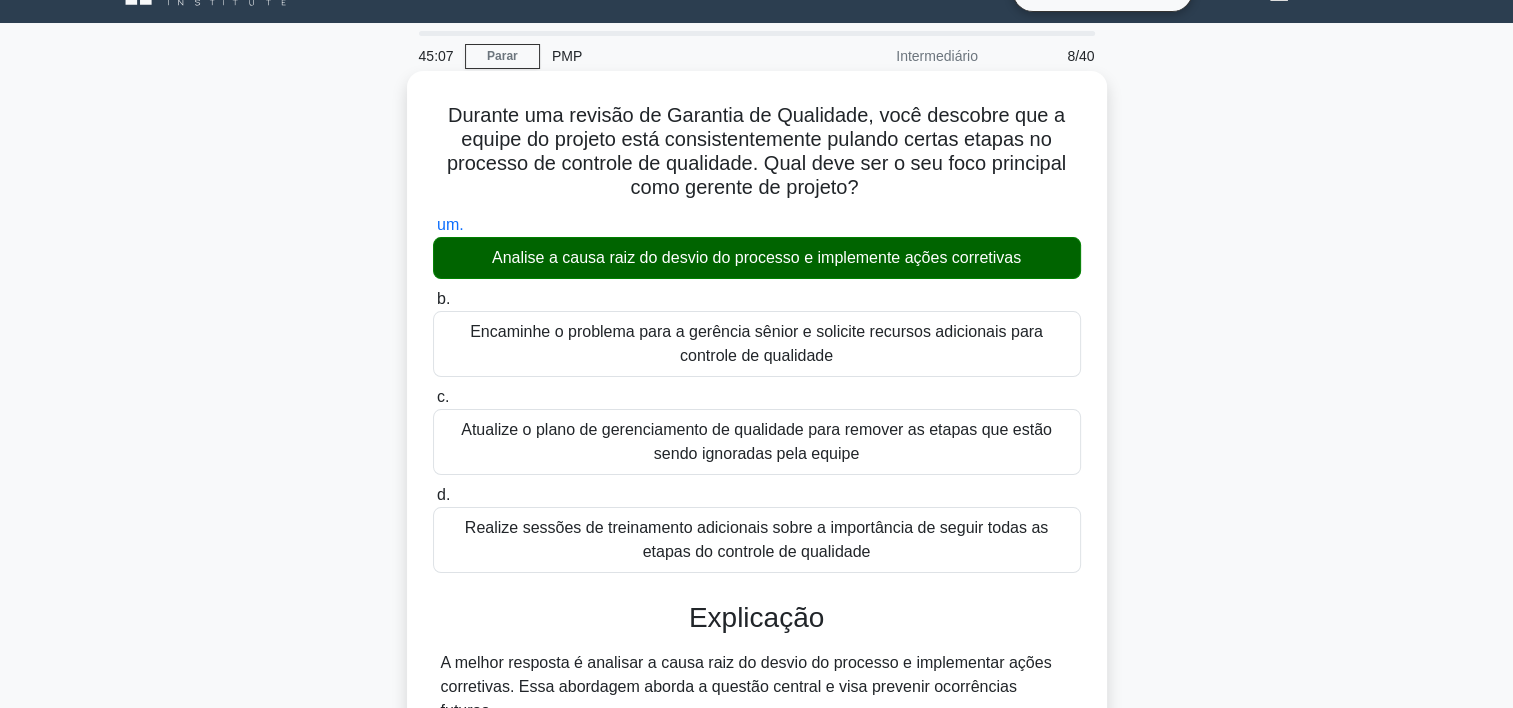 scroll, scrollTop: 764, scrollLeft: 0, axis: vertical 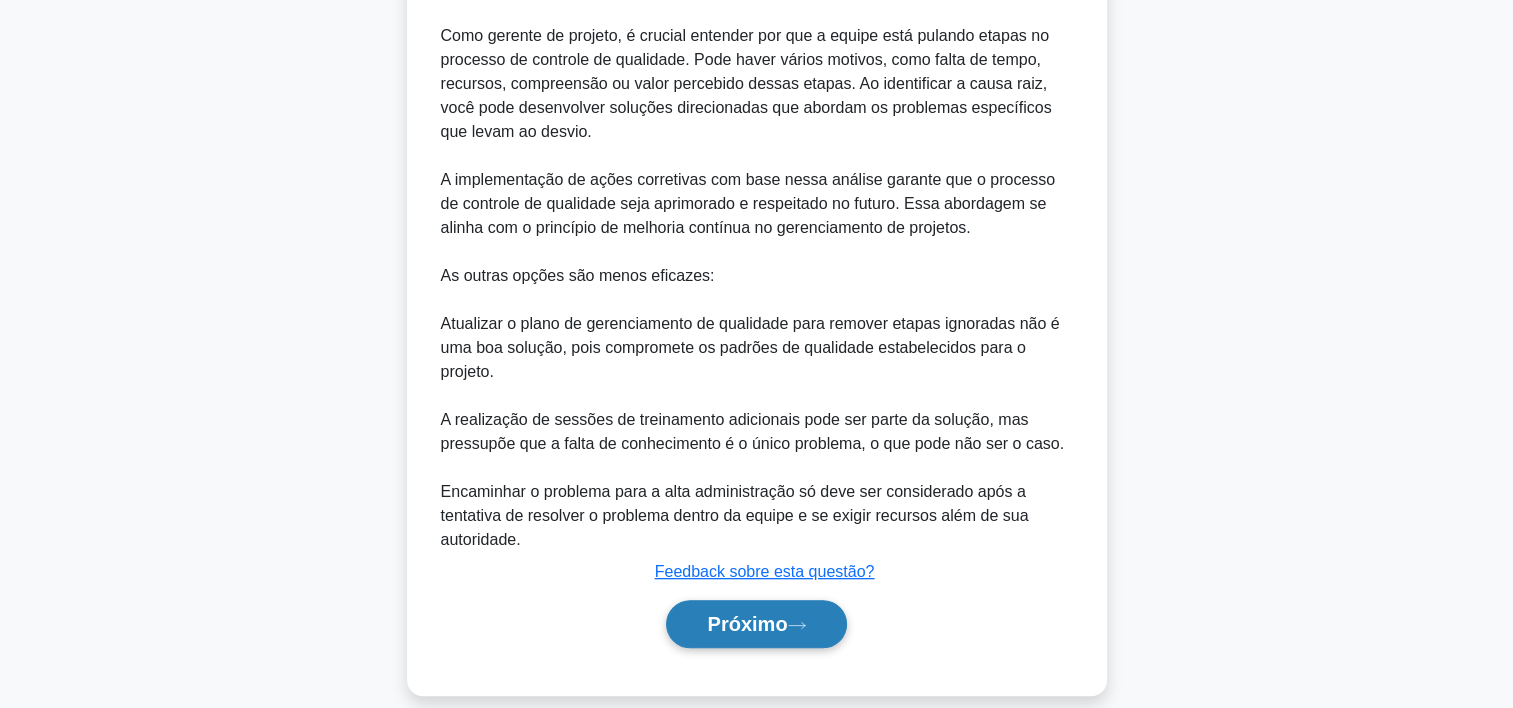 click on "Próximo" at bounding box center [747, 624] 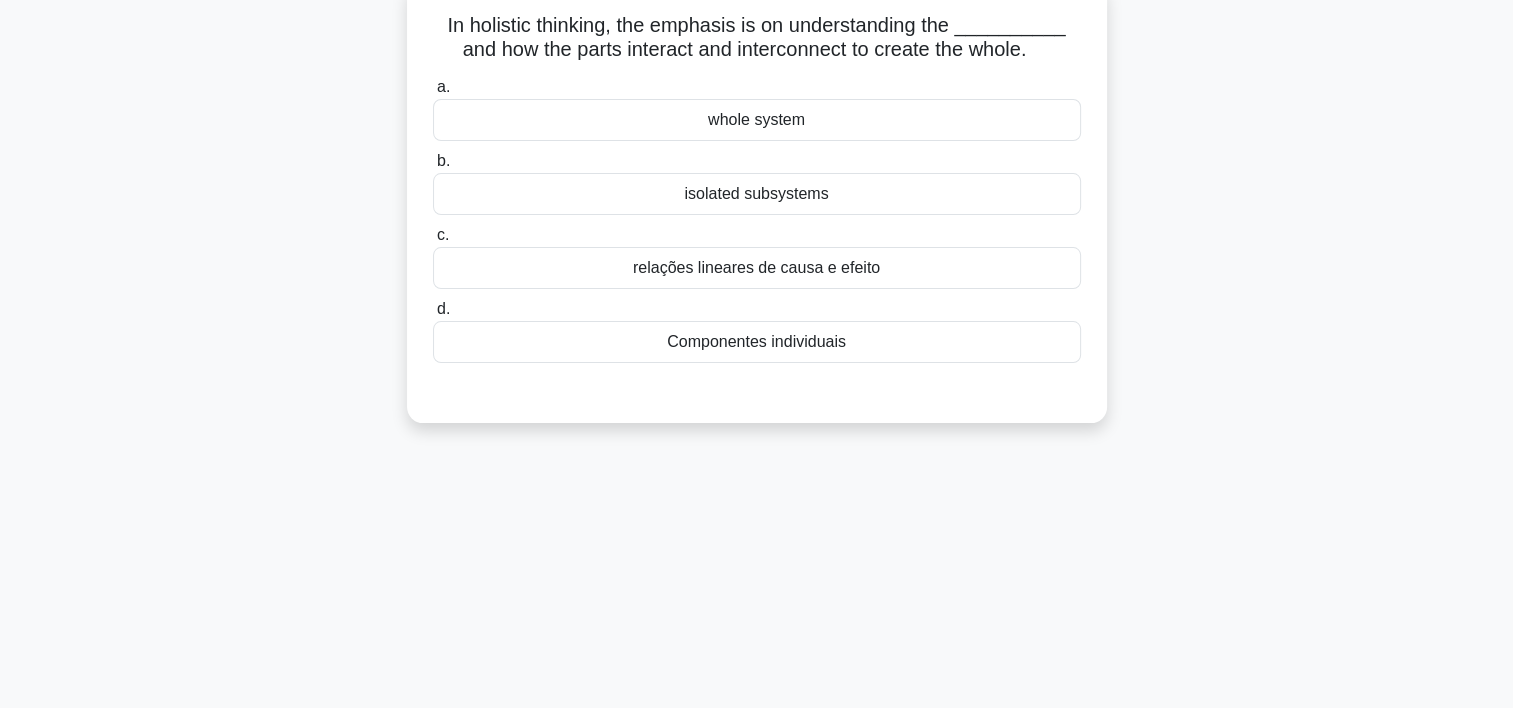 scroll, scrollTop: 0, scrollLeft: 0, axis: both 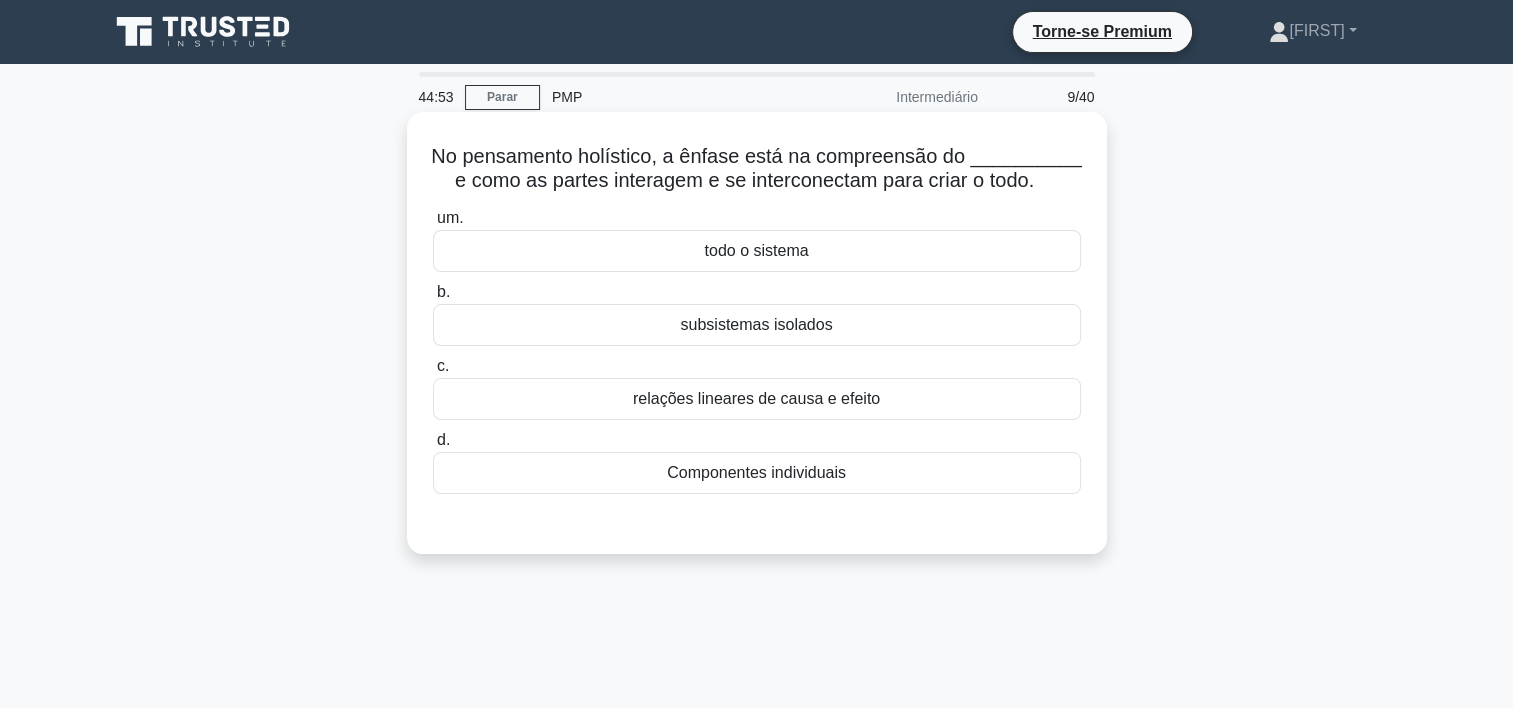 click on "todo o sistema" at bounding box center [757, 251] 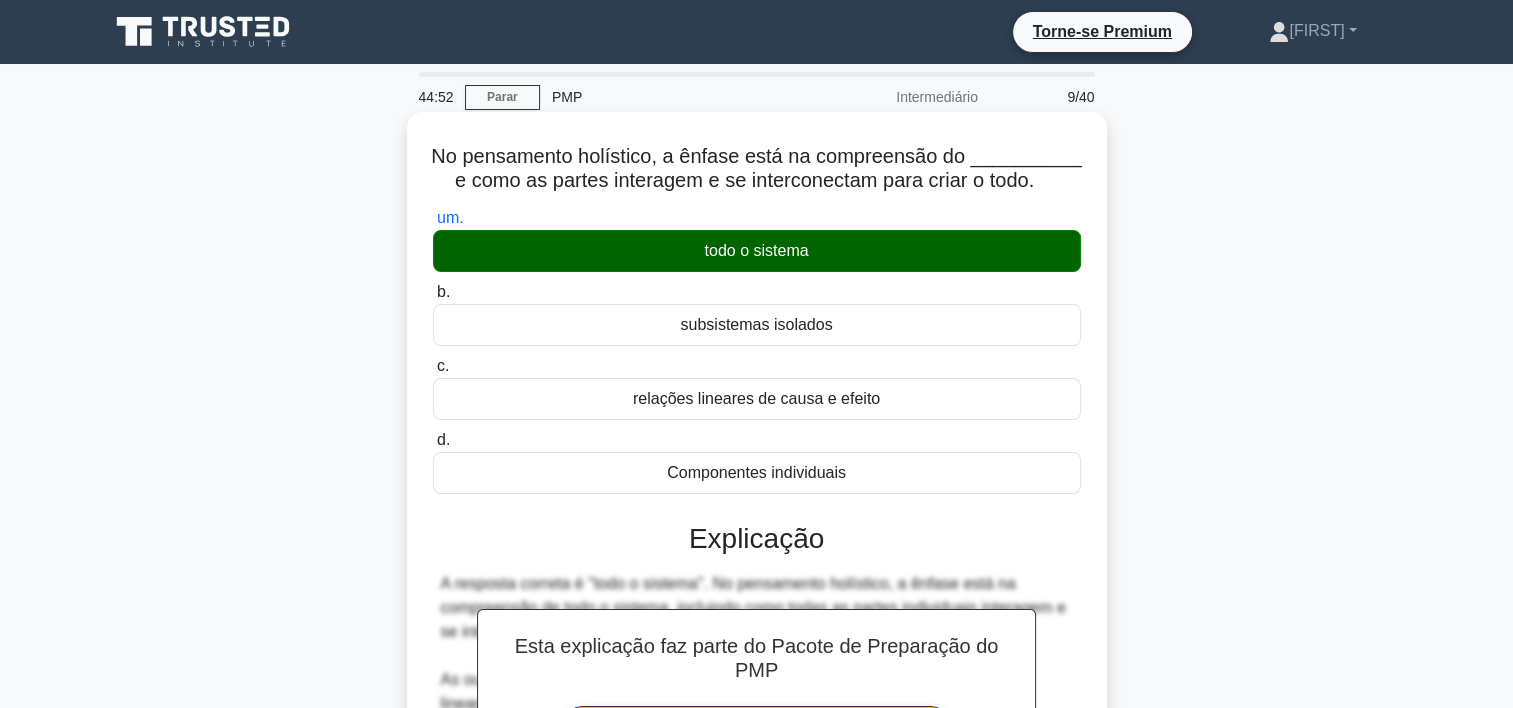 scroll, scrollTop: 372, scrollLeft: 0, axis: vertical 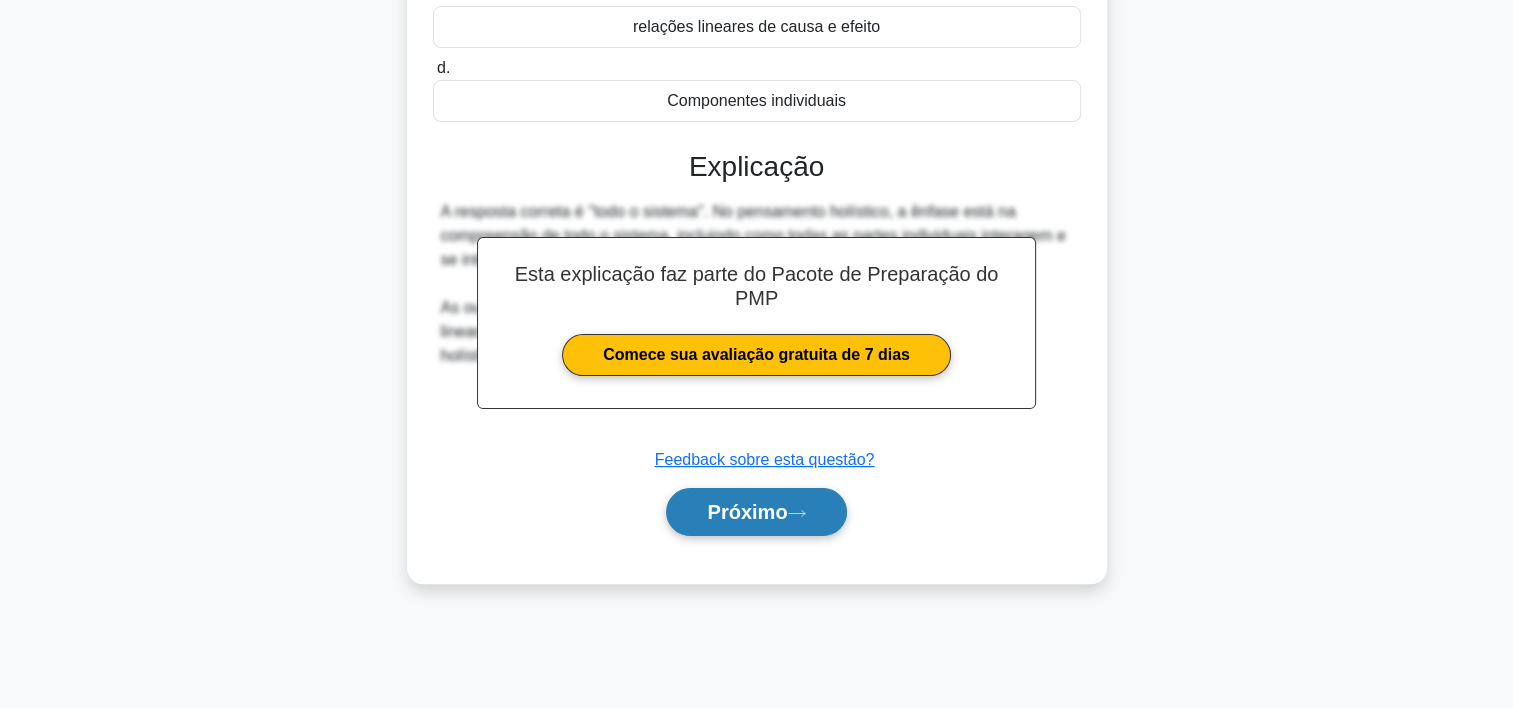 click on "Próximo" at bounding box center (747, 512) 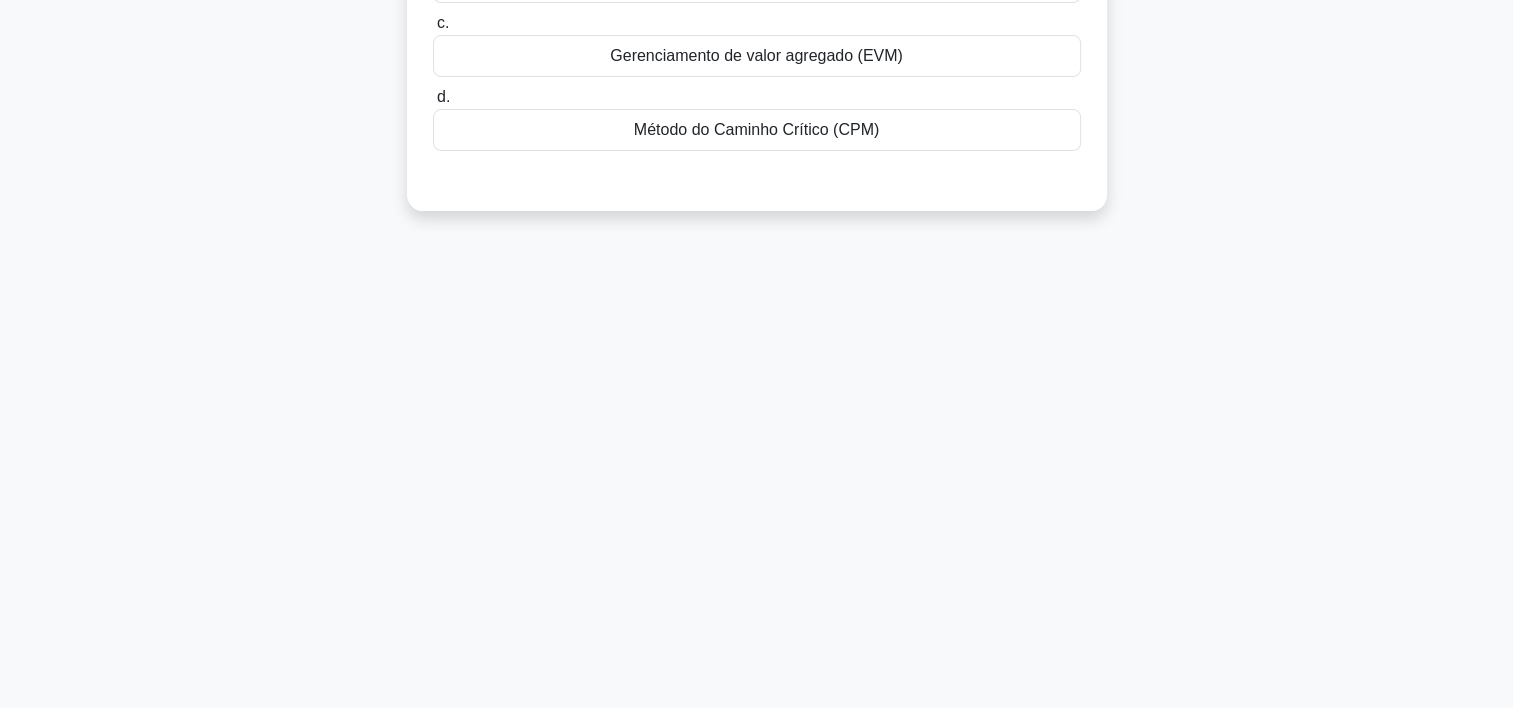 scroll, scrollTop: 0, scrollLeft: 0, axis: both 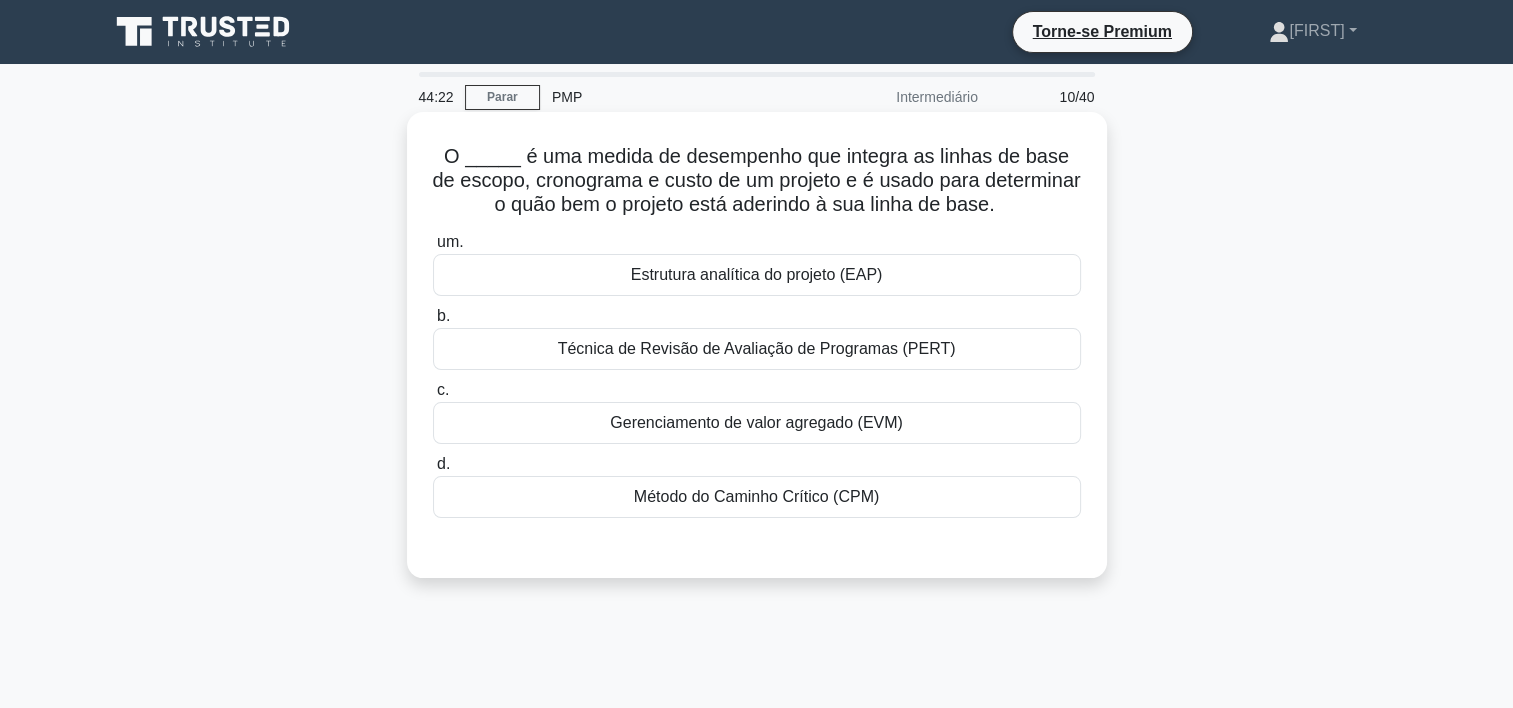 click on "um.
Estrutura analítica do projeto (EAP)
b.
Técnica de Revisão de Avaliação de Programas (PERT)
c.
Gerenciamento de valor agregado (EVM)
d." at bounding box center (757, 390) 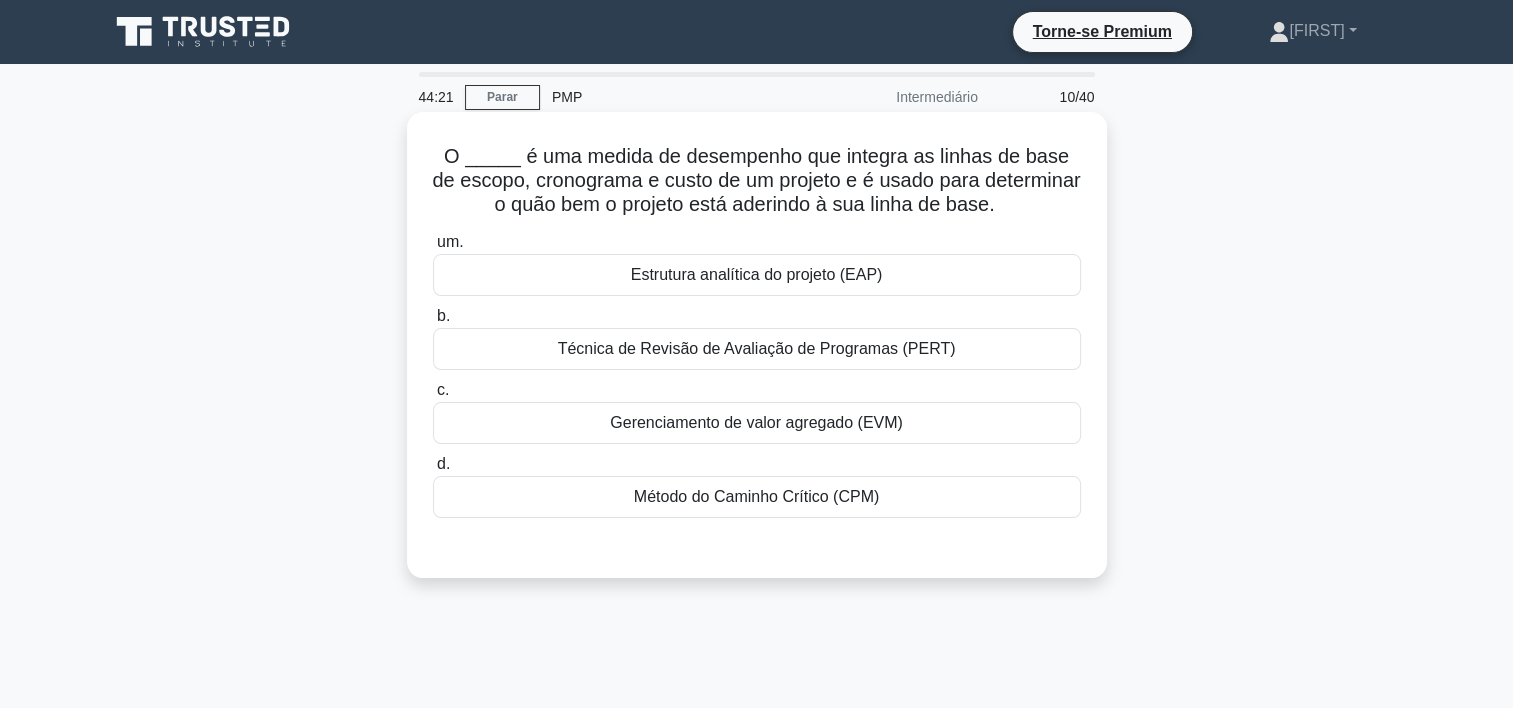 click on "Método do Caminho Crítico (CPM)" at bounding box center (757, 497) 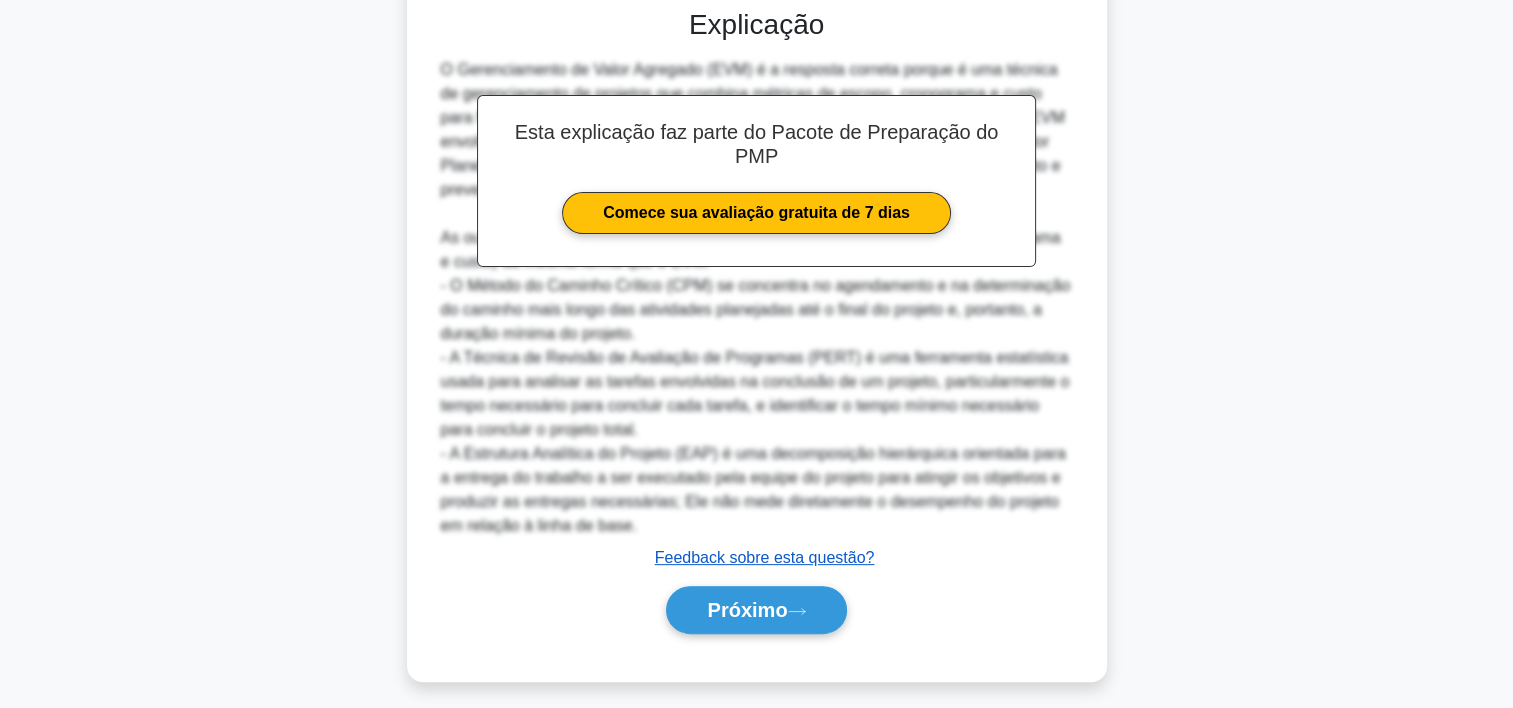 scroll, scrollTop: 540, scrollLeft: 0, axis: vertical 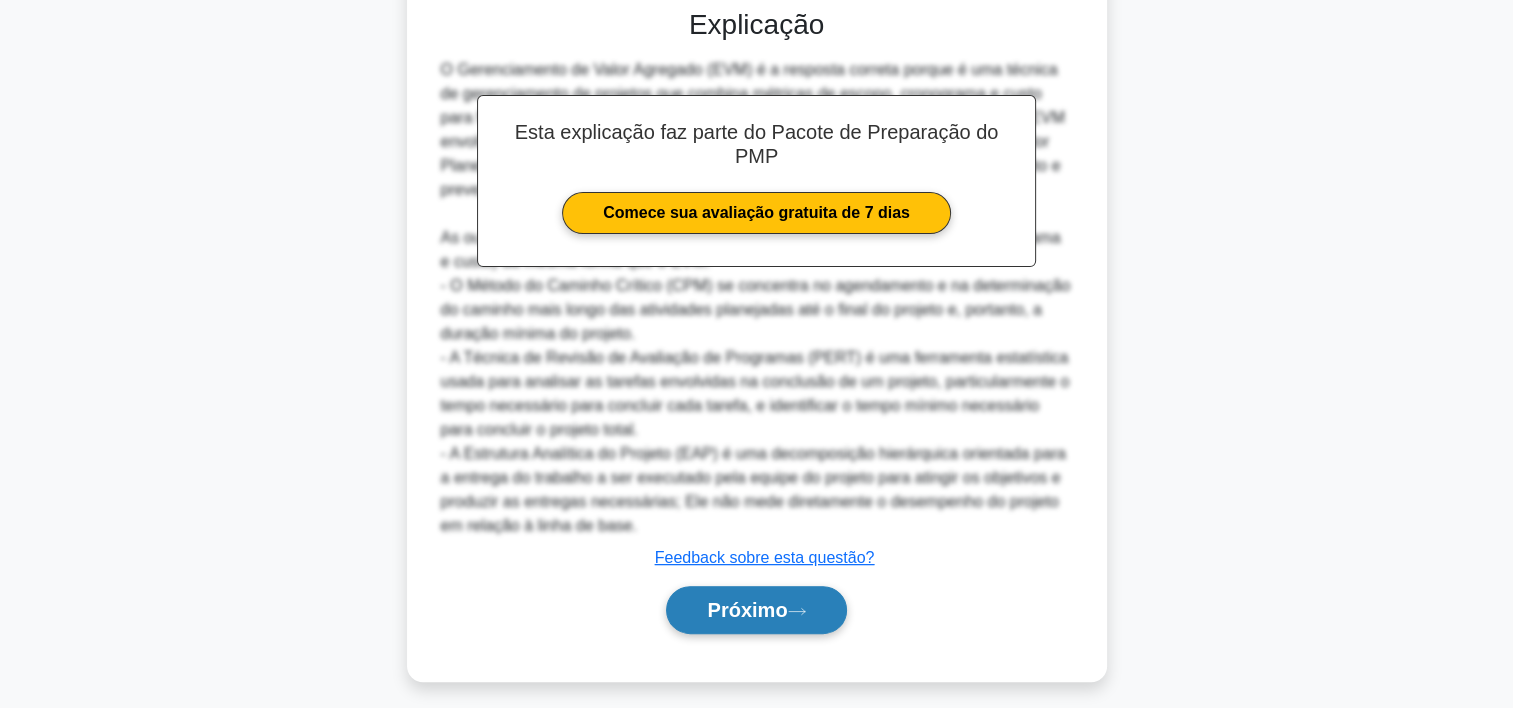 click on "Próximo" at bounding box center [747, 610] 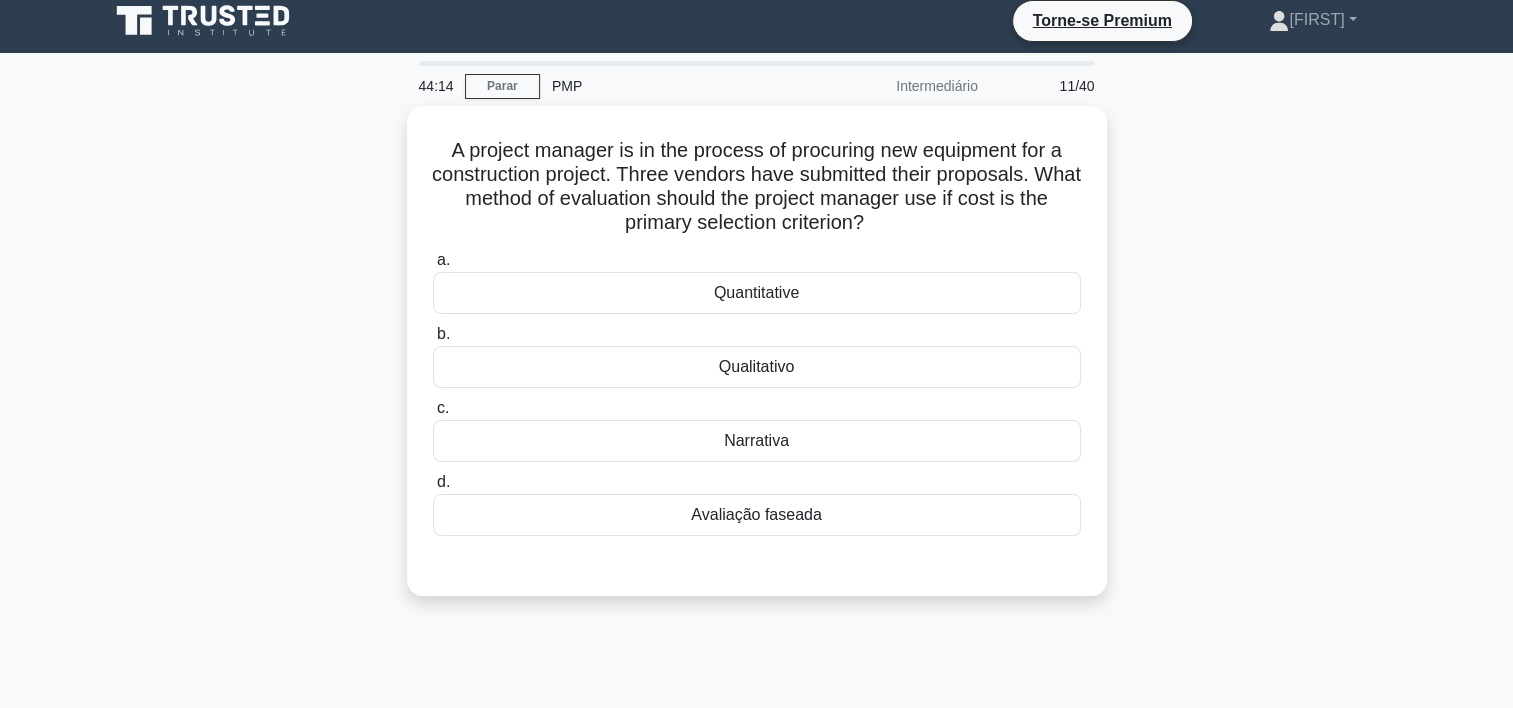 scroll, scrollTop: 0, scrollLeft: 0, axis: both 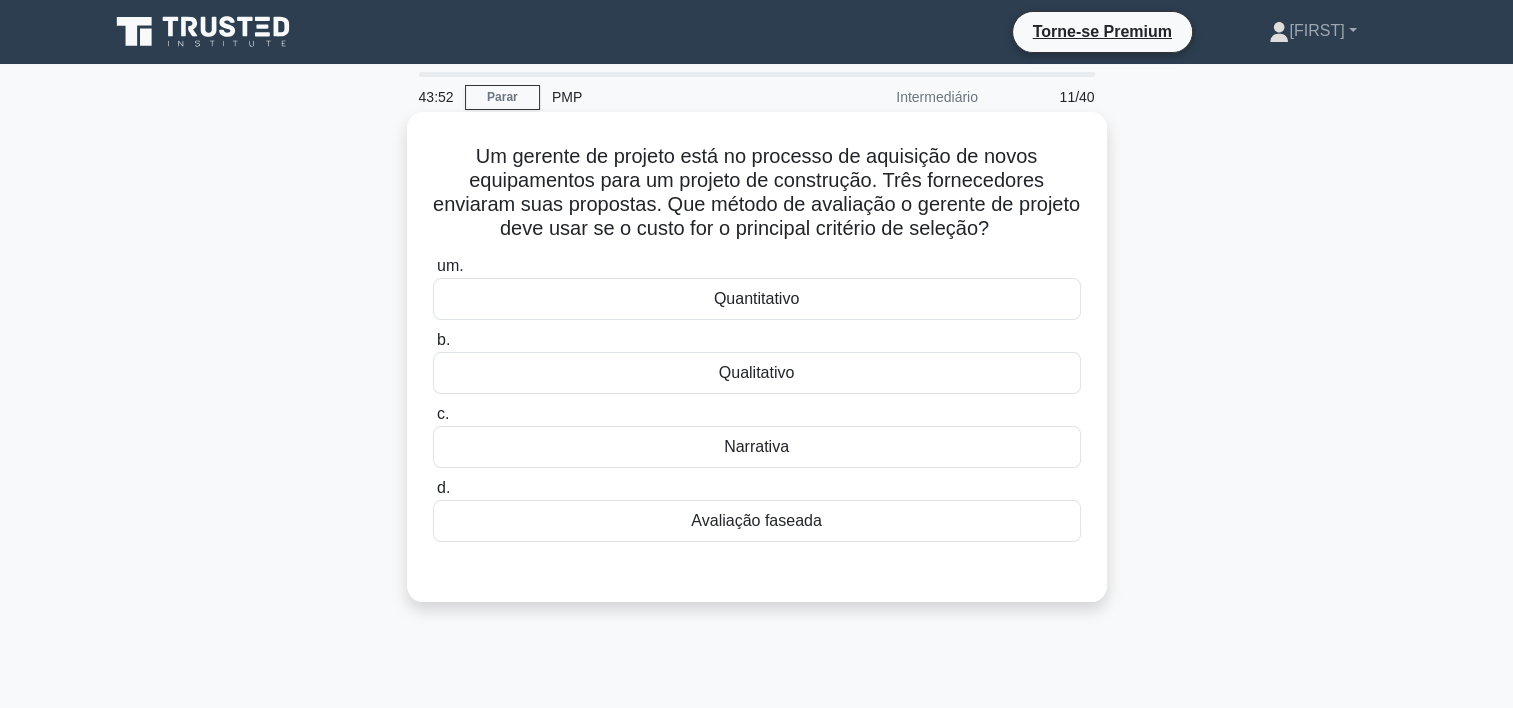 click on "Quantitativo" at bounding box center (757, 299) 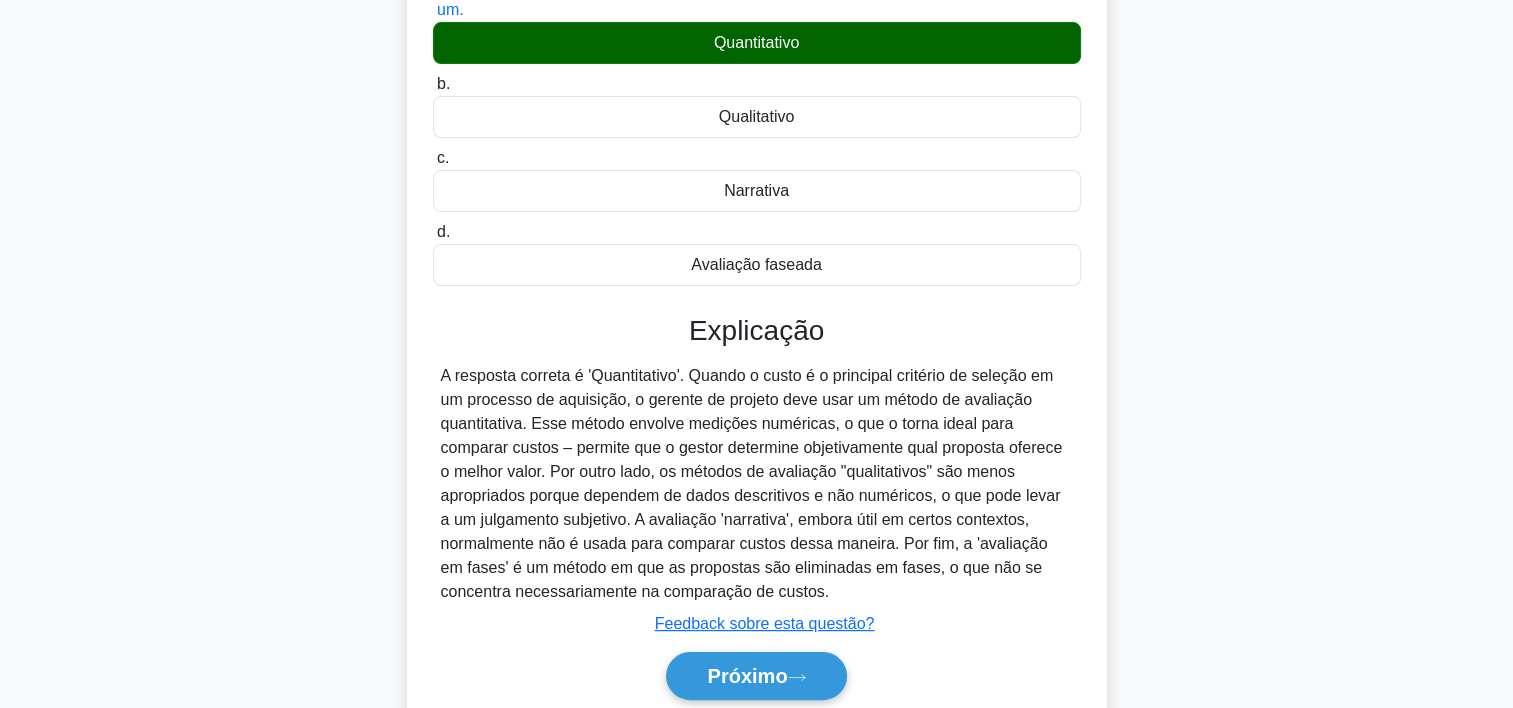 scroll, scrollTop: 372, scrollLeft: 0, axis: vertical 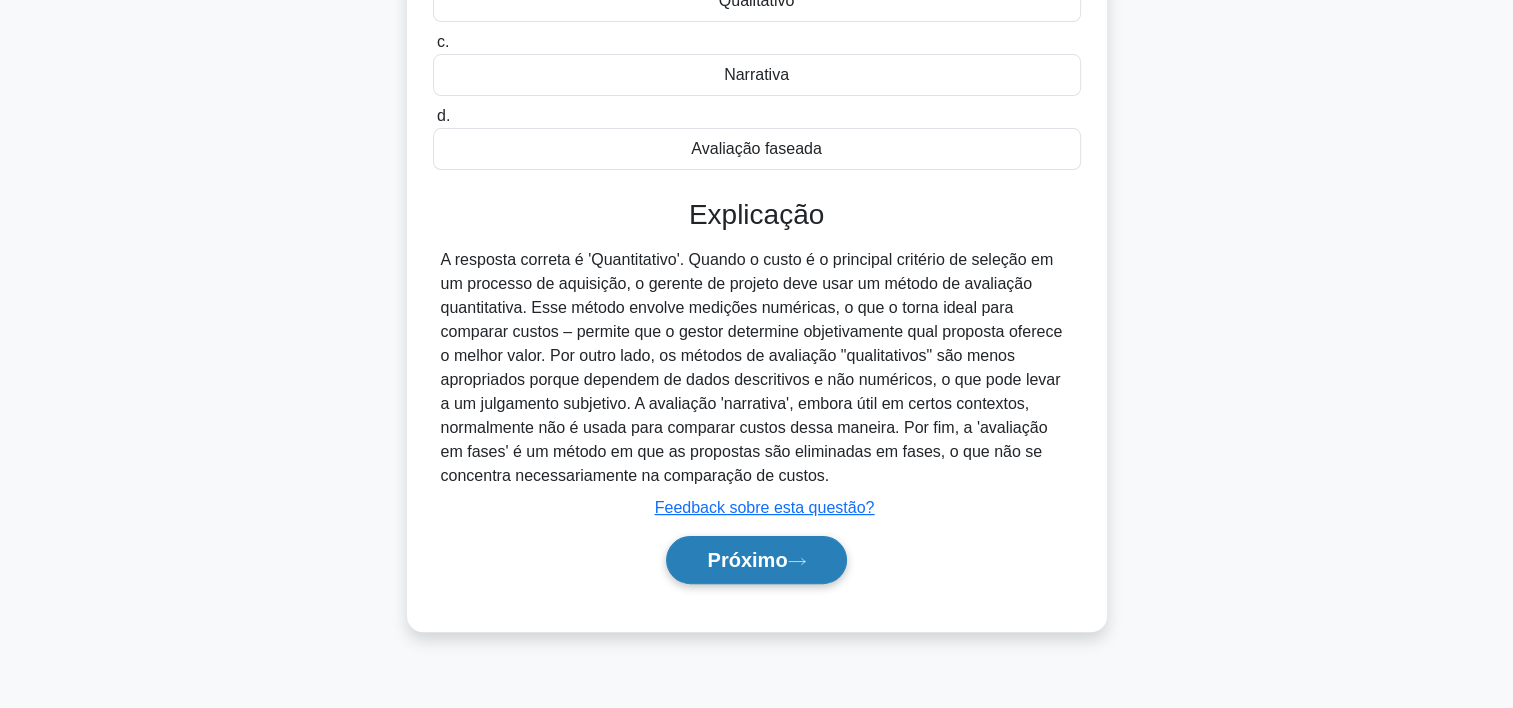 click on "Próximo" at bounding box center [747, 560] 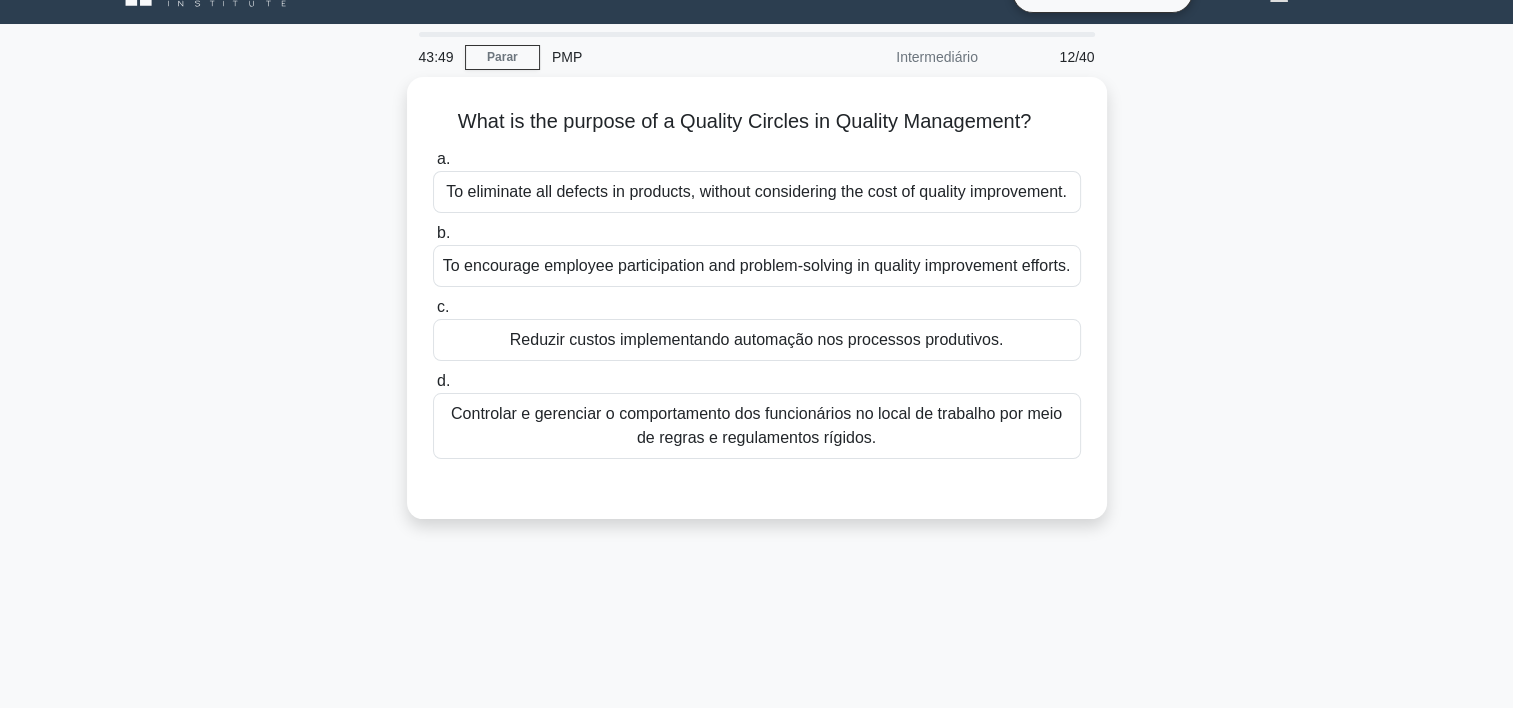 scroll, scrollTop: 0, scrollLeft: 0, axis: both 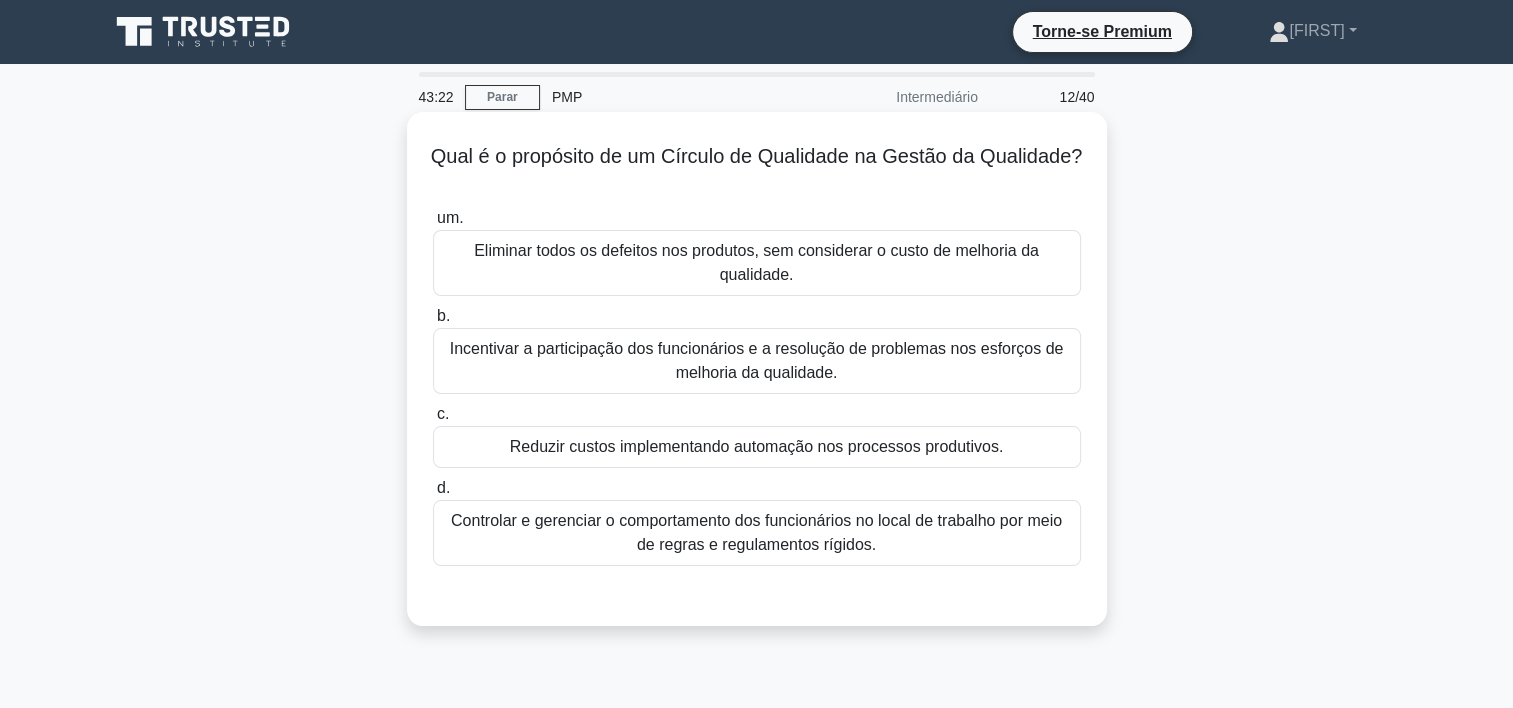 click on "Incentivar a participação dos funcionários e a resolução de problemas nos esforços de melhoria da qualidade." at bounding box center (757, 361) 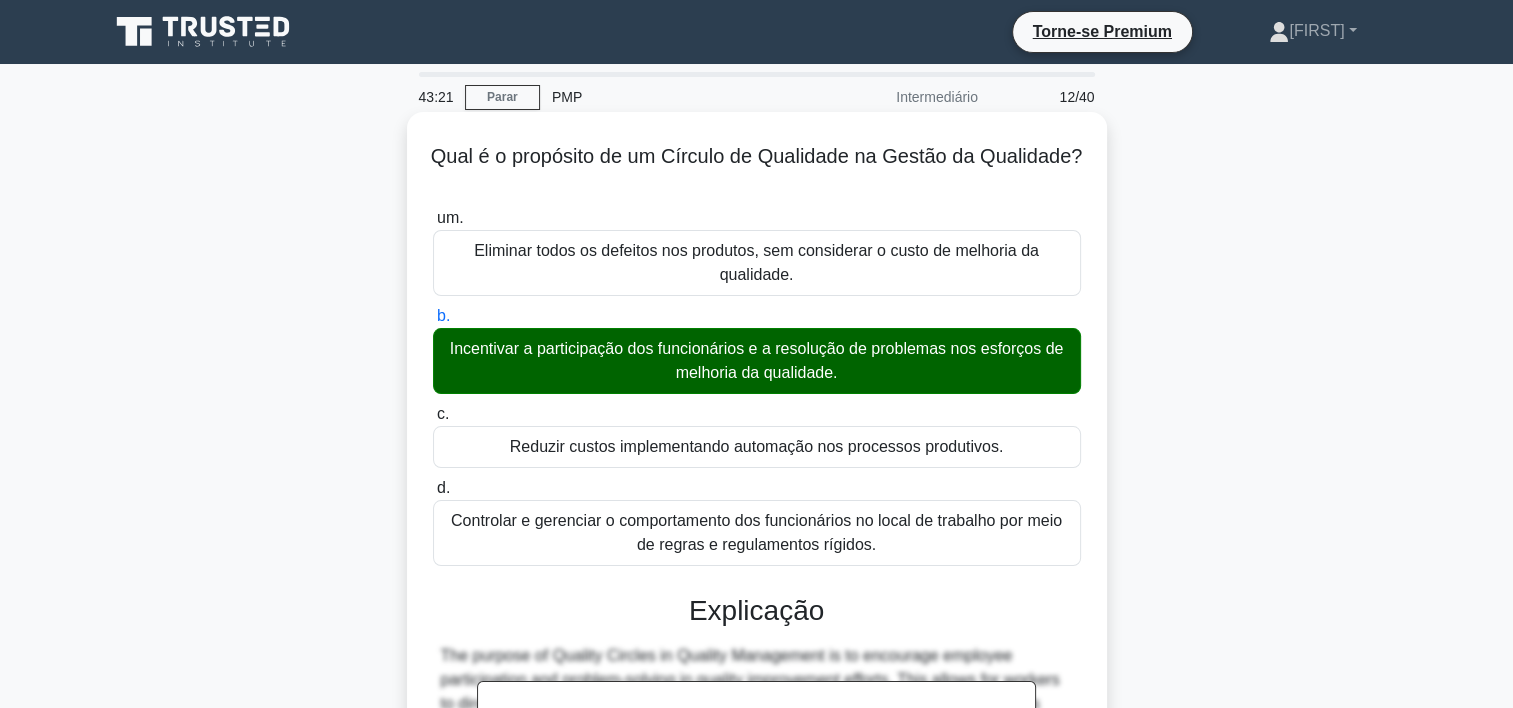 scroll, scrollTop: 404, scrollLeft: 0, axis: vertical 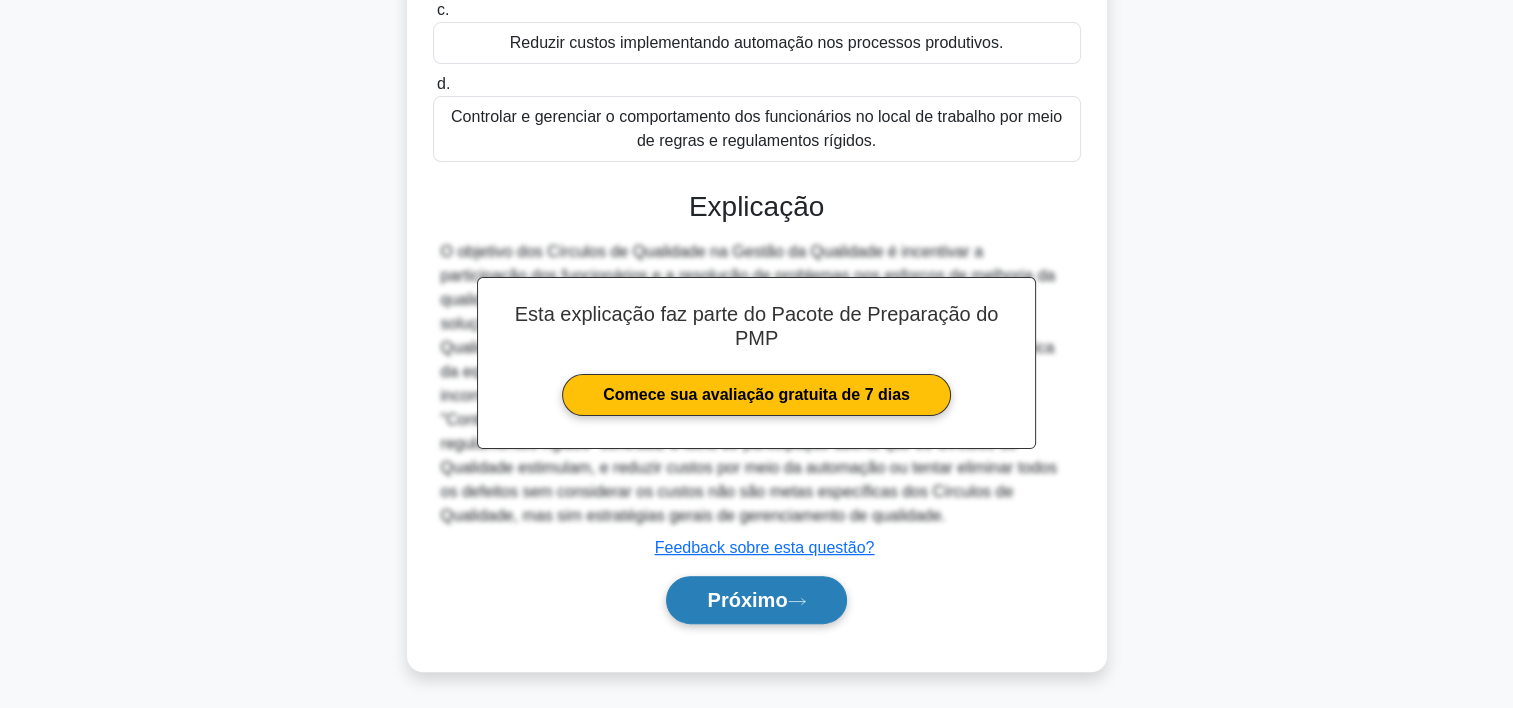 click on "Próximo" at bounding box center [747, 600] 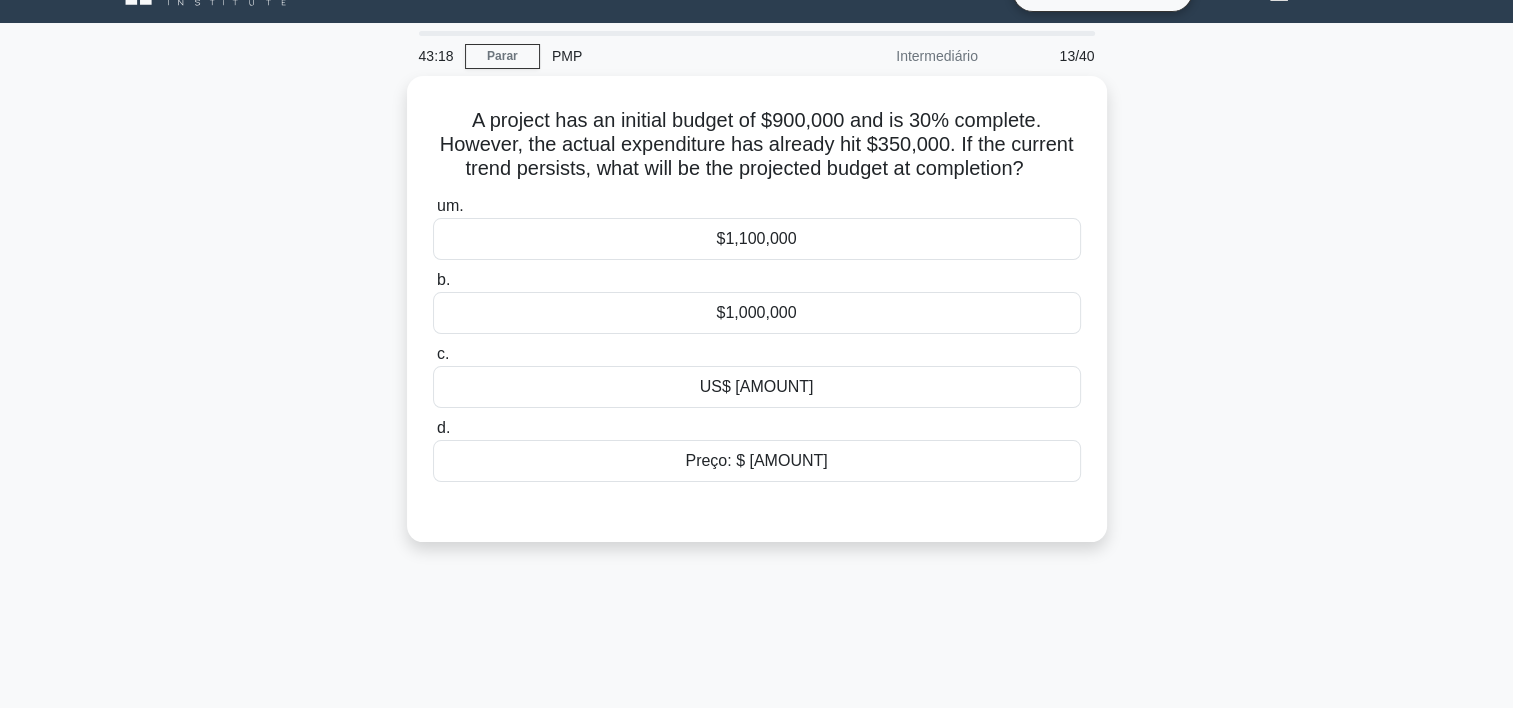 scroll, scrollTop: 40, scrollLeft: 0, axis: vertical 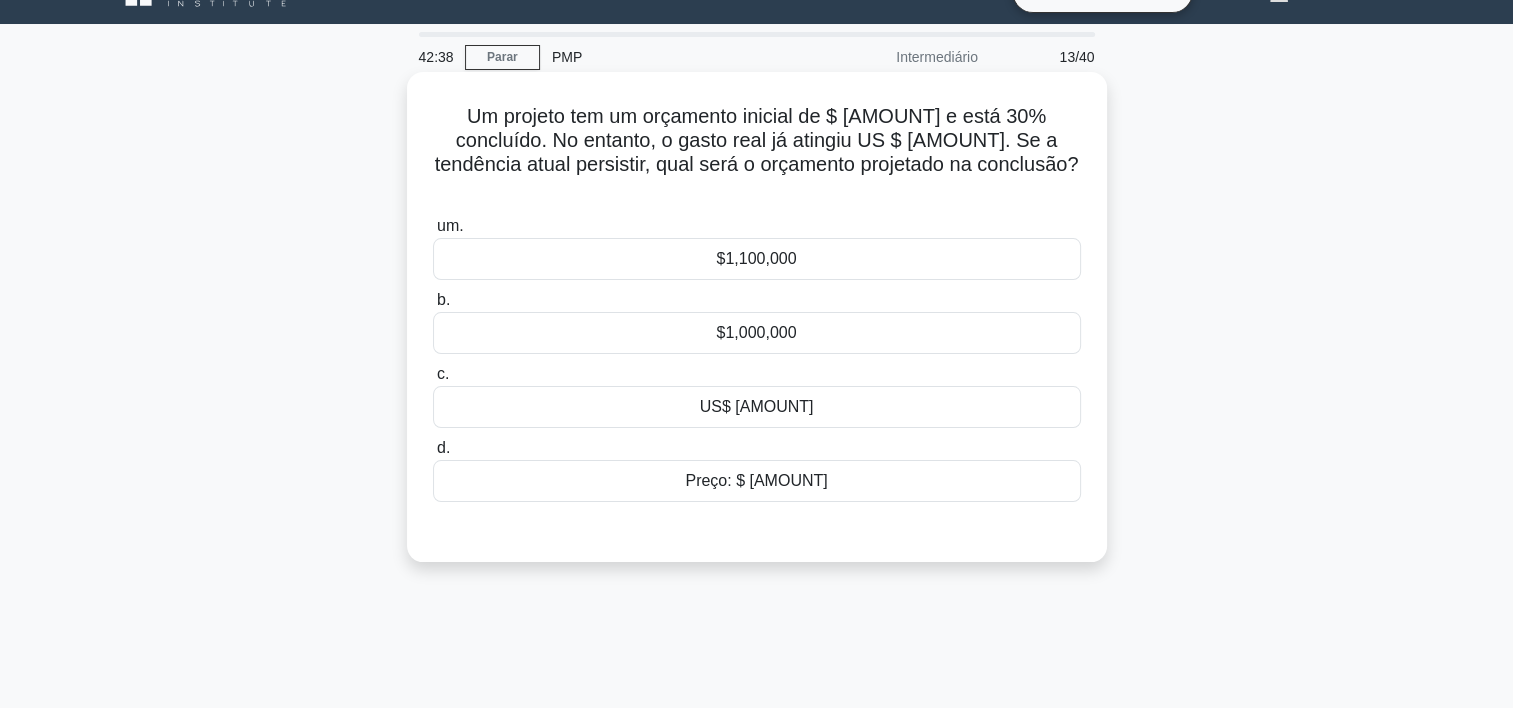 click on "um.
$1,100,000
b.
$1,000,000" at bounding box center (757, 374) 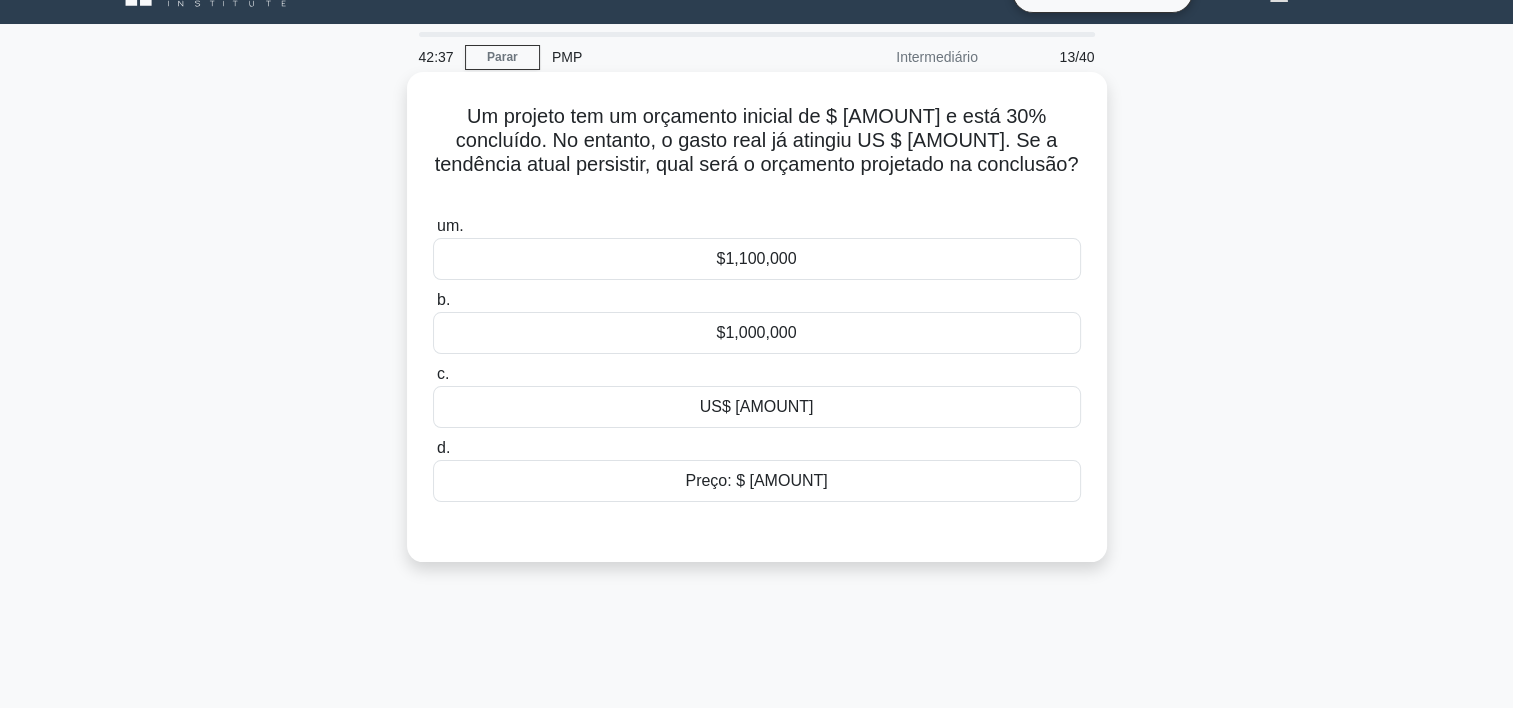 click on "Preço: $1,166,666.67" at bounding box center (757, 481) 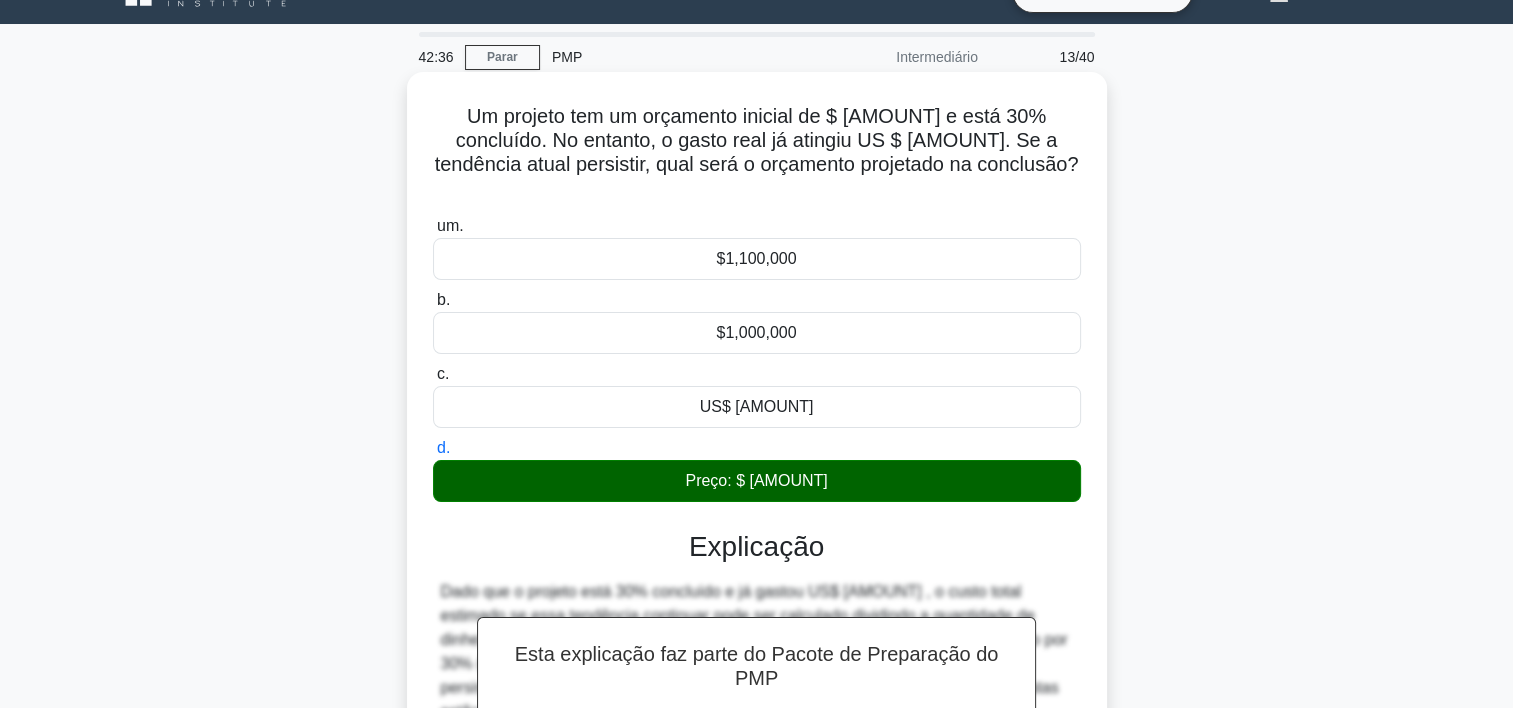 scroll, scrollTop: 372, scrollLeft: 0, axis: vertical 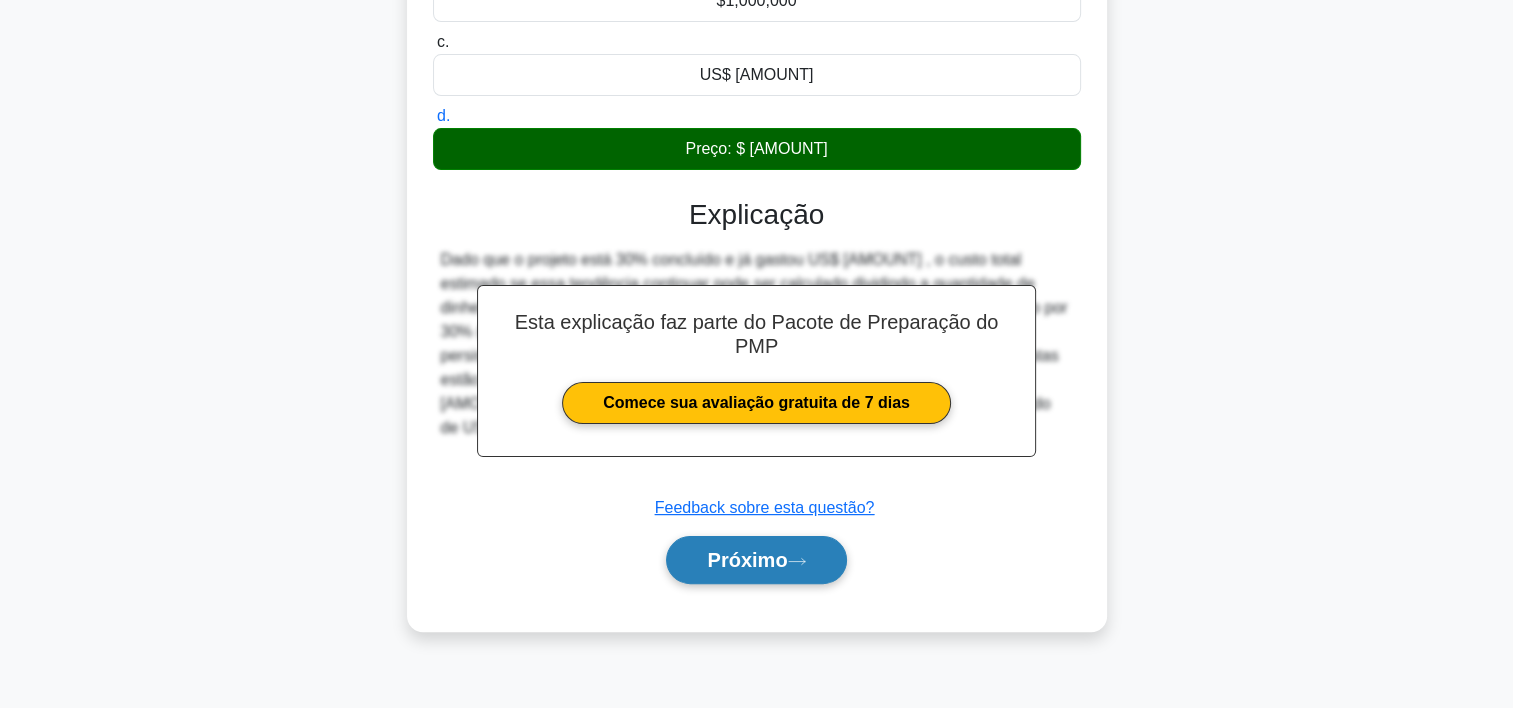 click on "Próximo" at bounding box center (747, 560) 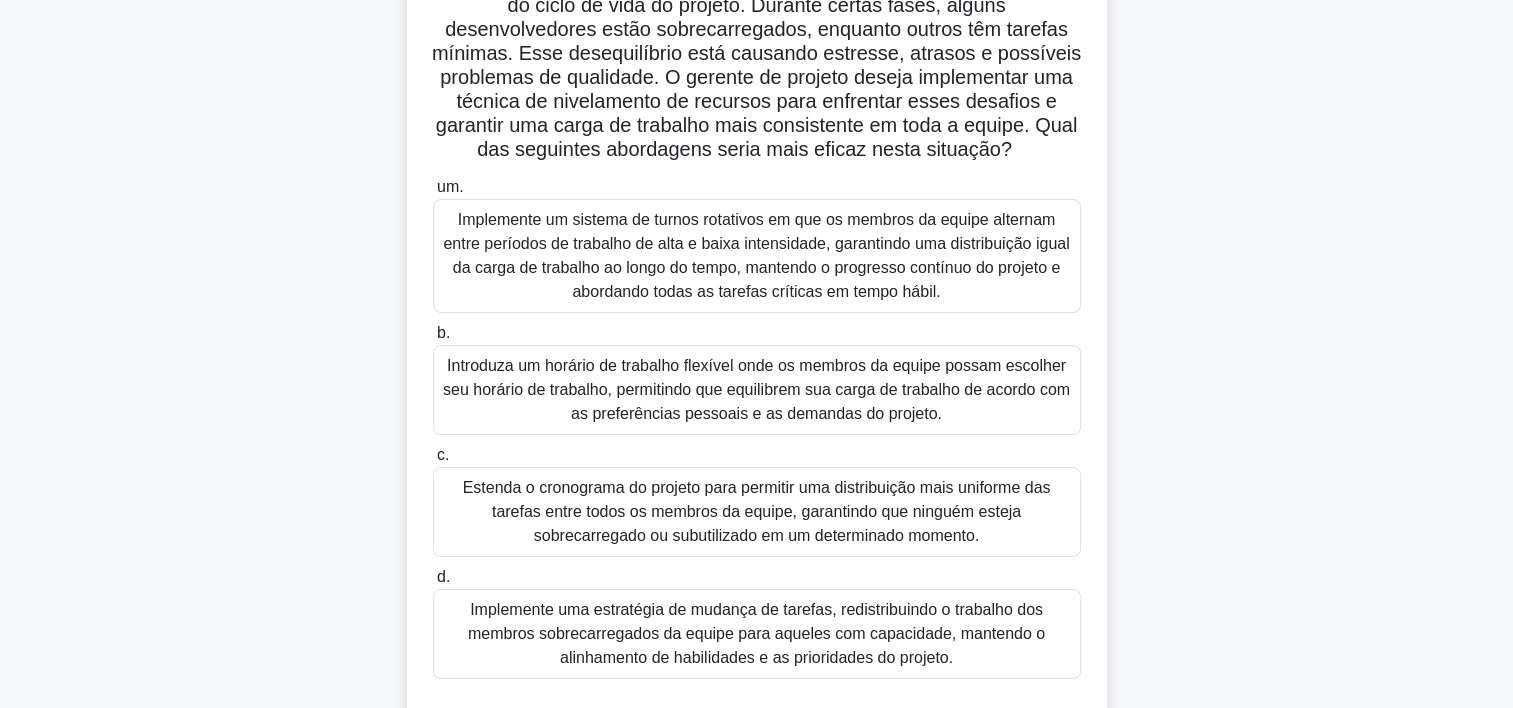 scroll, scrollTop: 203, scrollLeft: 0, axis: vertical 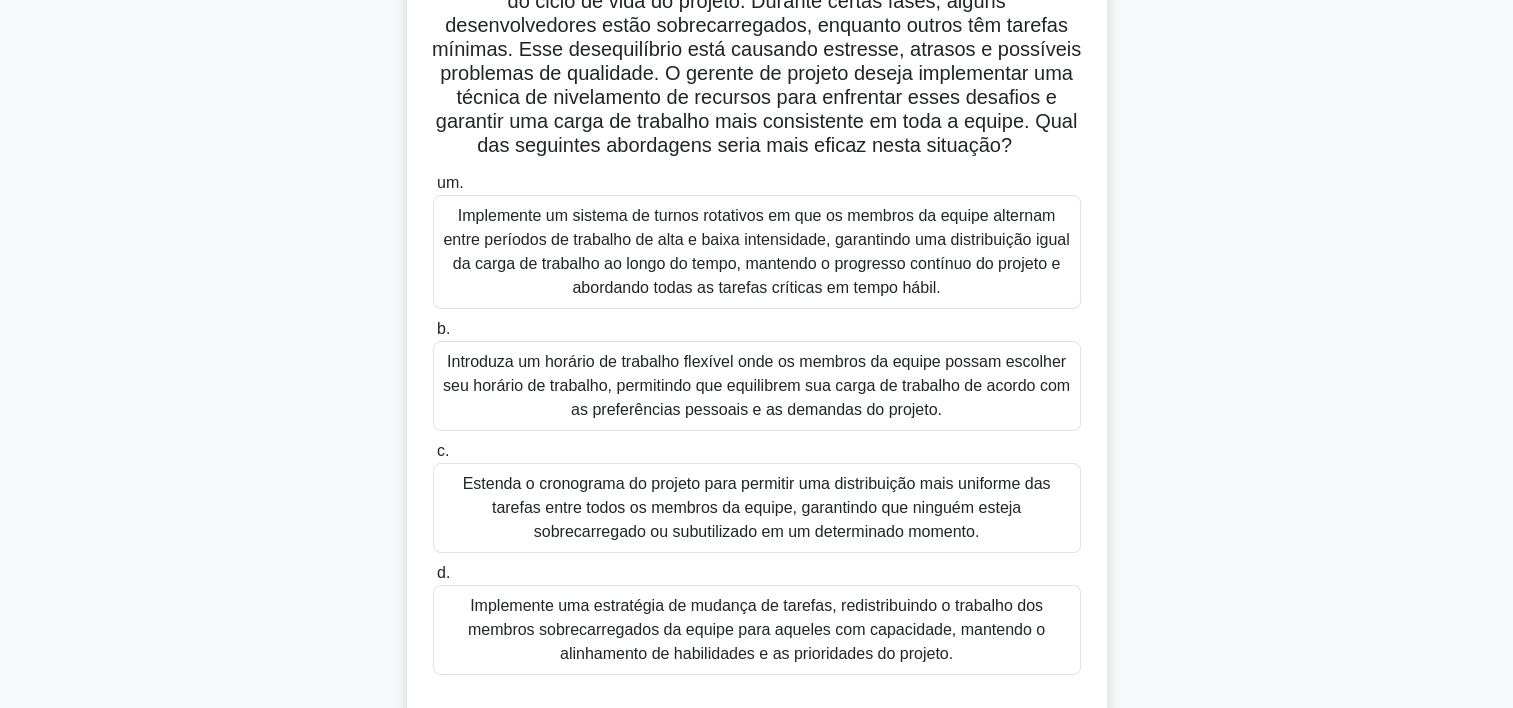 click on "Implemente uma estratégia de mudança de tarefas, redistribuindo o trabalho dos membros sobrecarregados da equipe para aqueles com capacidade, mantendo o alinhamento de habilidades e as prioridades do projeto." at bounding box center (757, 630) 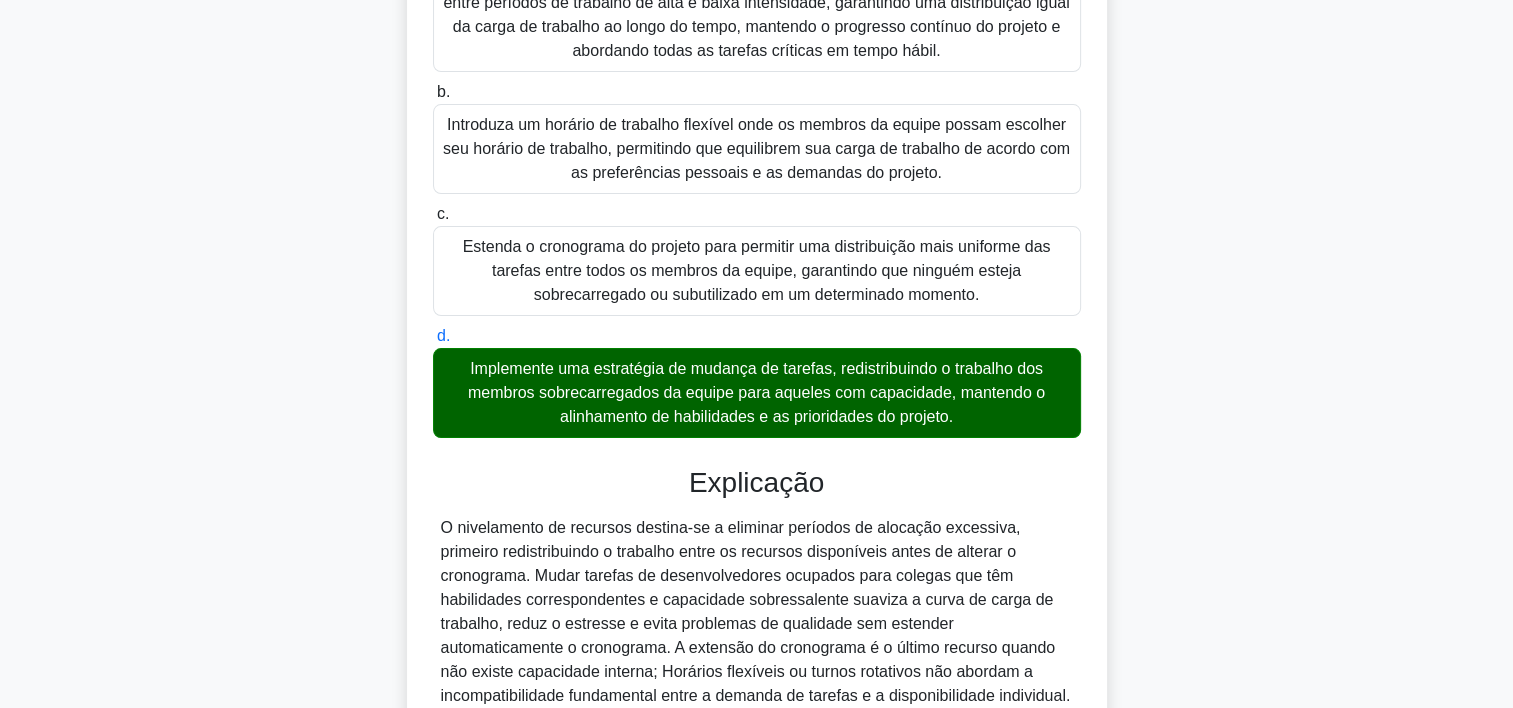 scroll, scrollTop: 668, scrollLeft: 0, axis: vertical 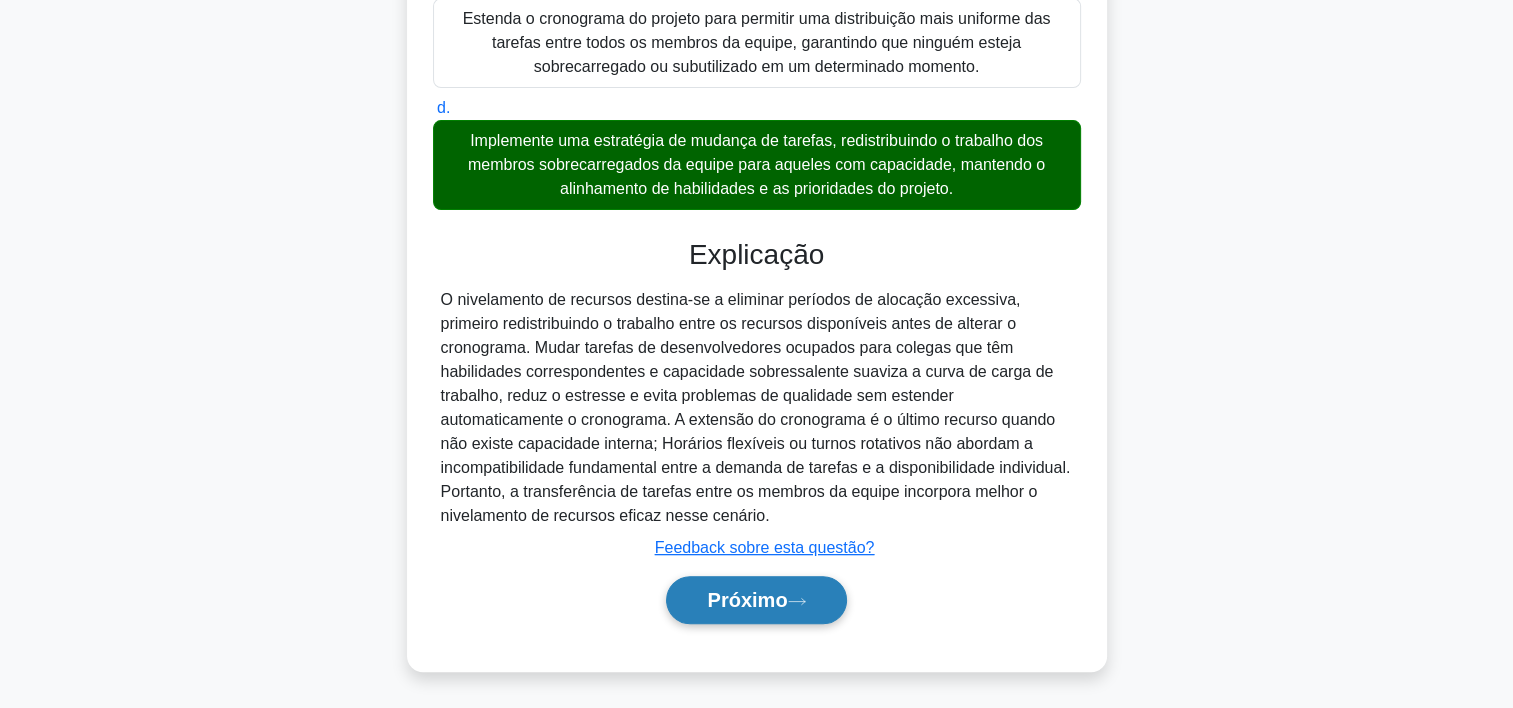 click on "Próximo" at bounding box center [756, 600] 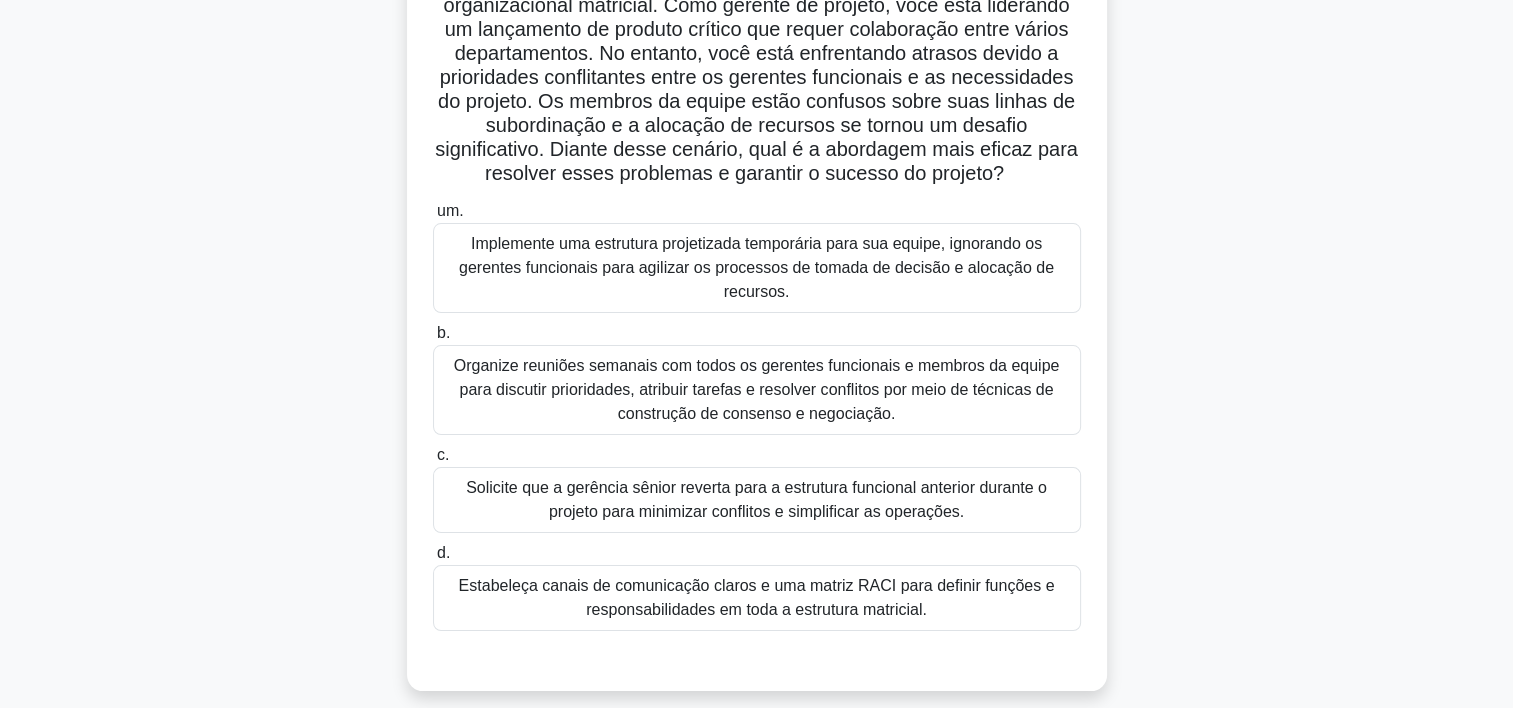 scroll, scrollTop: 206, scrollLeft: 0, axis: vertical 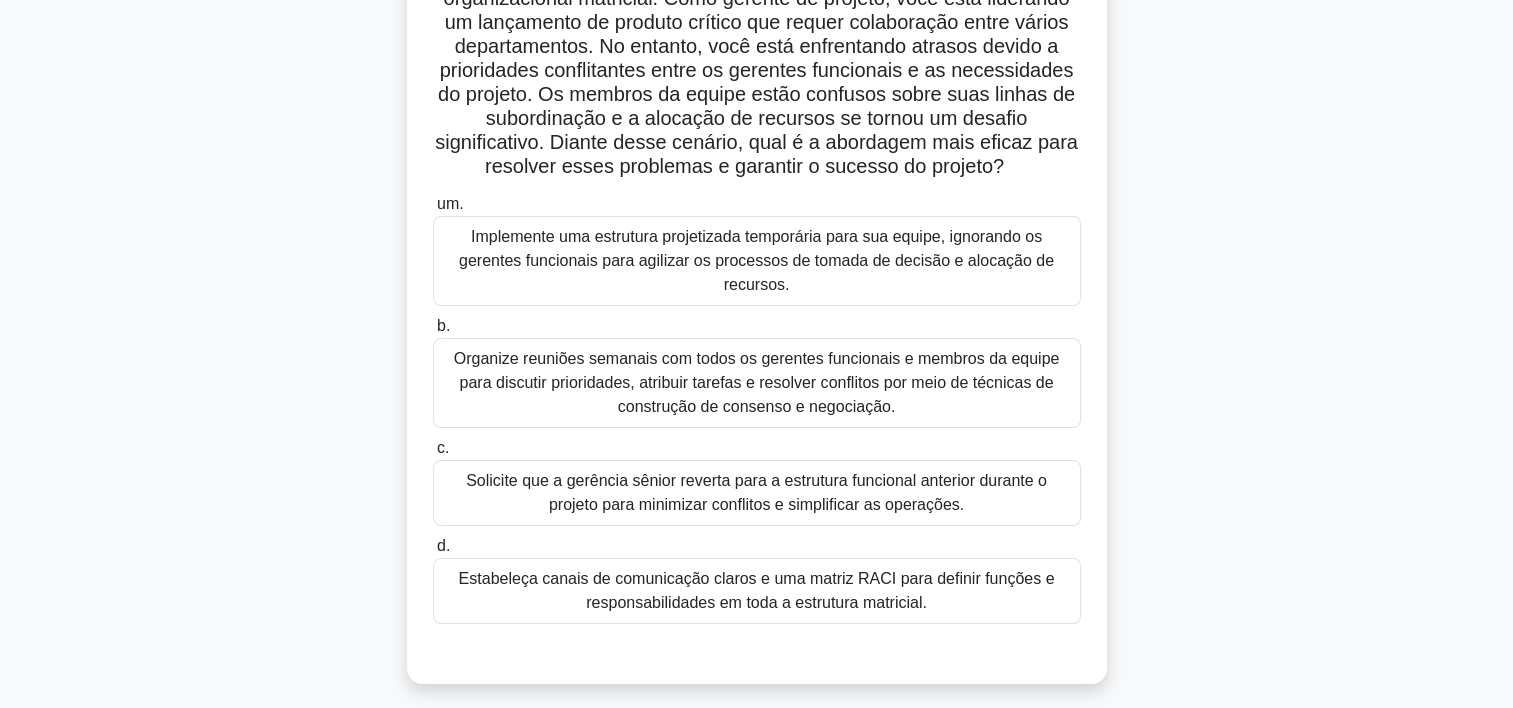 click on "Organize reuniões semanais com todos os gerentes funcionais e membros da equipe para discutir prioridades, atribuir tarefas e resolver conflitos por meio de técnicas de construção de consenso e negociação." at bounding box center [757, 383] 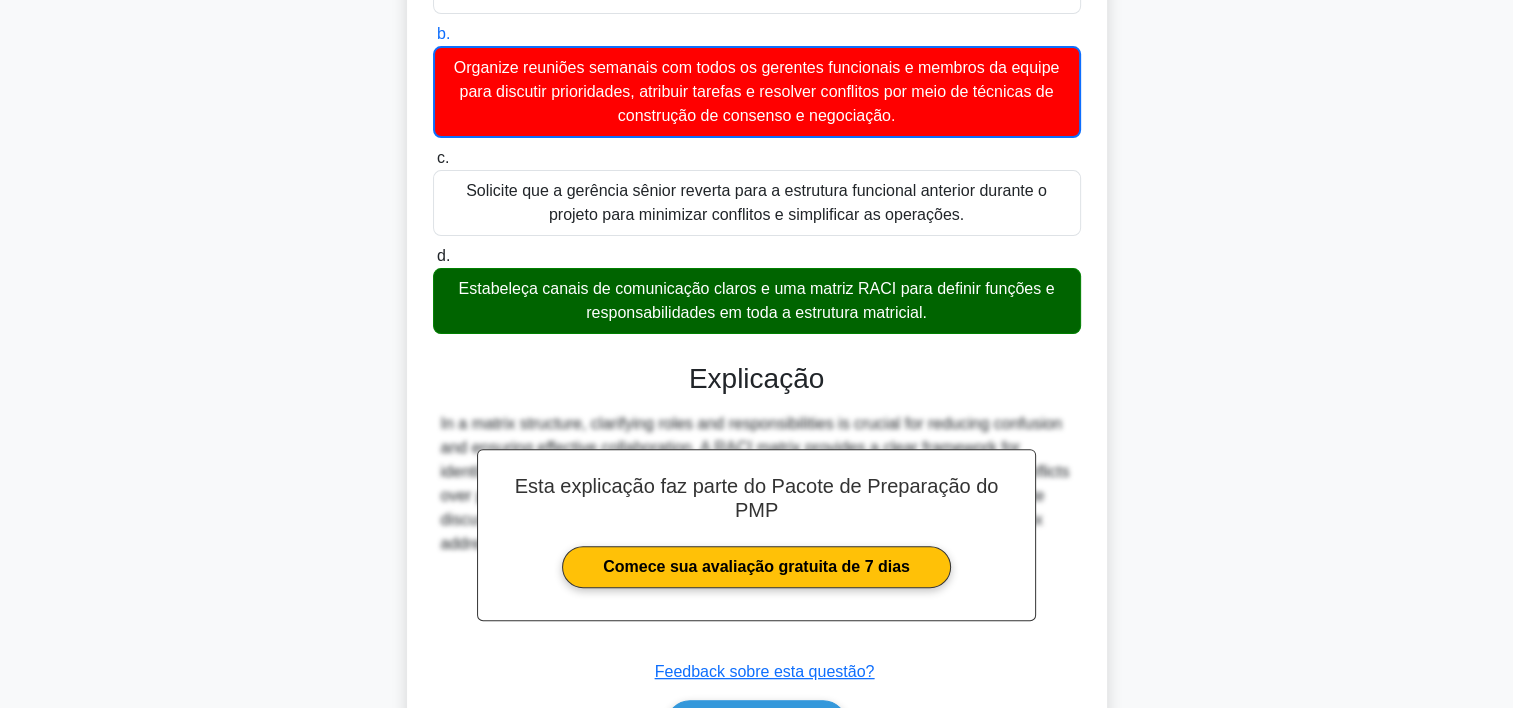 scroll, scrollTop: 621, scrollLeft: 0, axis: vertical 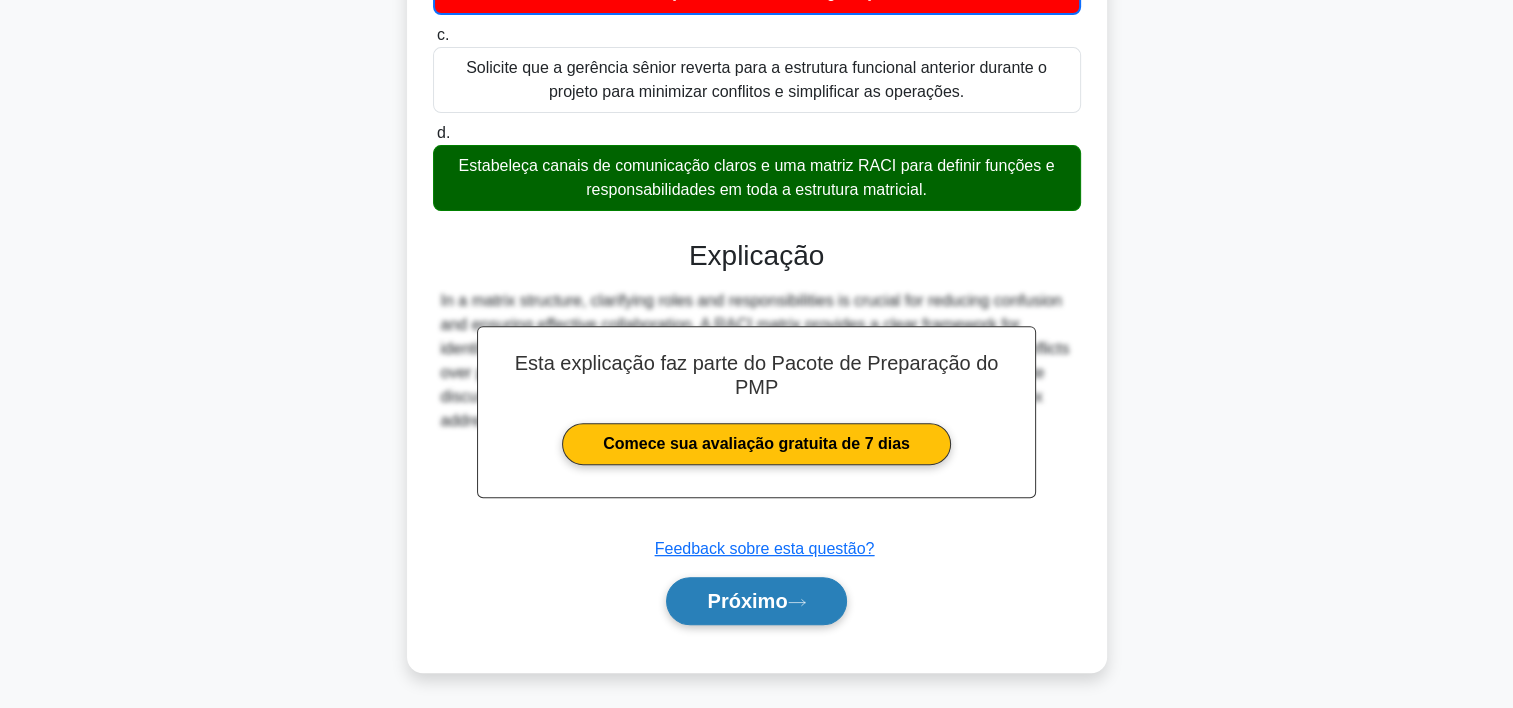 click on "Próximo" at bounding box center (747, 601) 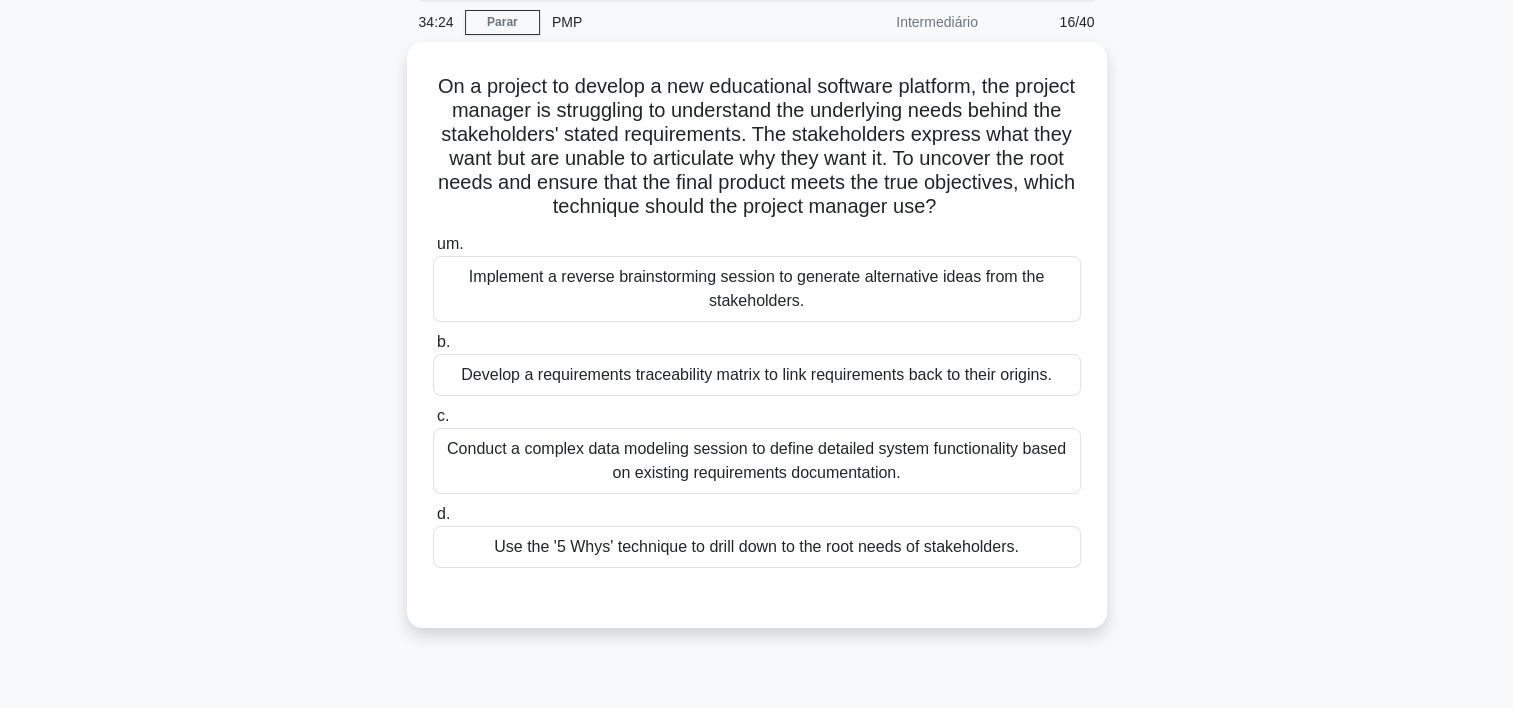 scroll, scrollTop: 72, scrollLeft: 0, axis: vertical 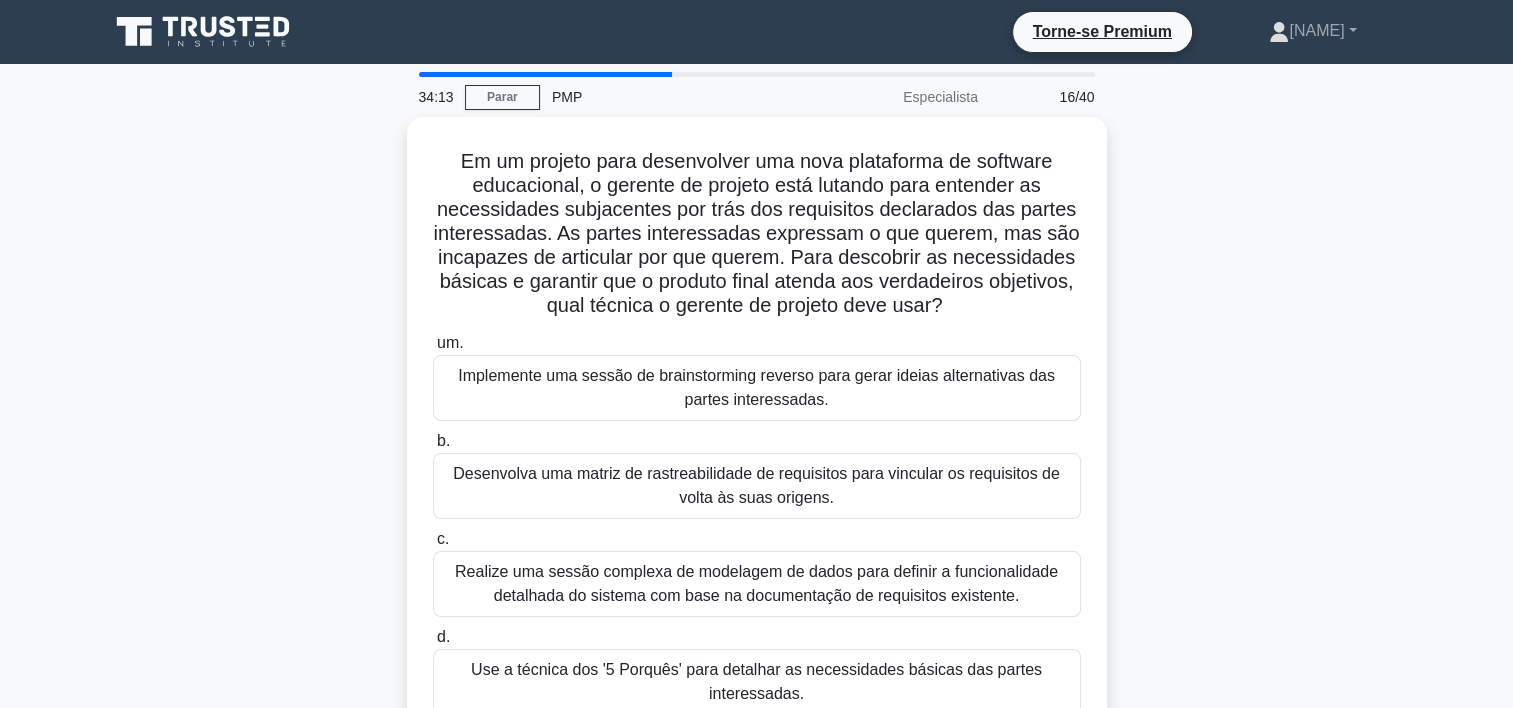 click on "Especialista" at bounding box center (902, 97) 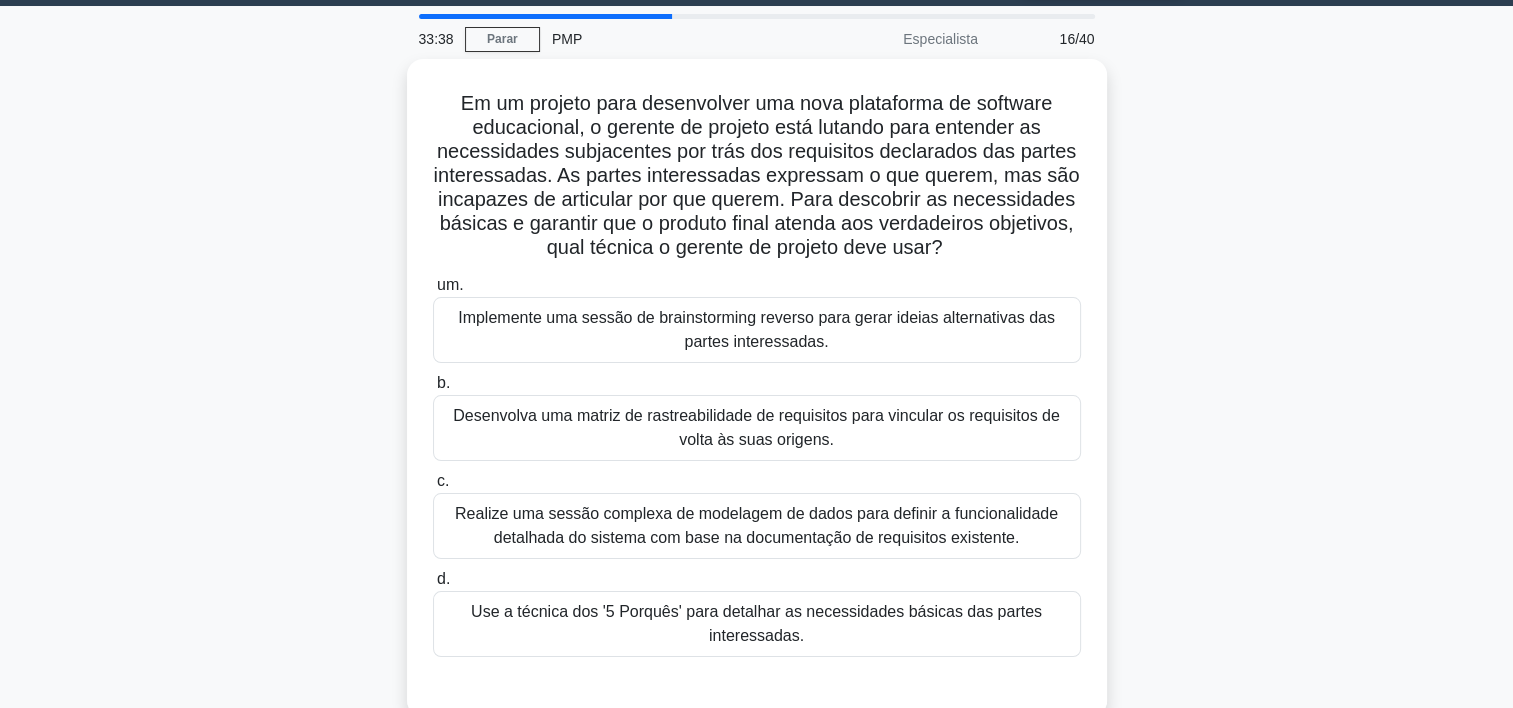 scroll, scrollTop: 60, scrollLeft: 0, axis: vertical 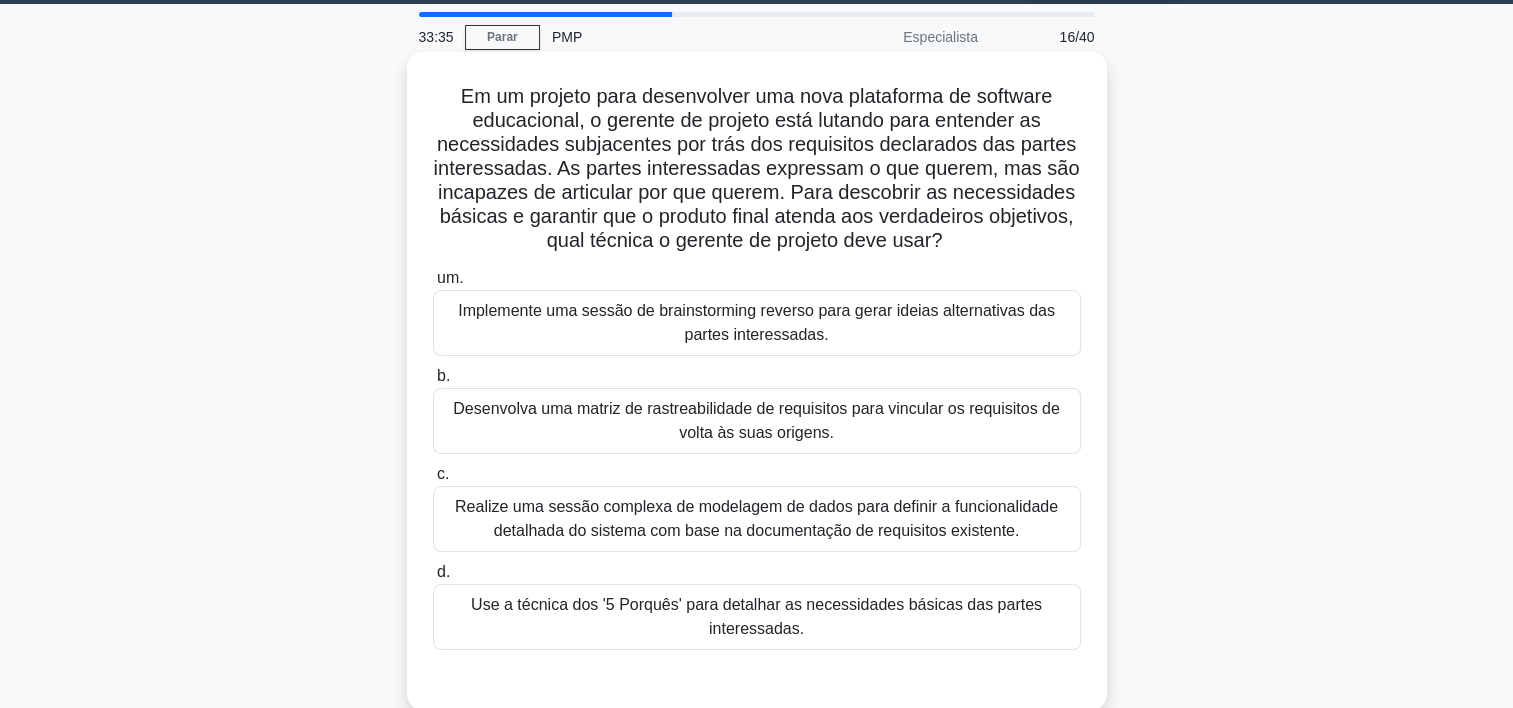 click on "Use a técnica dos '5 Porquês' para detalhar as necessidades básicas das partes interessadas." at bounding box center [757, 617] 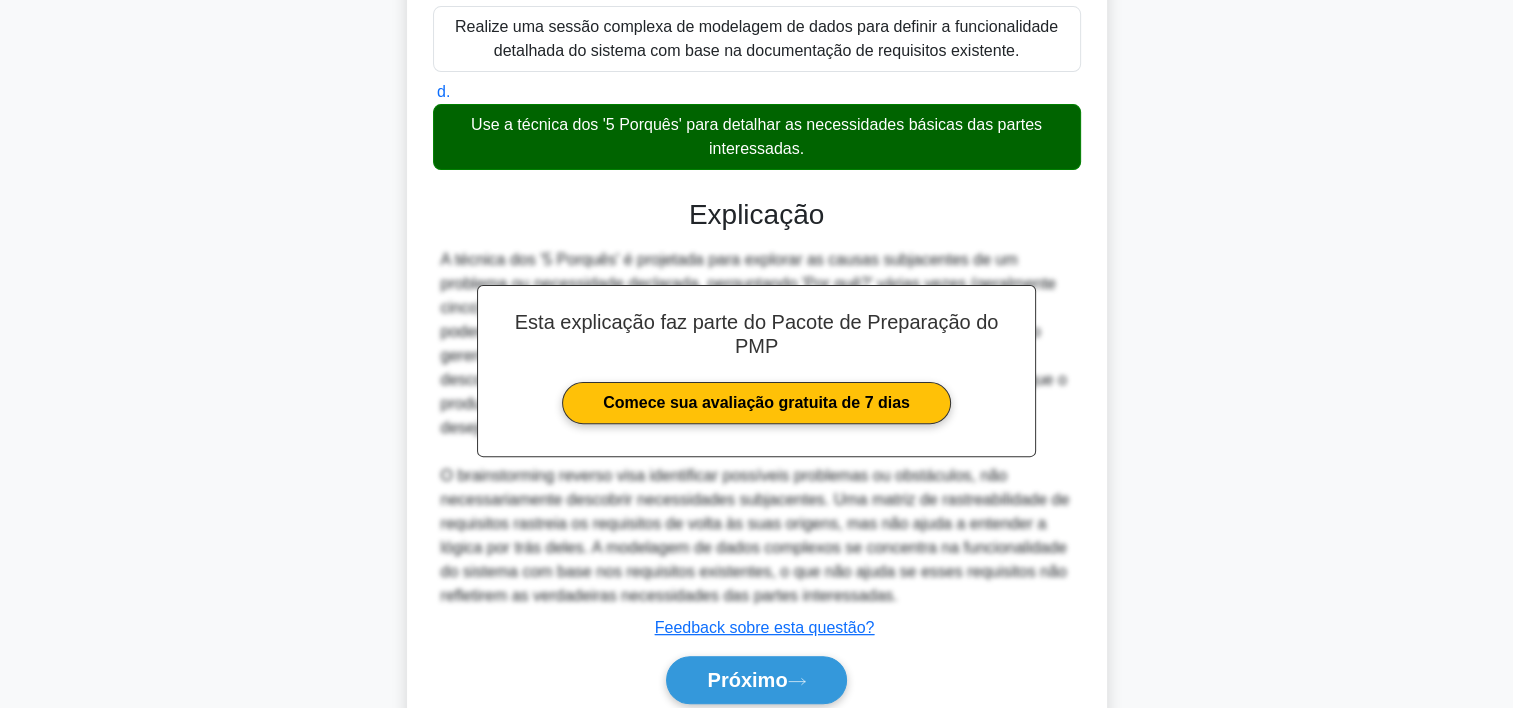 scroll, scrollTop: 596, scrollLeft: 0, axis: vertical 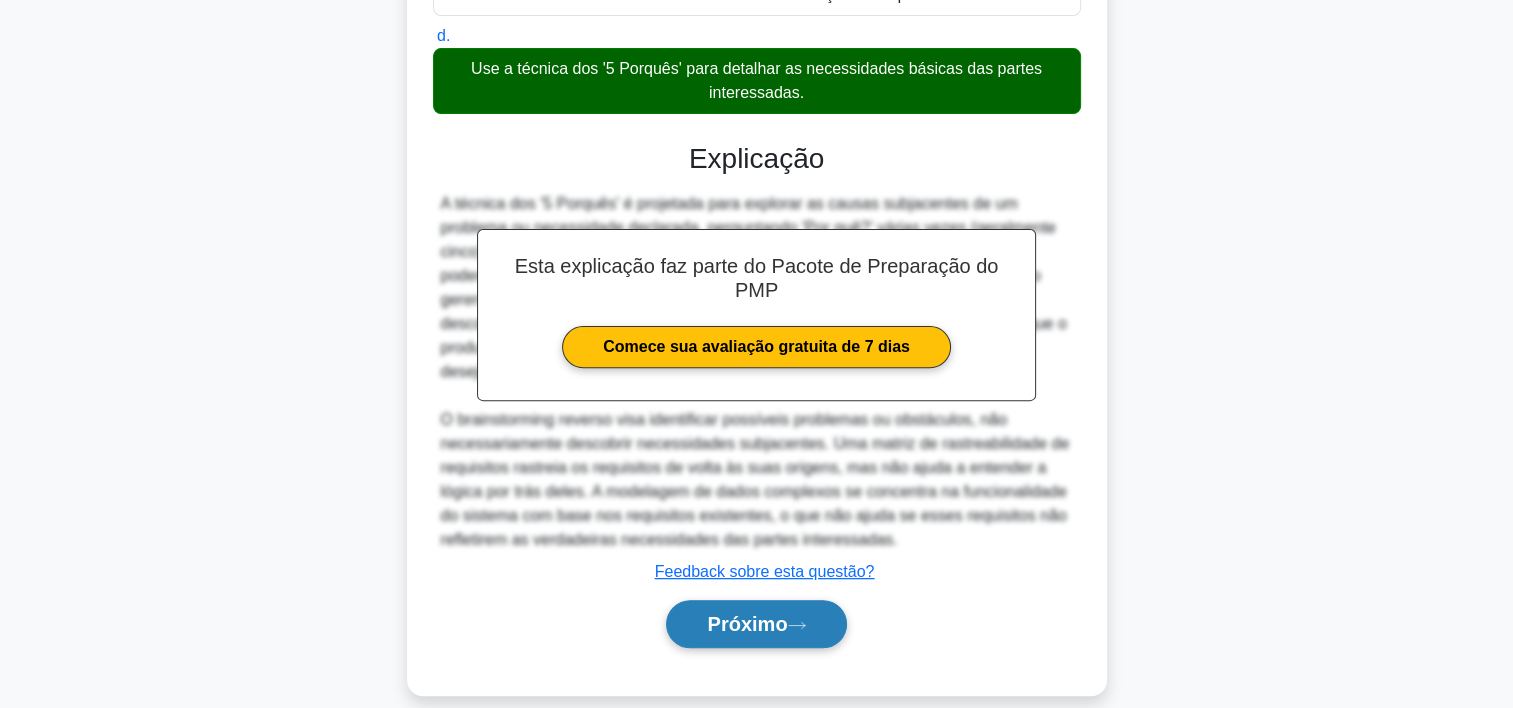 click on "Próximo" at bounding box center [747, 624] 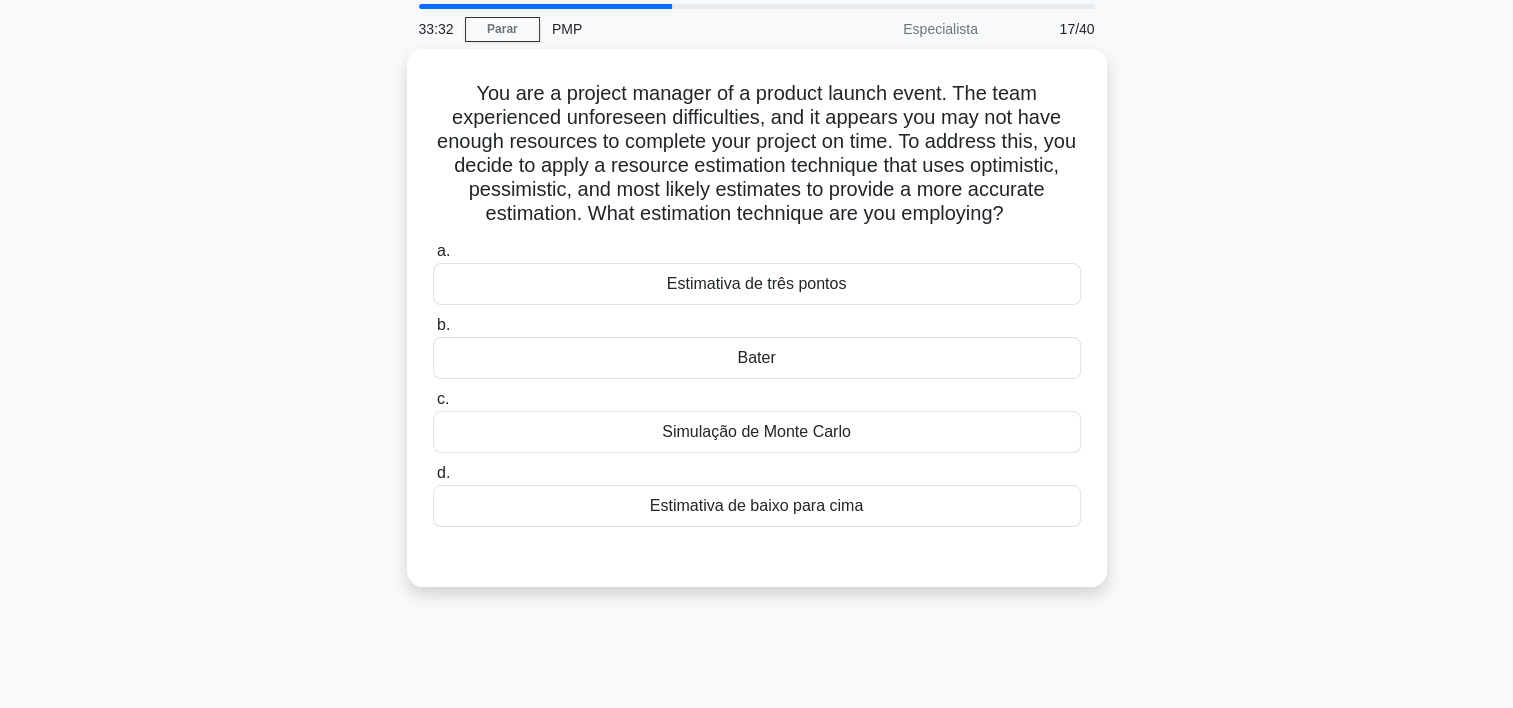 scroll, scrollTop: 64, scrollLeft: 0, axis: vertical 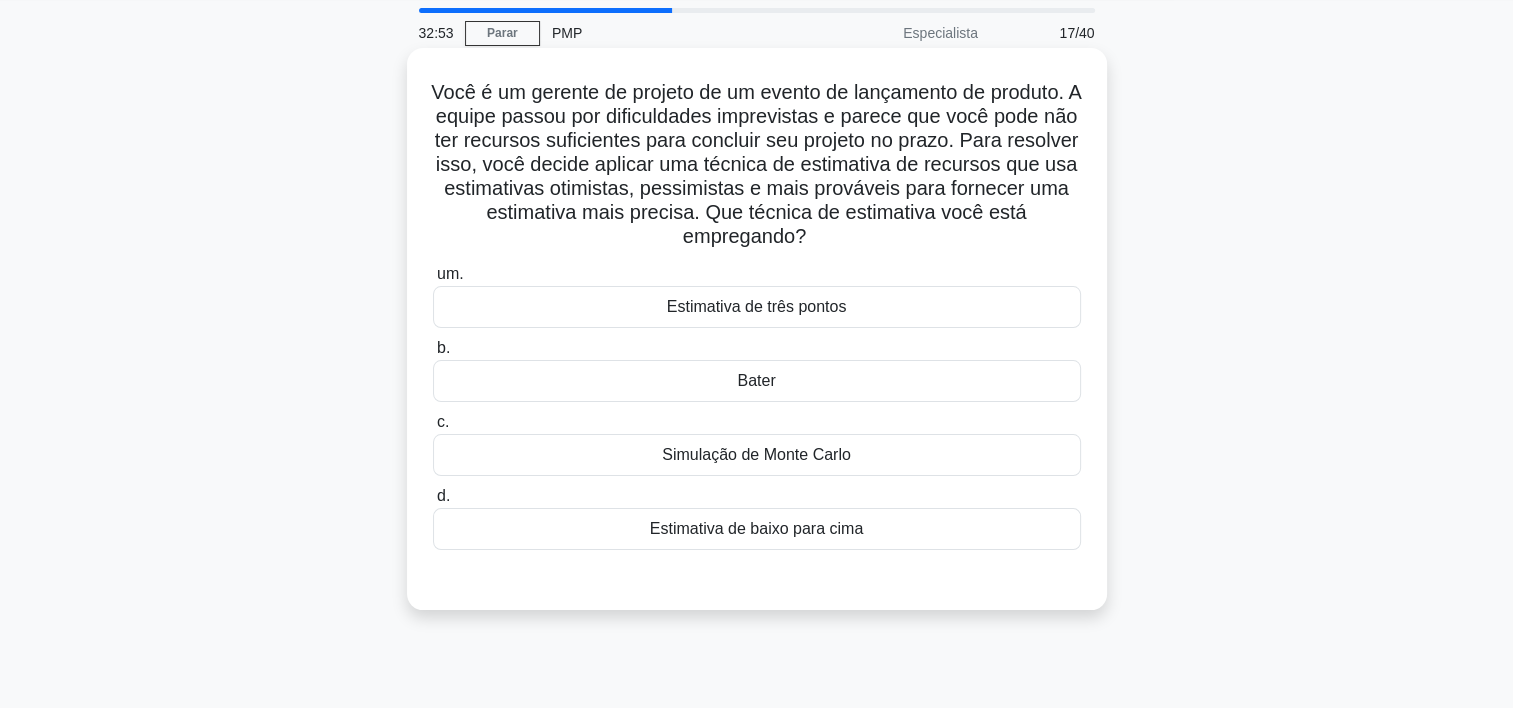 click on "Estimativa de três pontos" at bounding box center [757, 307] 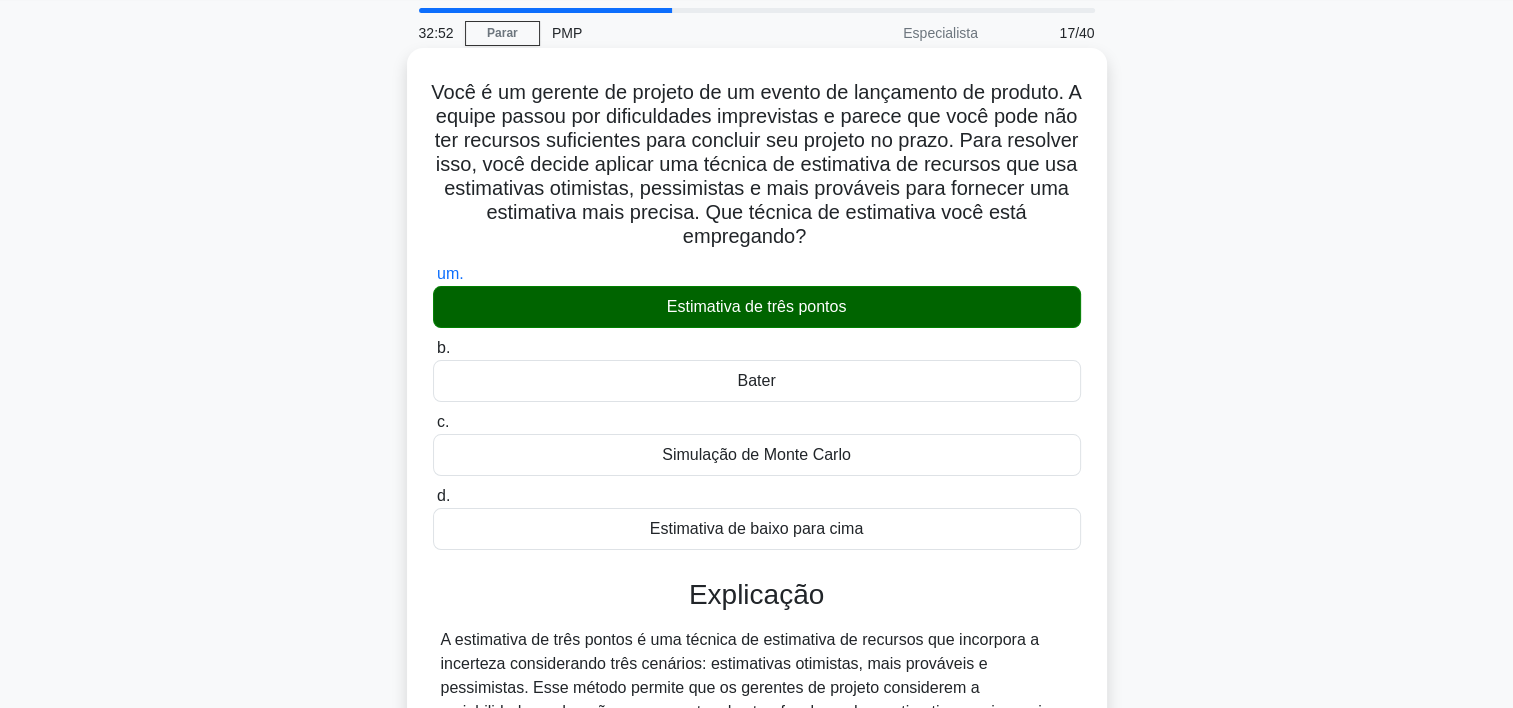 scroll, scrollTop: 372, scrollLeft: 0, axis: vertical 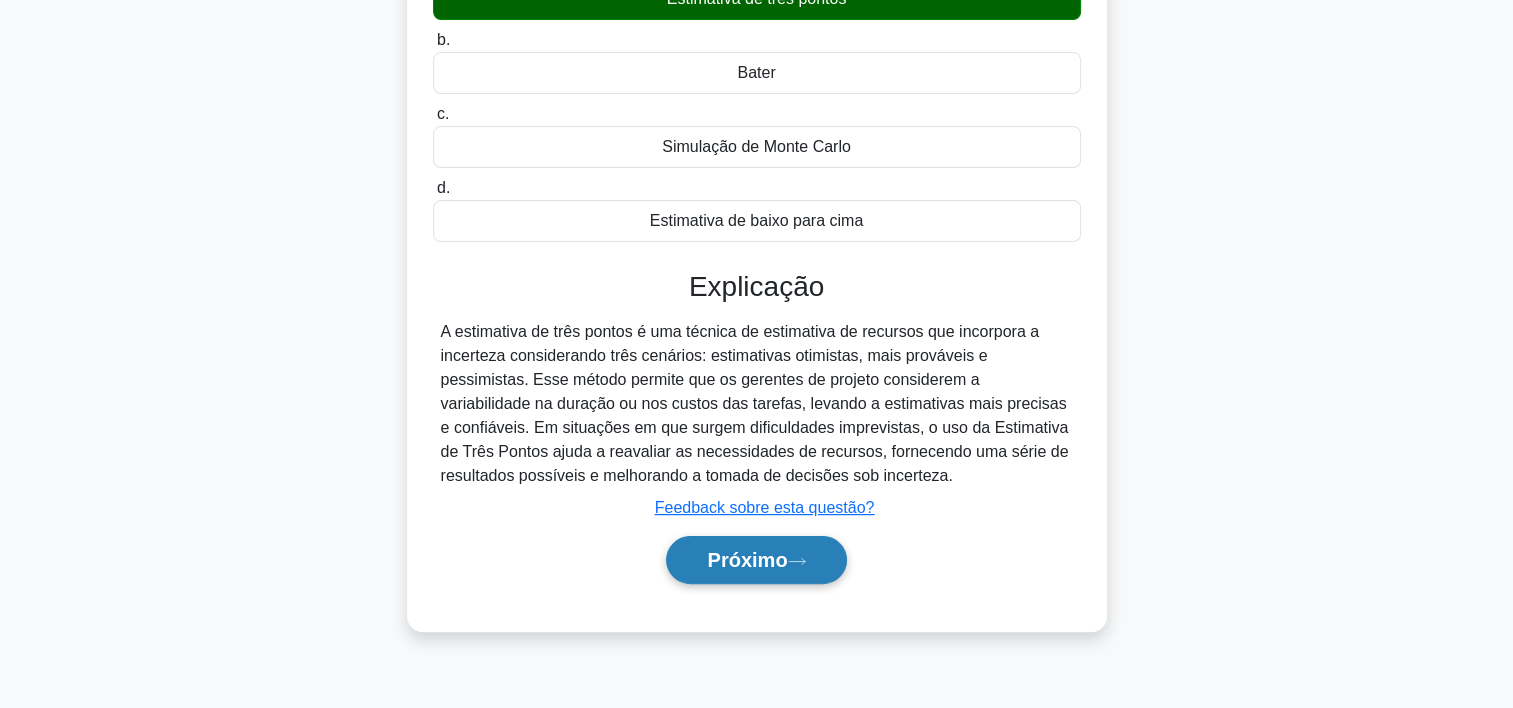 click on "Próximo" at bounding box center [747, 560] 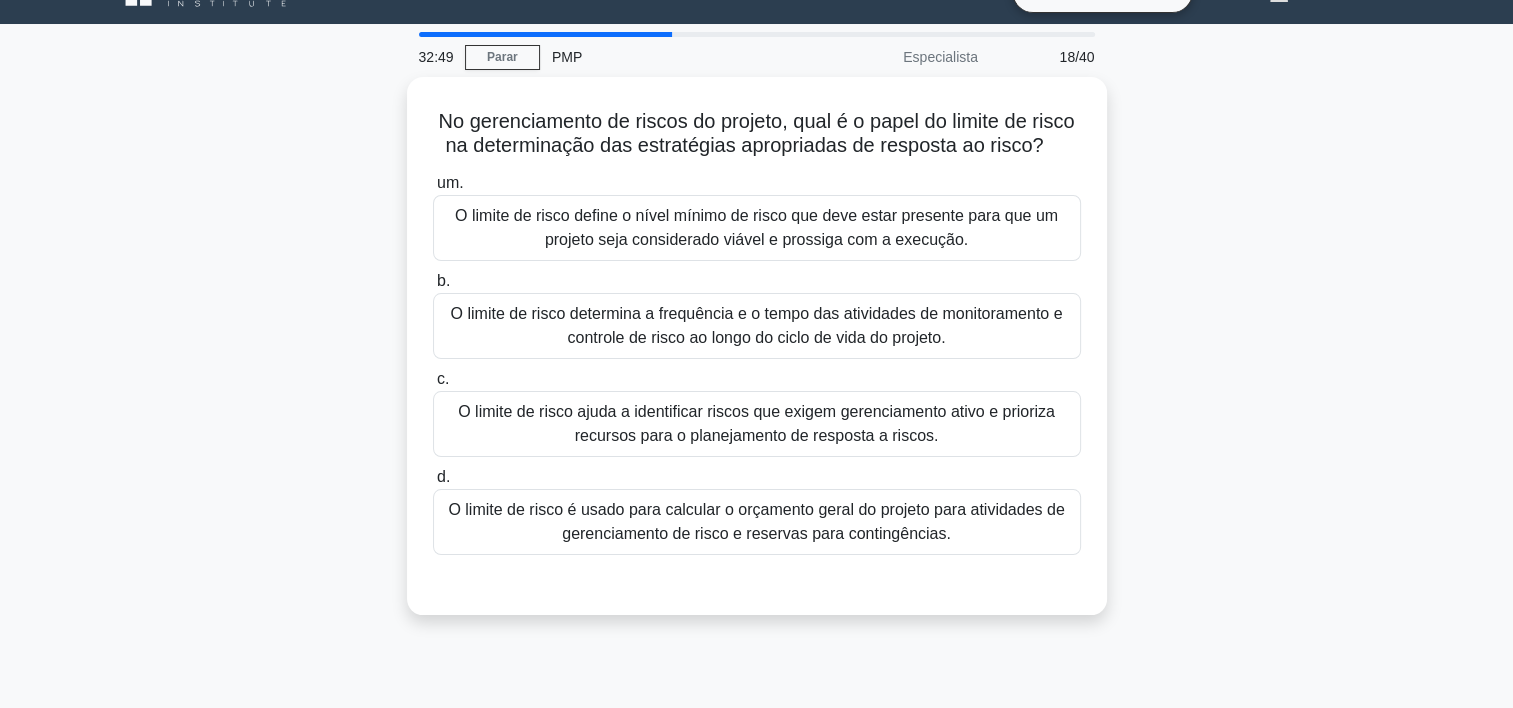 scroll, scrollTop: 43, scrollLeft: 0, axis: vertical 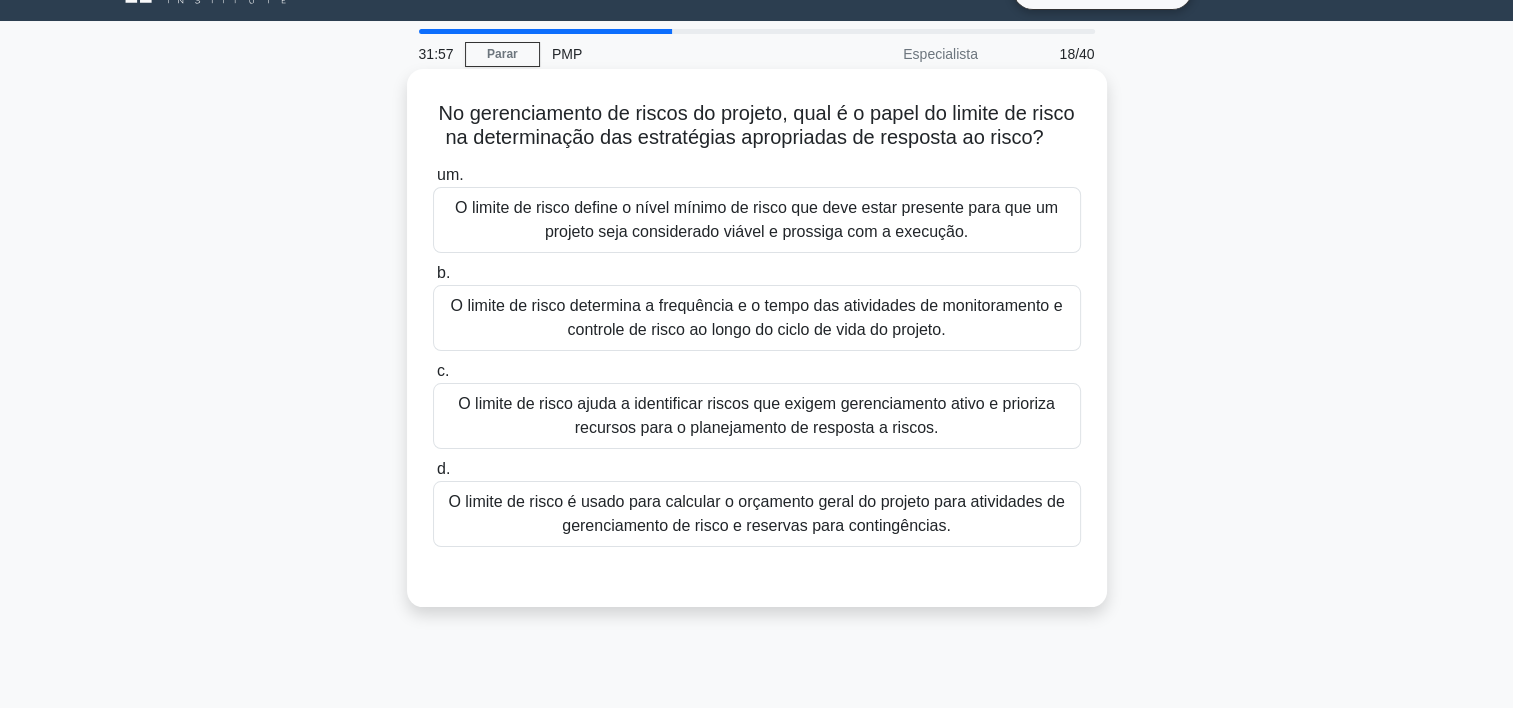 click on "O limite de risco é usado para calcular o orçamento geral do projeto para atividades de gerenciamento de risco e reservas para contingências." at bounding box center (757, 514) 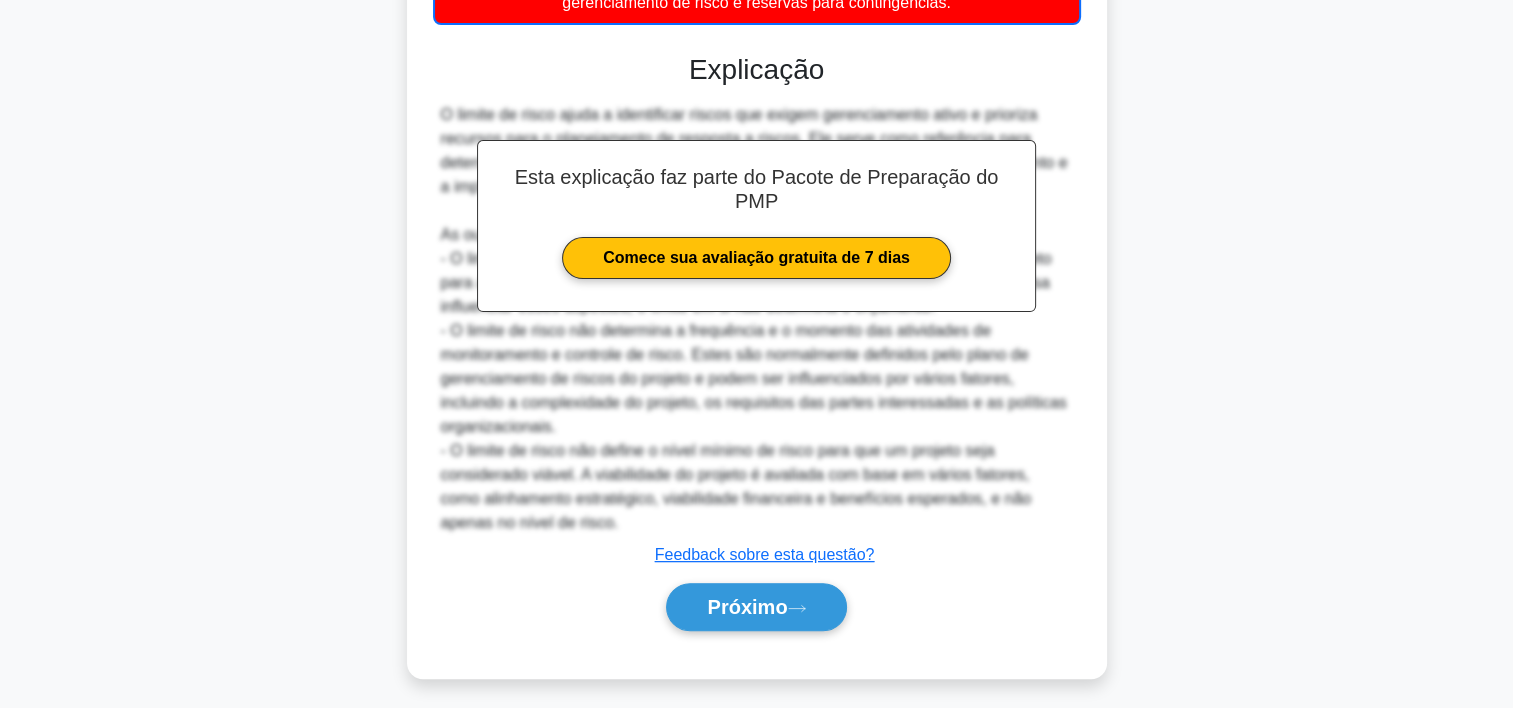 scroll, scrollTop: 597, scrollLeft: 0, axis: vertical 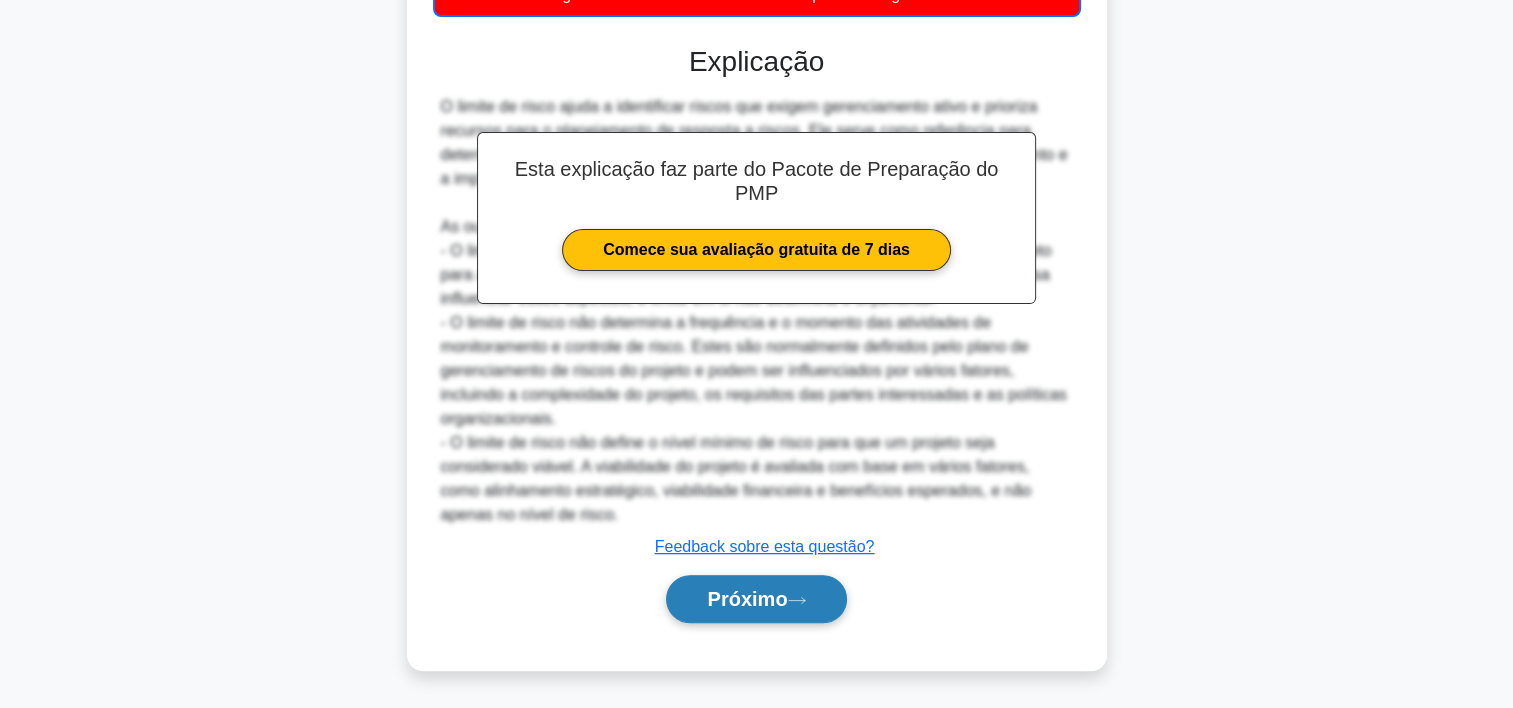 click on "Próximo" at bounding box center [756, 599] 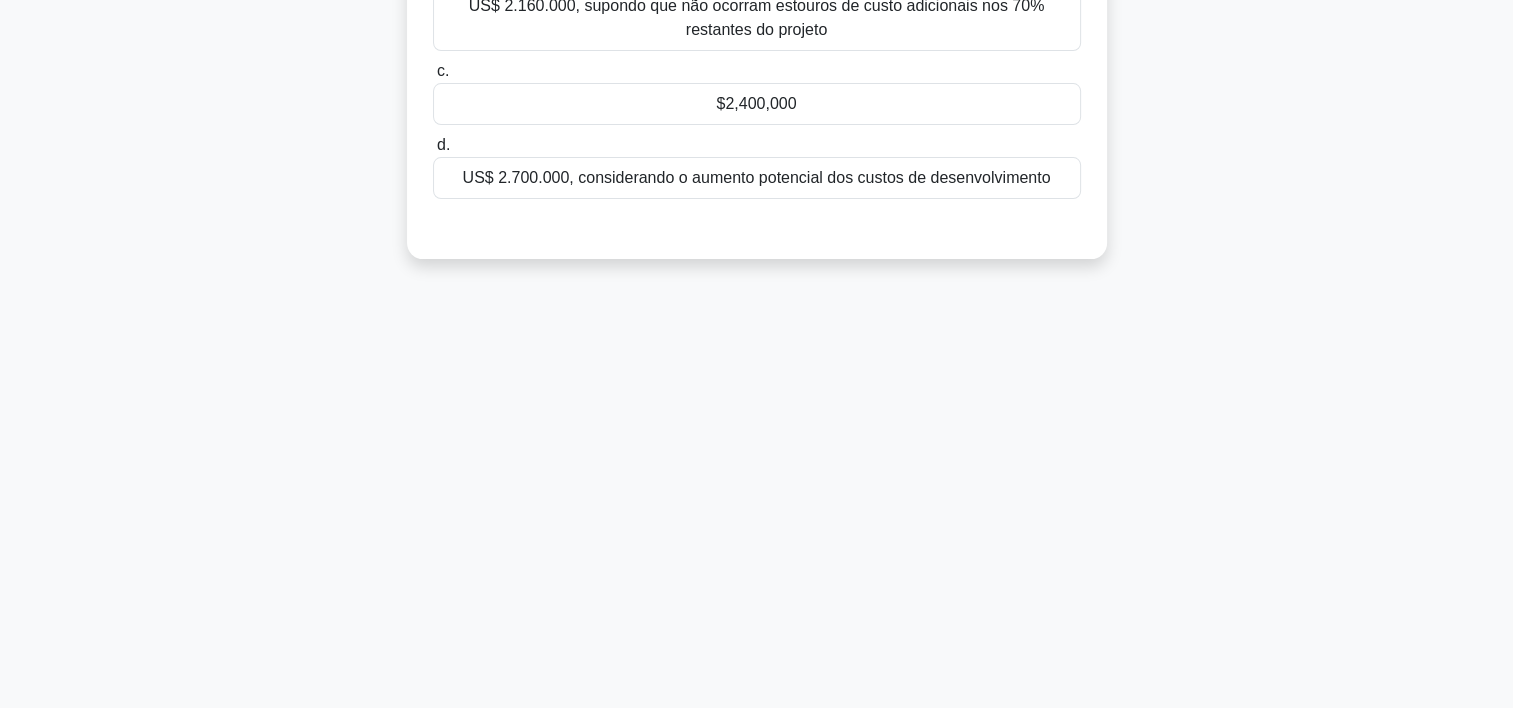 scroll, scrollTop: 0, scrollLeft: 0, axis: both 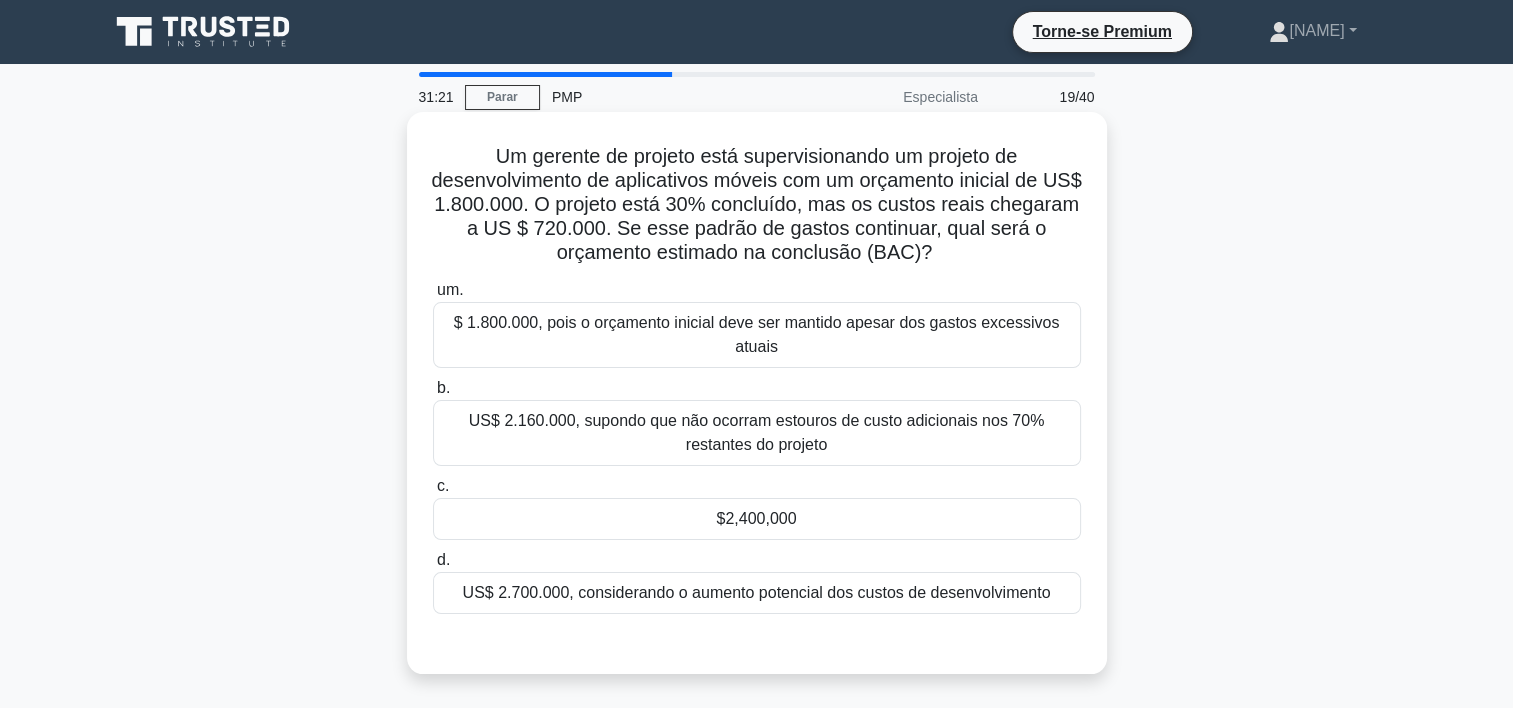 click on "$2,400,000" at bounding box center [757, 519] 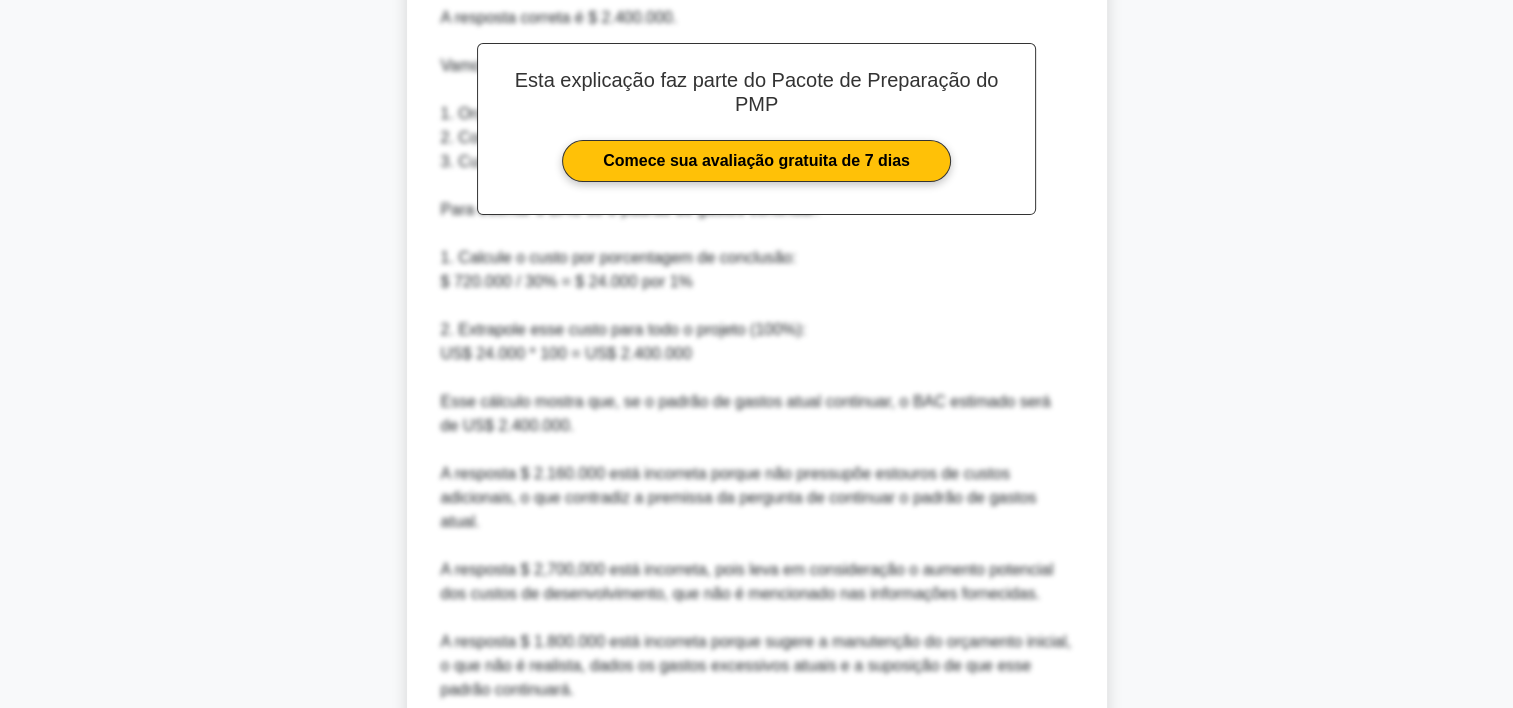 scroll, scrollTop: 860, scrollLeft: 0, axis: vertical 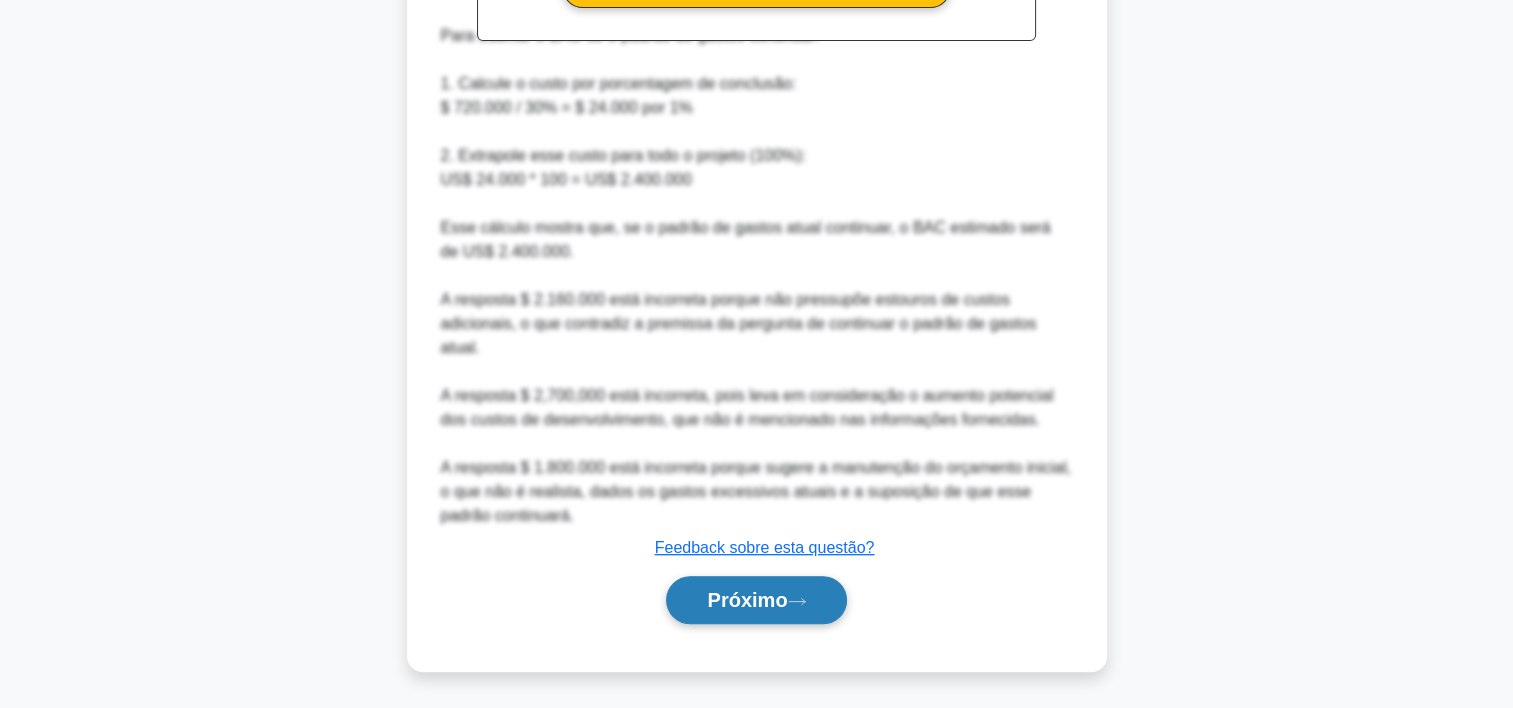 click on "Próximo" at bounding box center (747, 600) 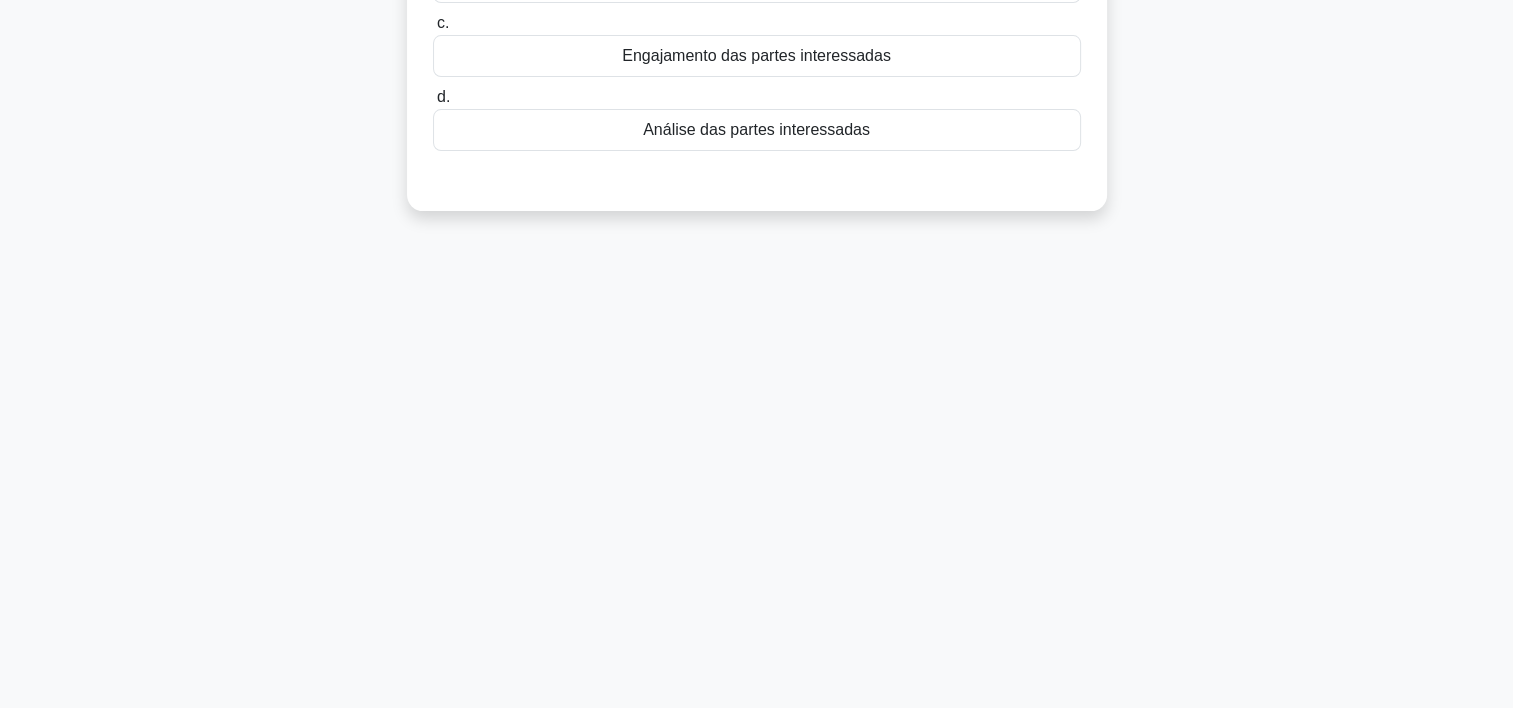 drag, startPoint x: 436, startPoint y: 643, endPoint x: 59, endPoint y: 474, distance: 413.14645 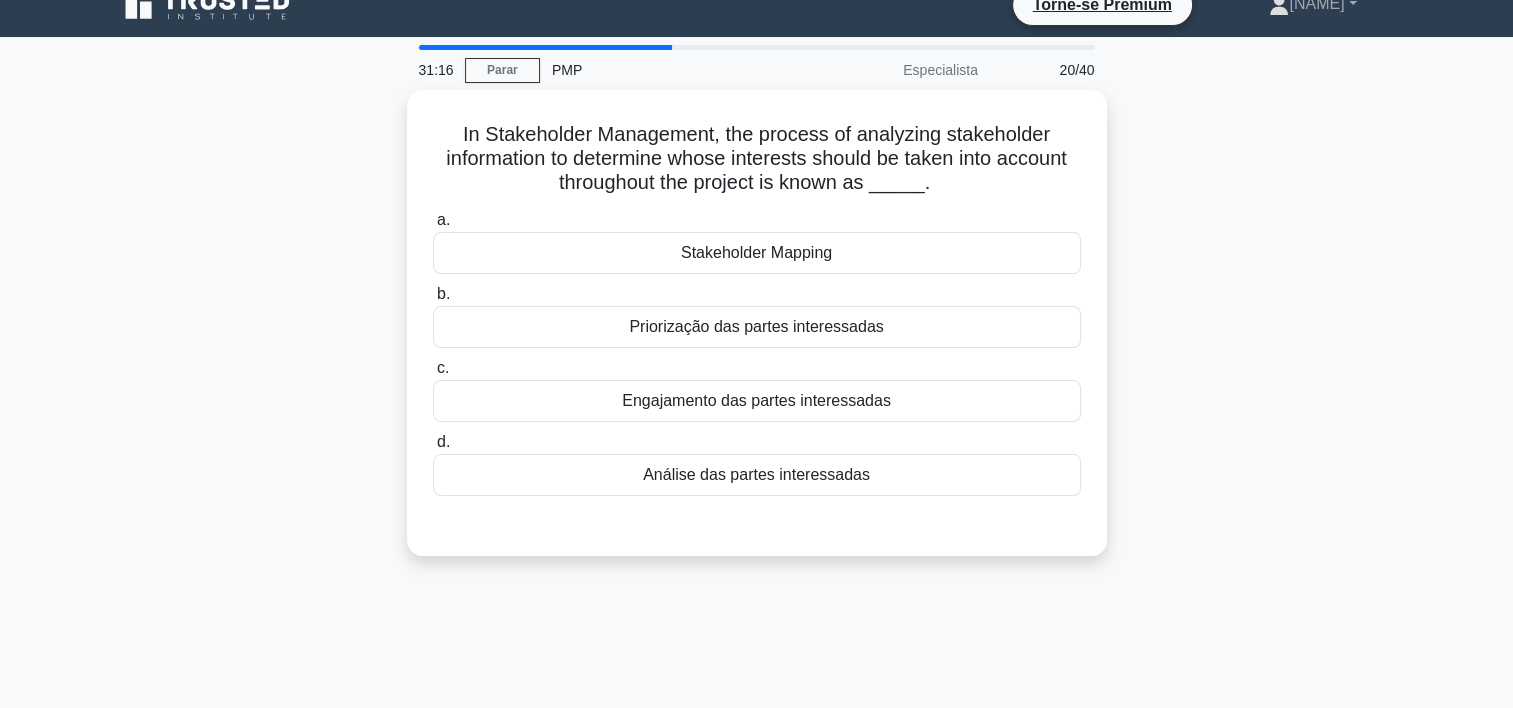 scroll, scrollTop: 0, scrollLeft: 0, axis: both 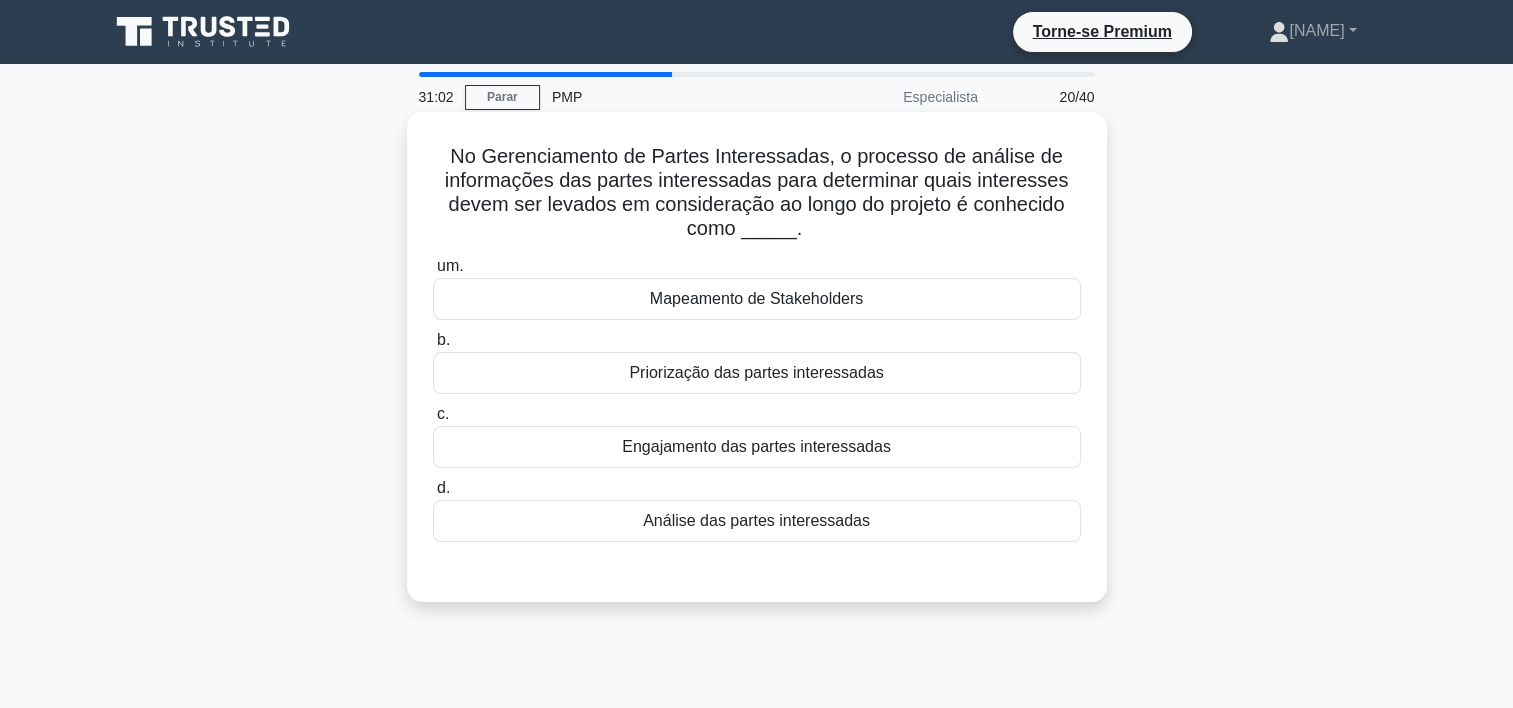 click on "Análise das partes interessadas" at bounding box center [757, 521] 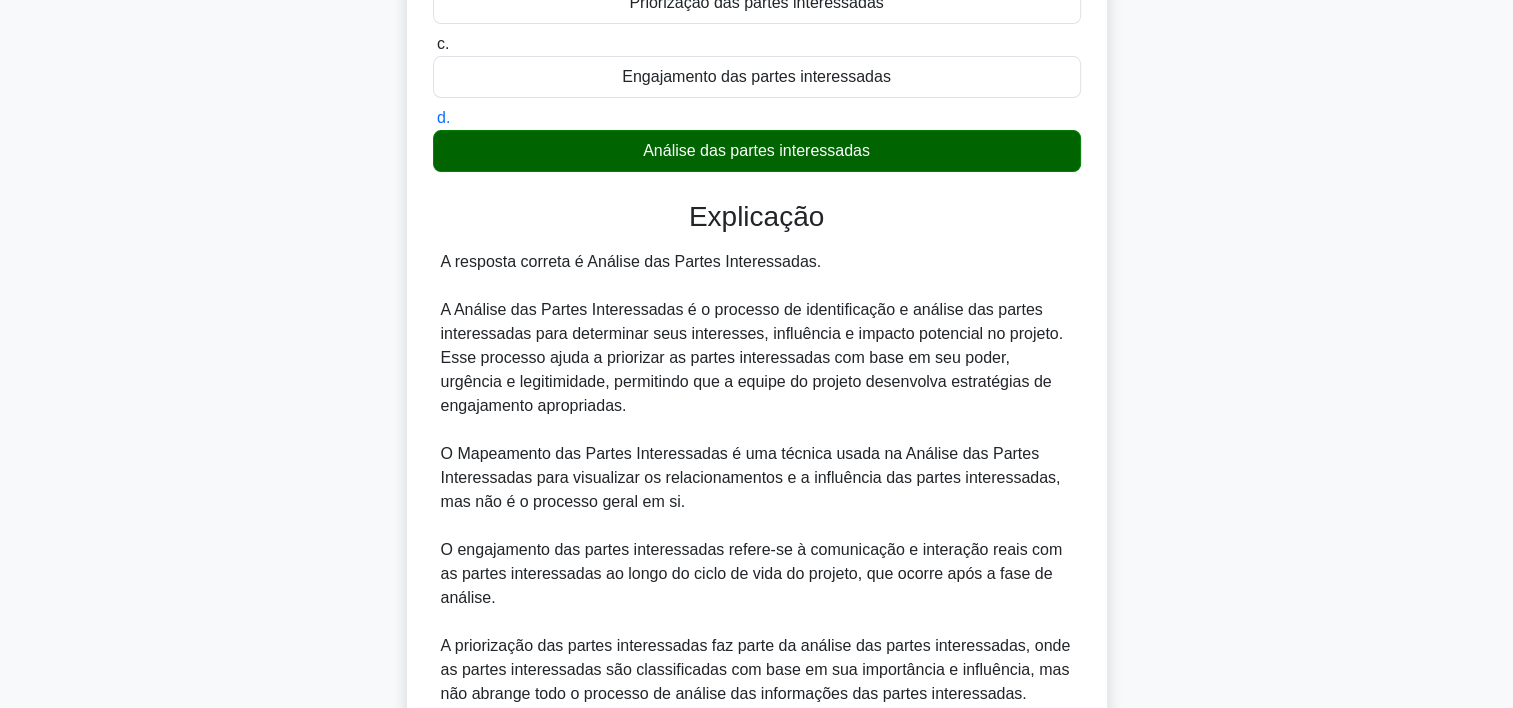 scroll, scrollTop: 548, scrollLeft: 0, axis: vertical 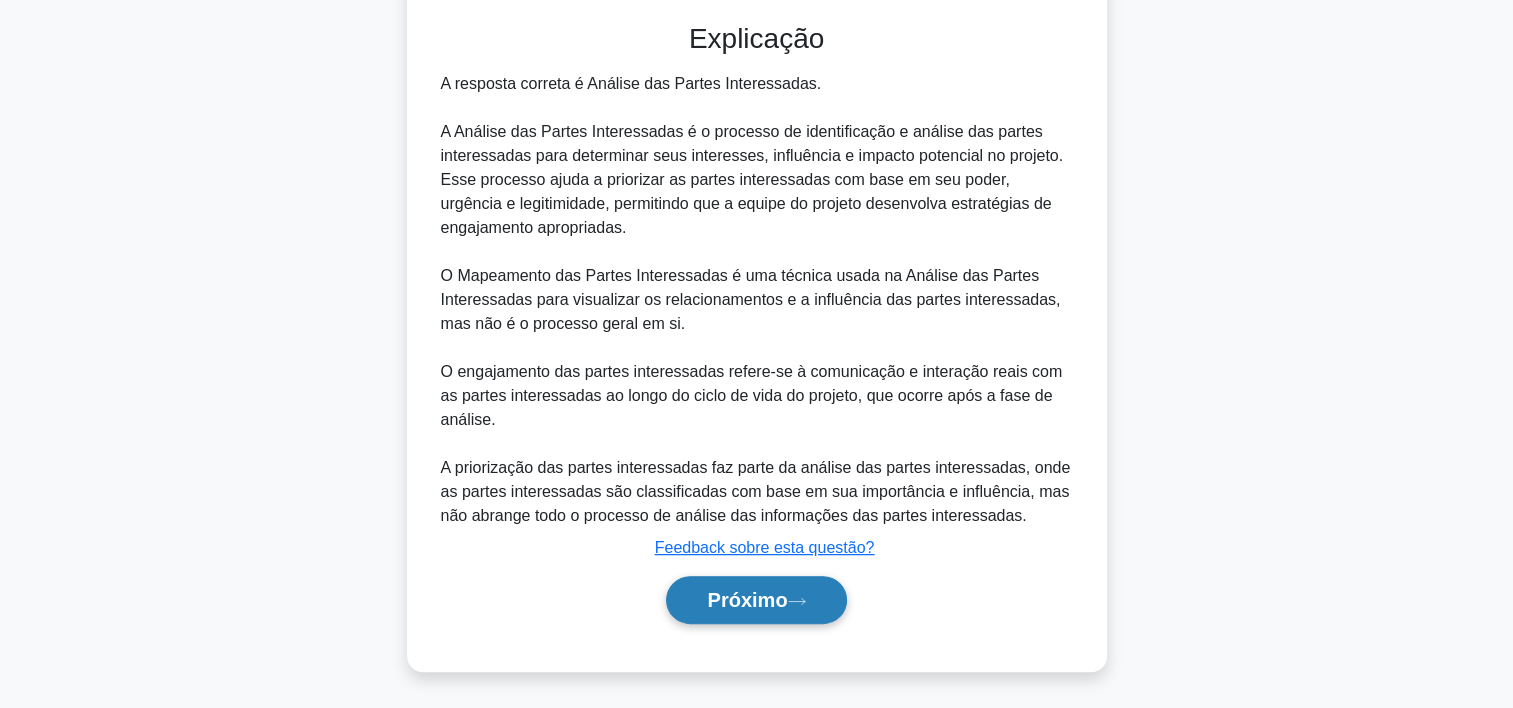 click on "Próximo" at bounding box center (756, 600) 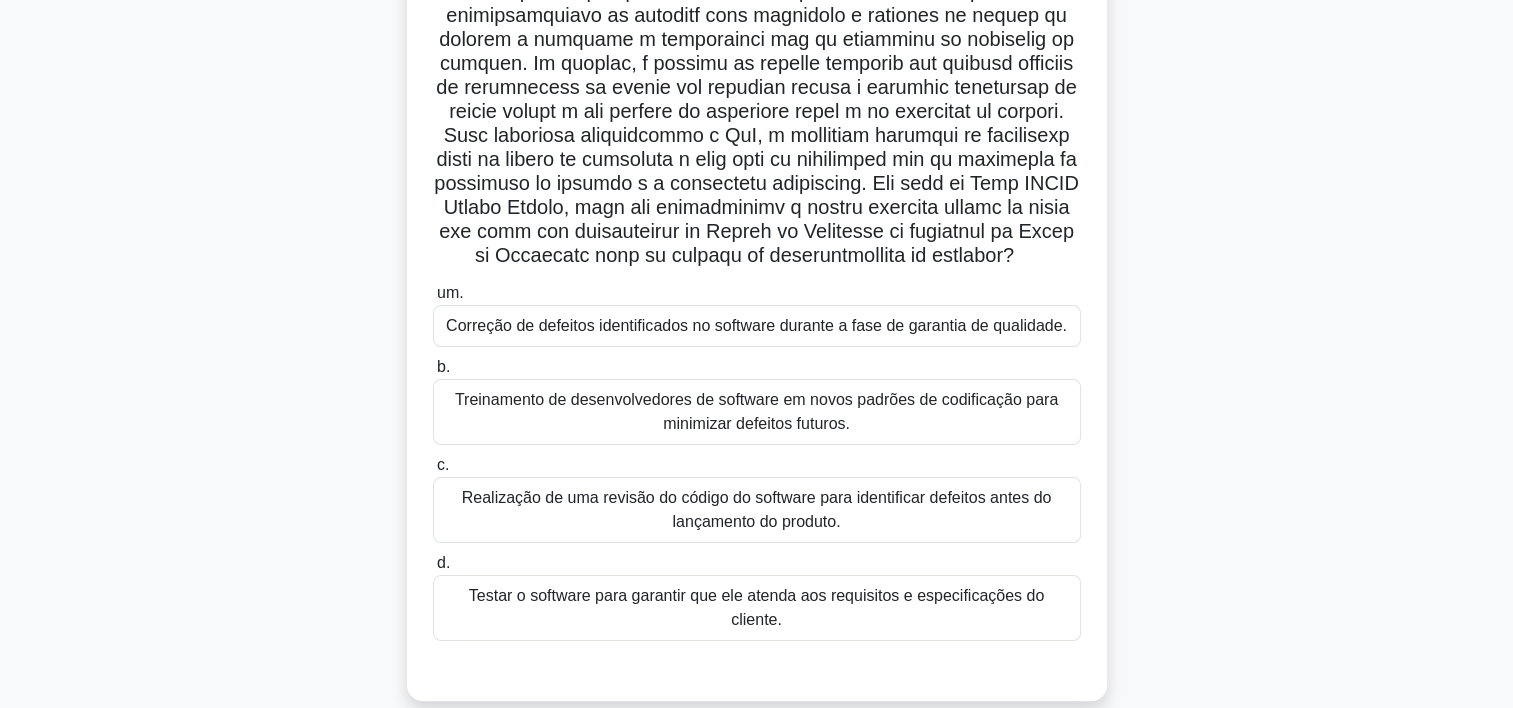 scroll, scrollTop: 296, scrollLeft: 0, axis: vertical 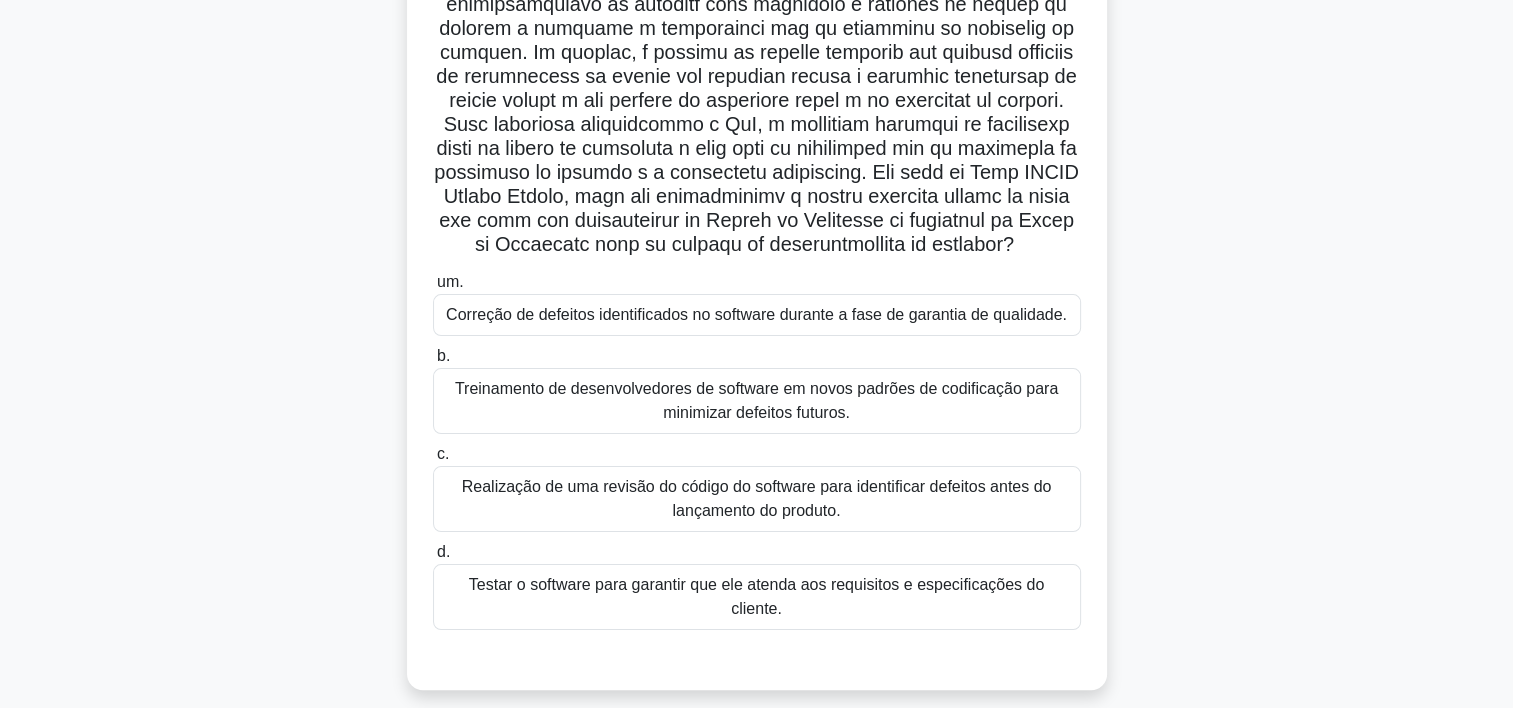 click on "Treinamento de desenvolvedores de software em novos padrões de codificação para minimizar defeitos futuros." at bounding box center (757, 401) 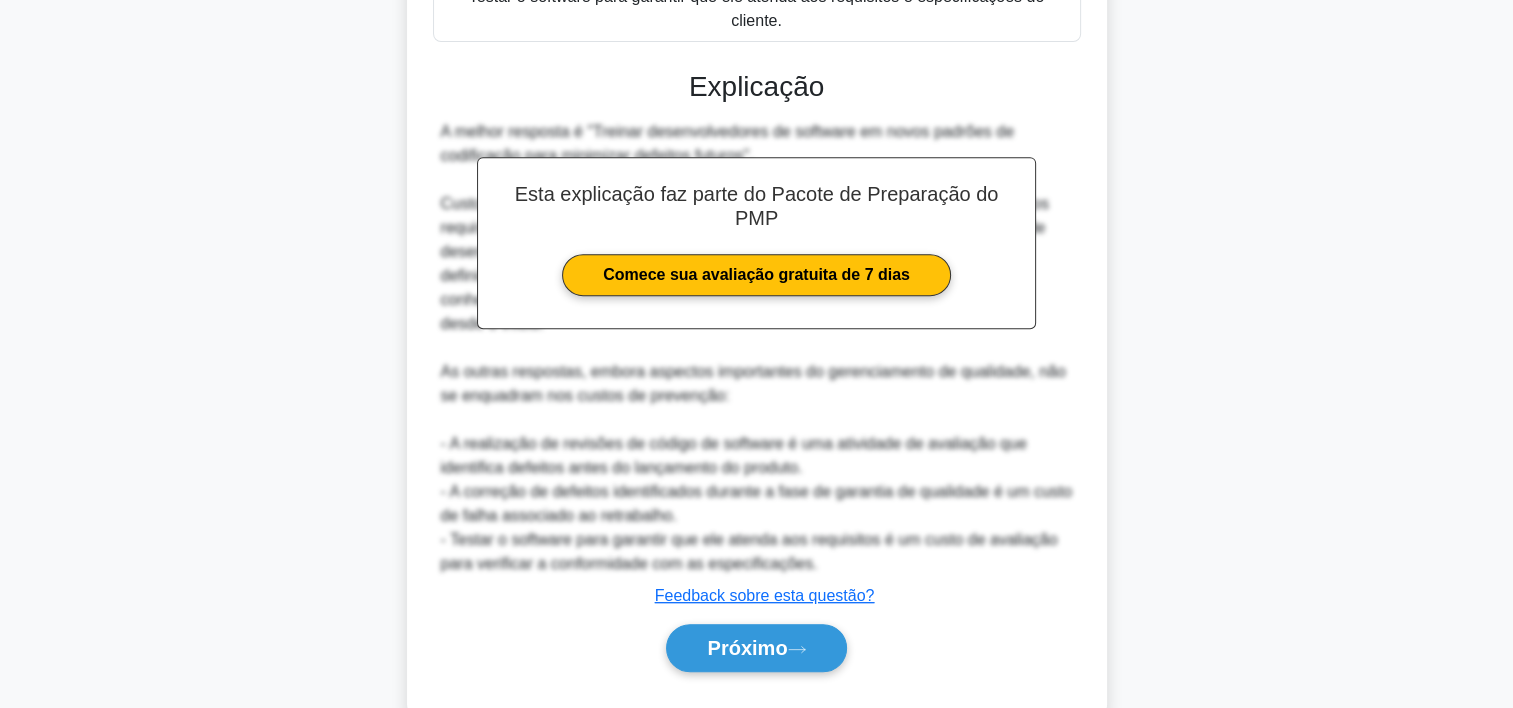 scroll, scrollTop: 932, scrollLeft: 0, axis: vertical 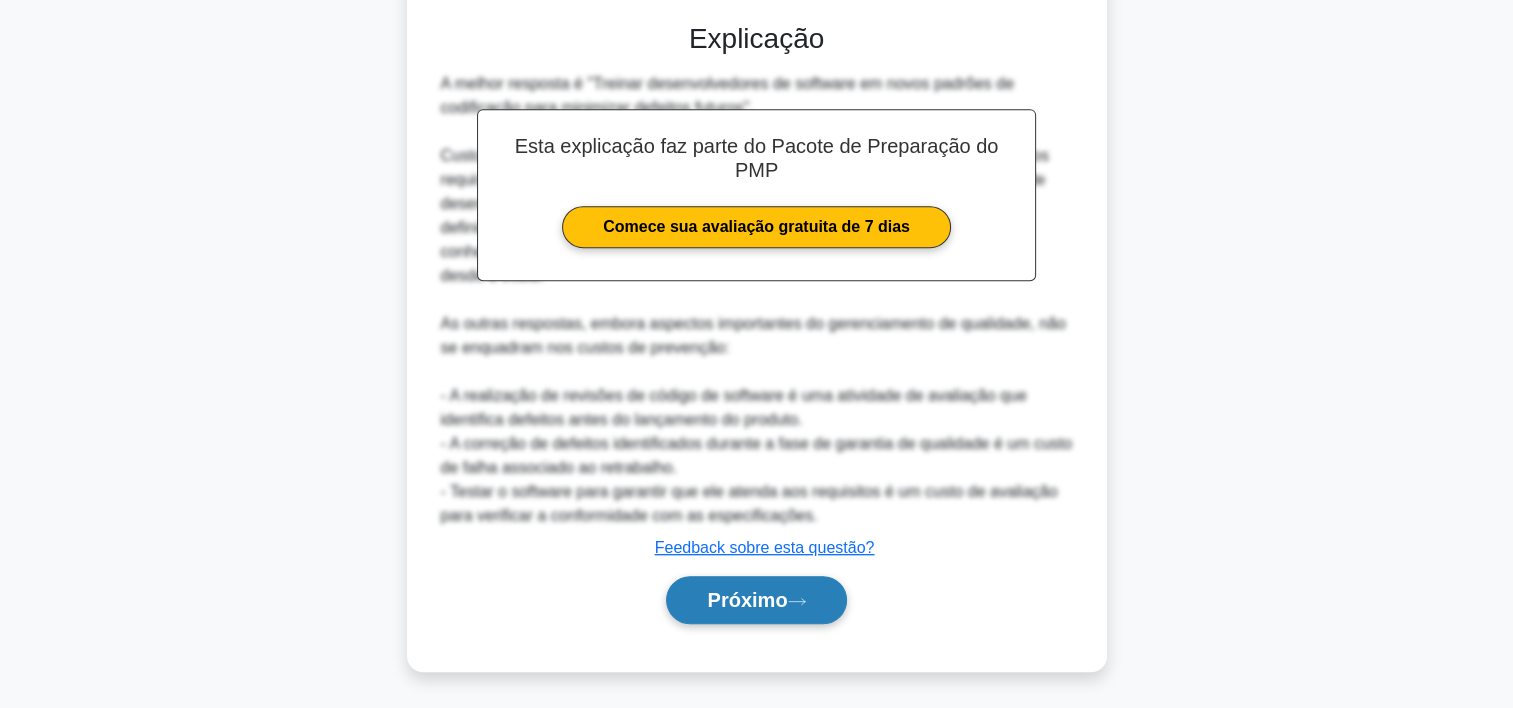 click on "Próximo" at bounding box center [747, 600] 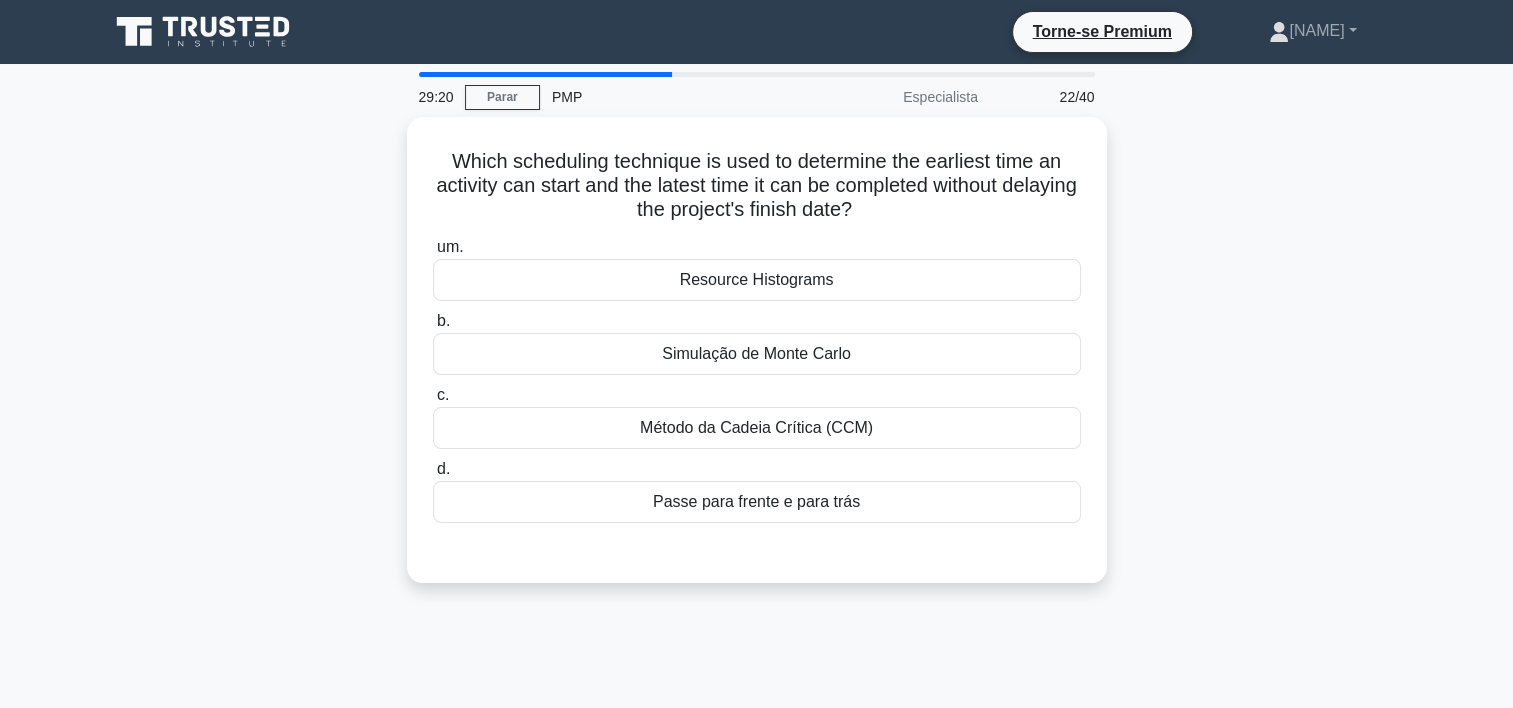 scroll, scrollTop: 0, scrollLeft: 0, axis: both 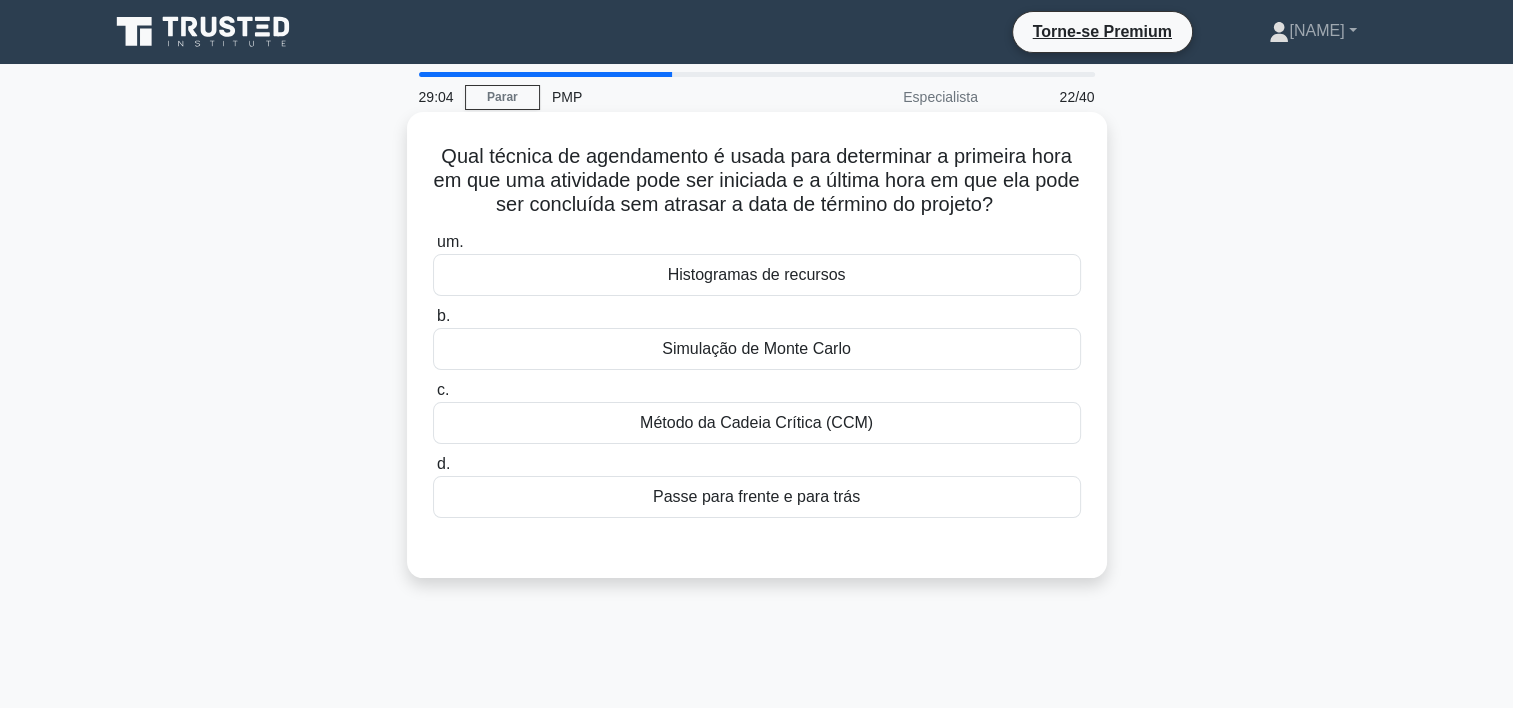 click on "Método da Cadeia Crítica (CCM)" at bounding box center (757, 423) 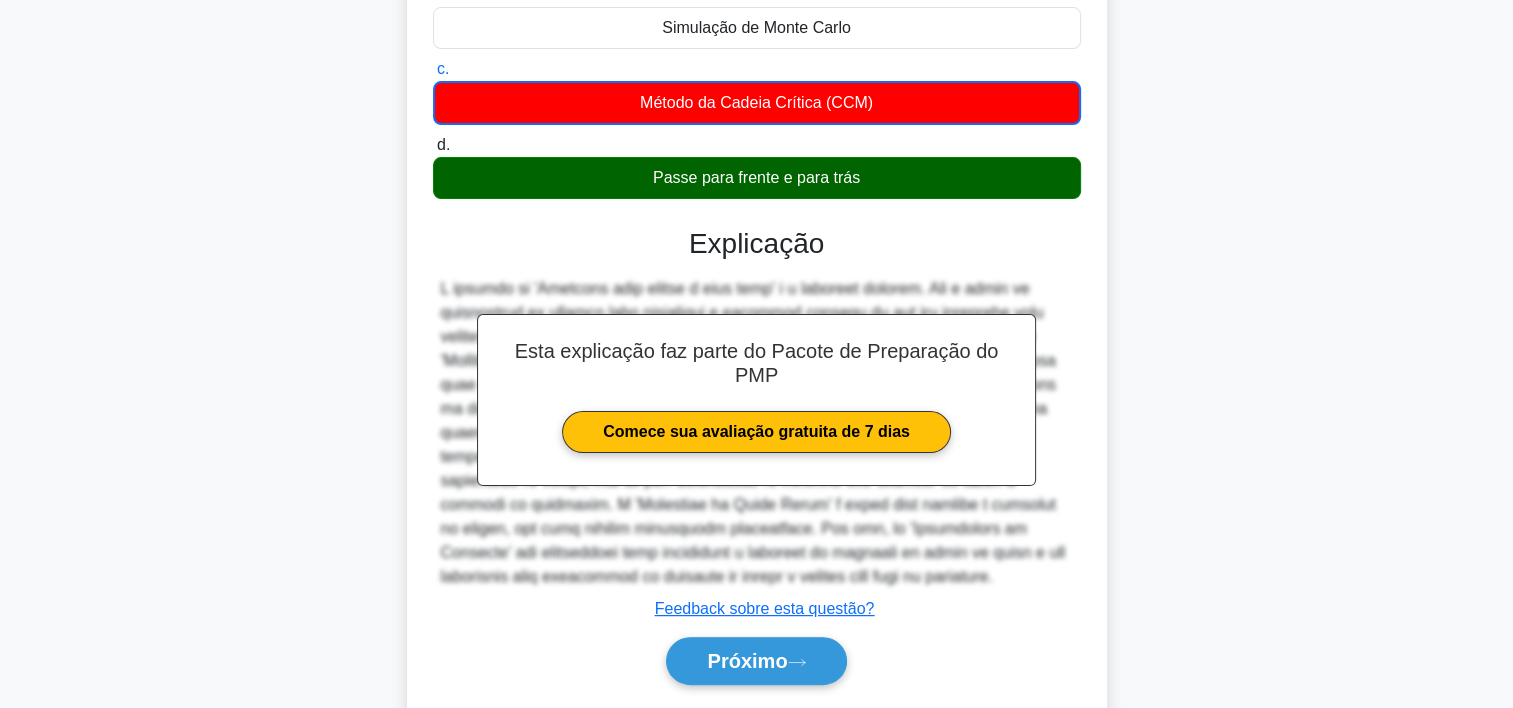 scroll, scrollTop: 381, scrollLeft: 0, axis: vertical 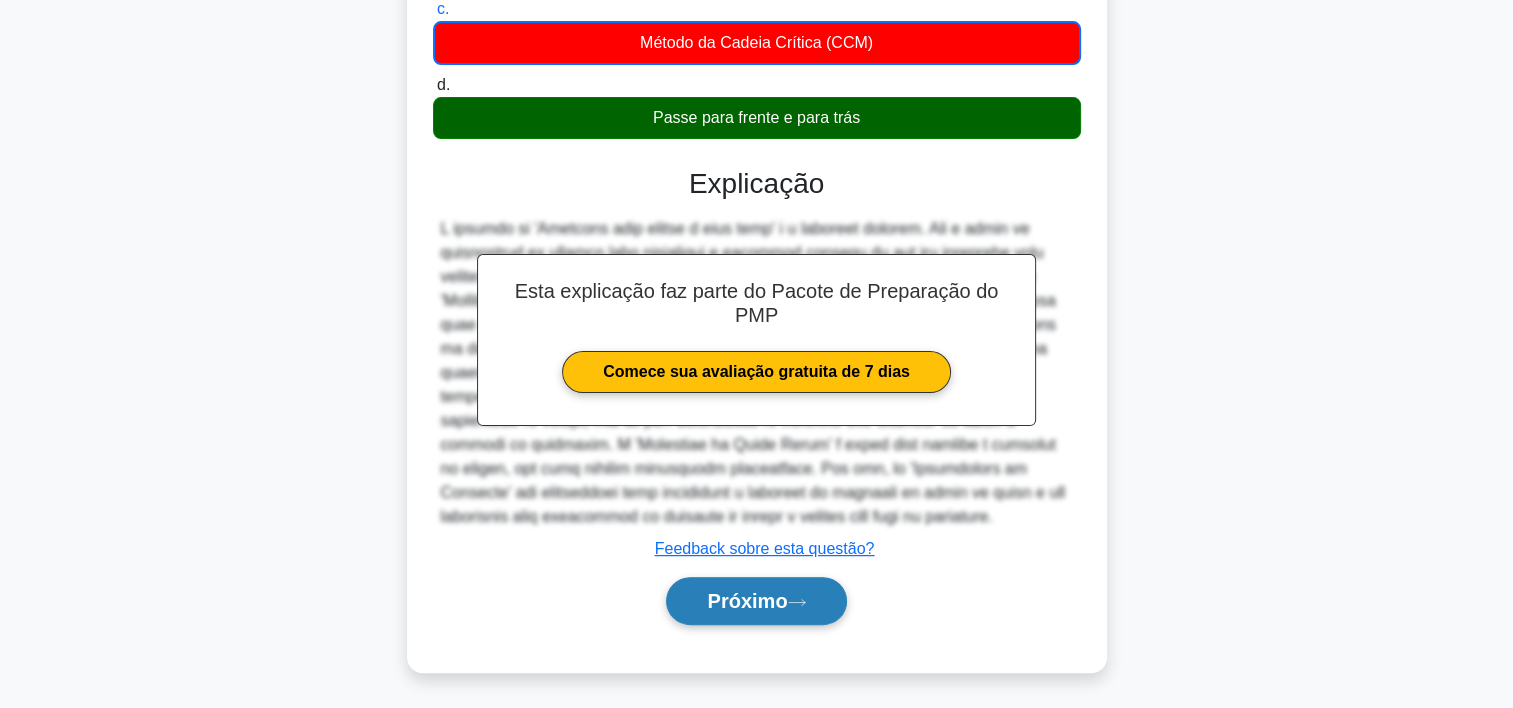 click on "Próximo" at bounding box center (756, 601) 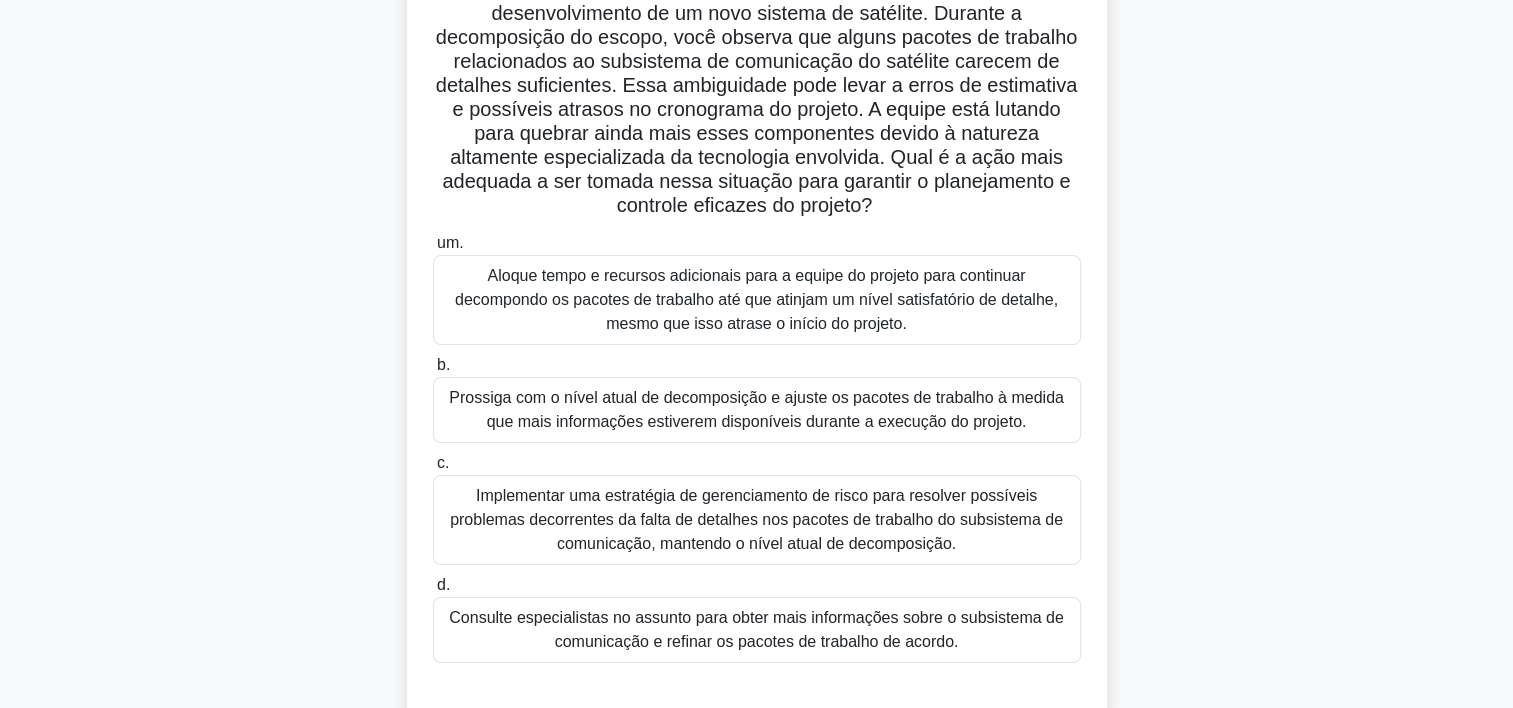 scroll, scrollTop: 175, scrollLeft: 0, axis: vertical 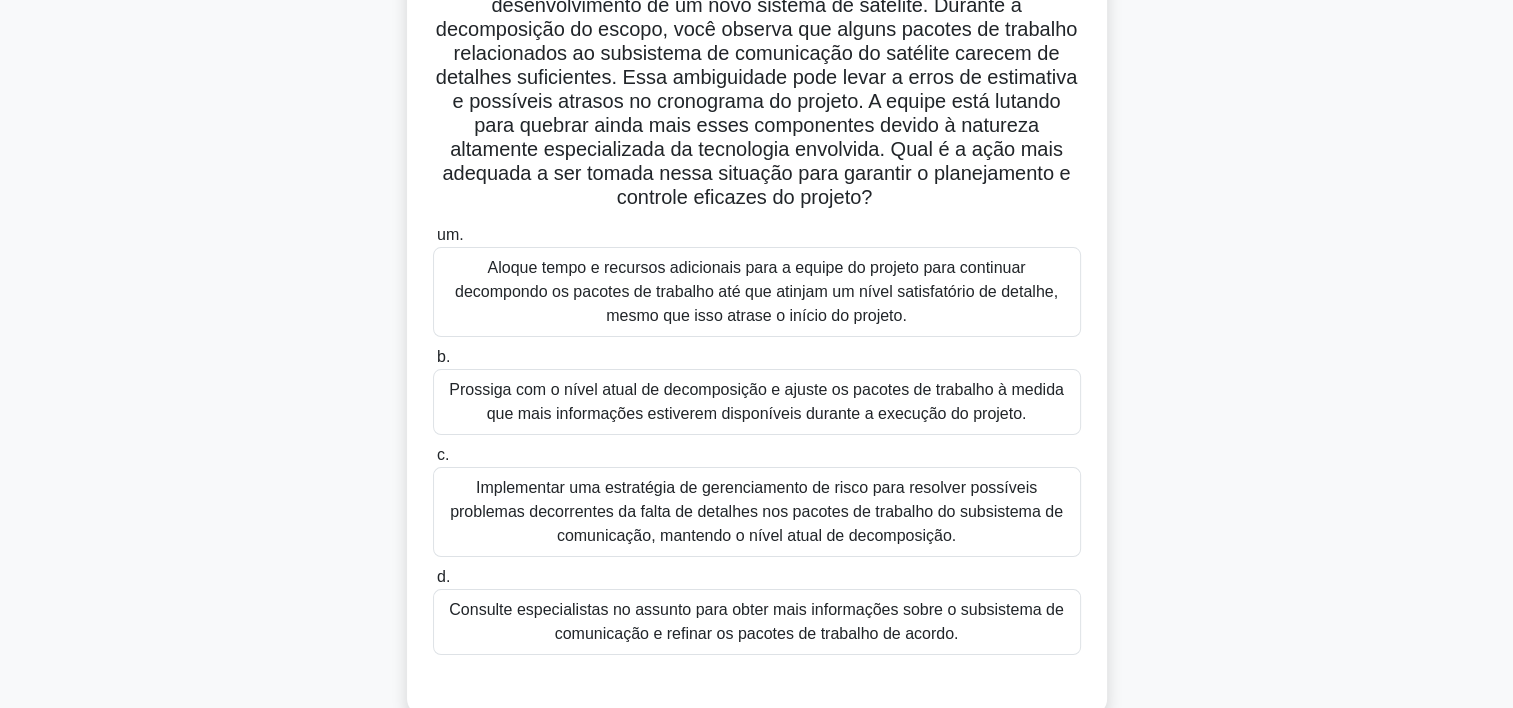 click on "Consulte especialistas no assunto para obter mais informações sobre o subsistema de comunicação e refinar os pacotes de trabalho de acordo." at bounding box center [757, 622] 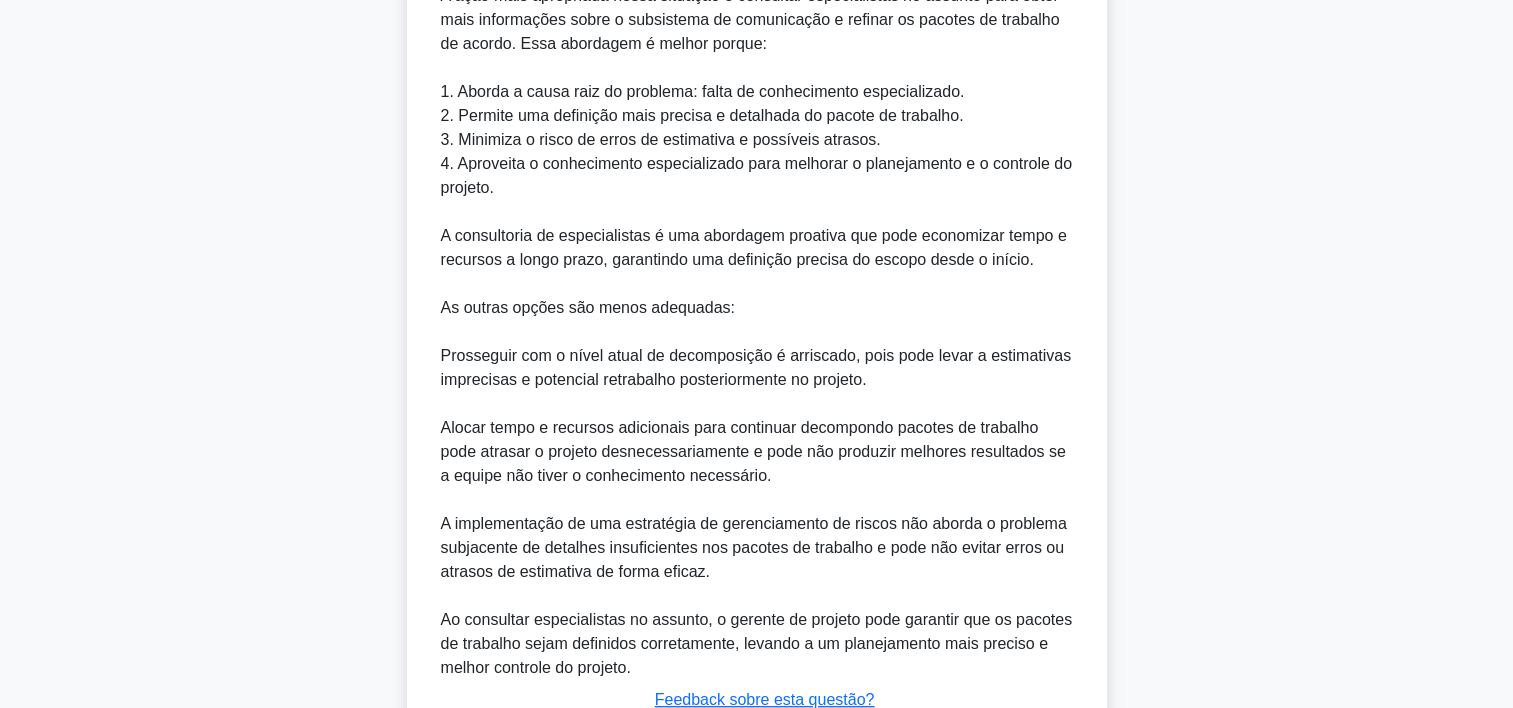 scroll, scrollTop: 1067, scrollLeft: 0, axis: vertical 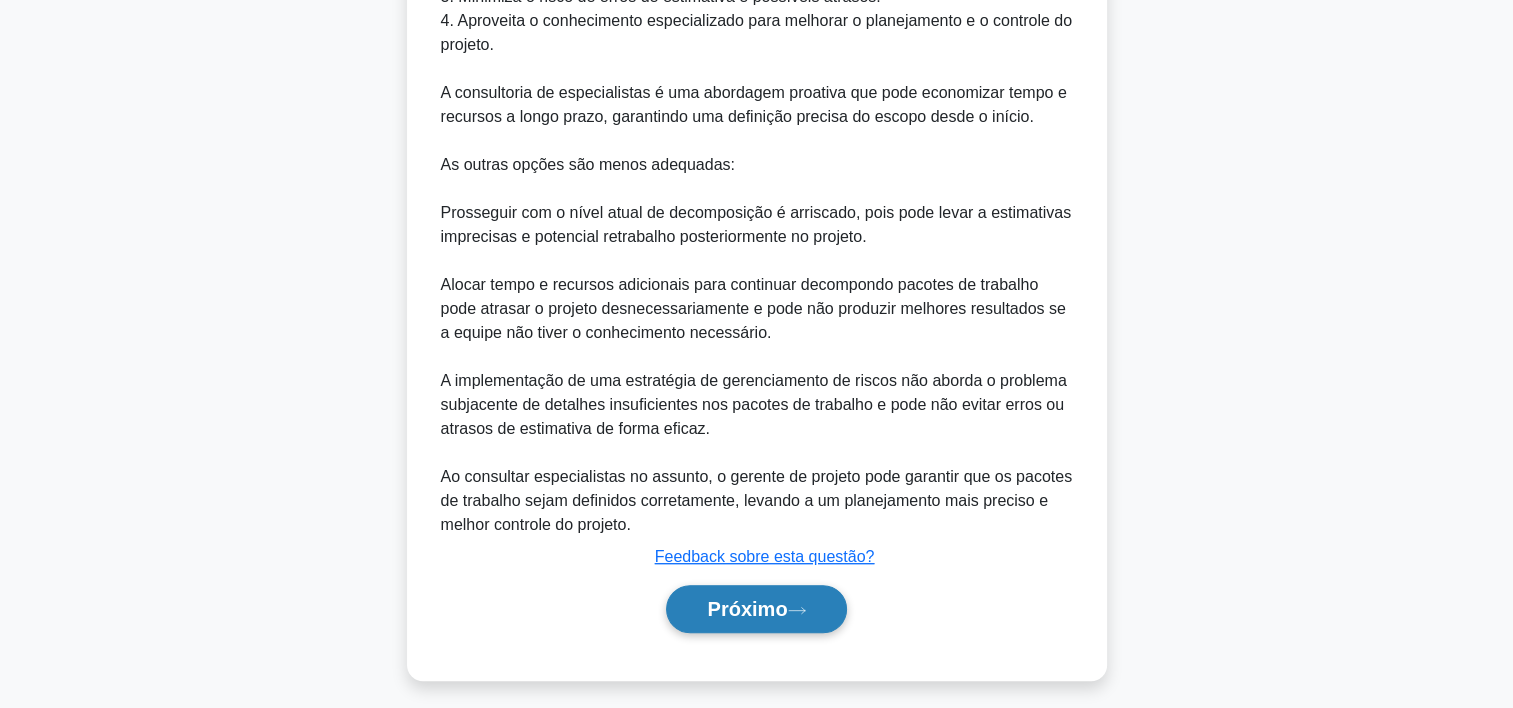 click on "Próximo" at bounding box center (756, 609) 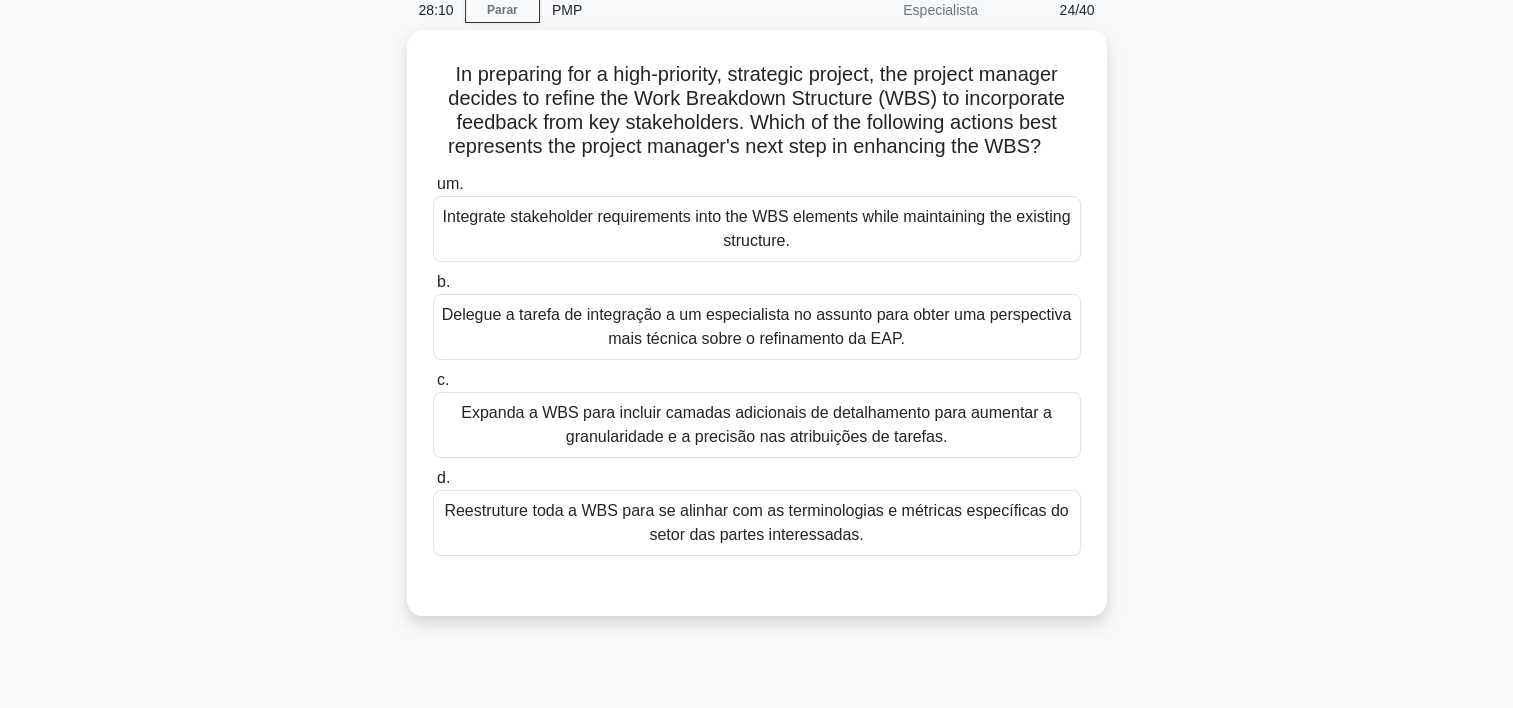 scroll, scrollTop: 88, scrollLeft: 0, axis: vertical 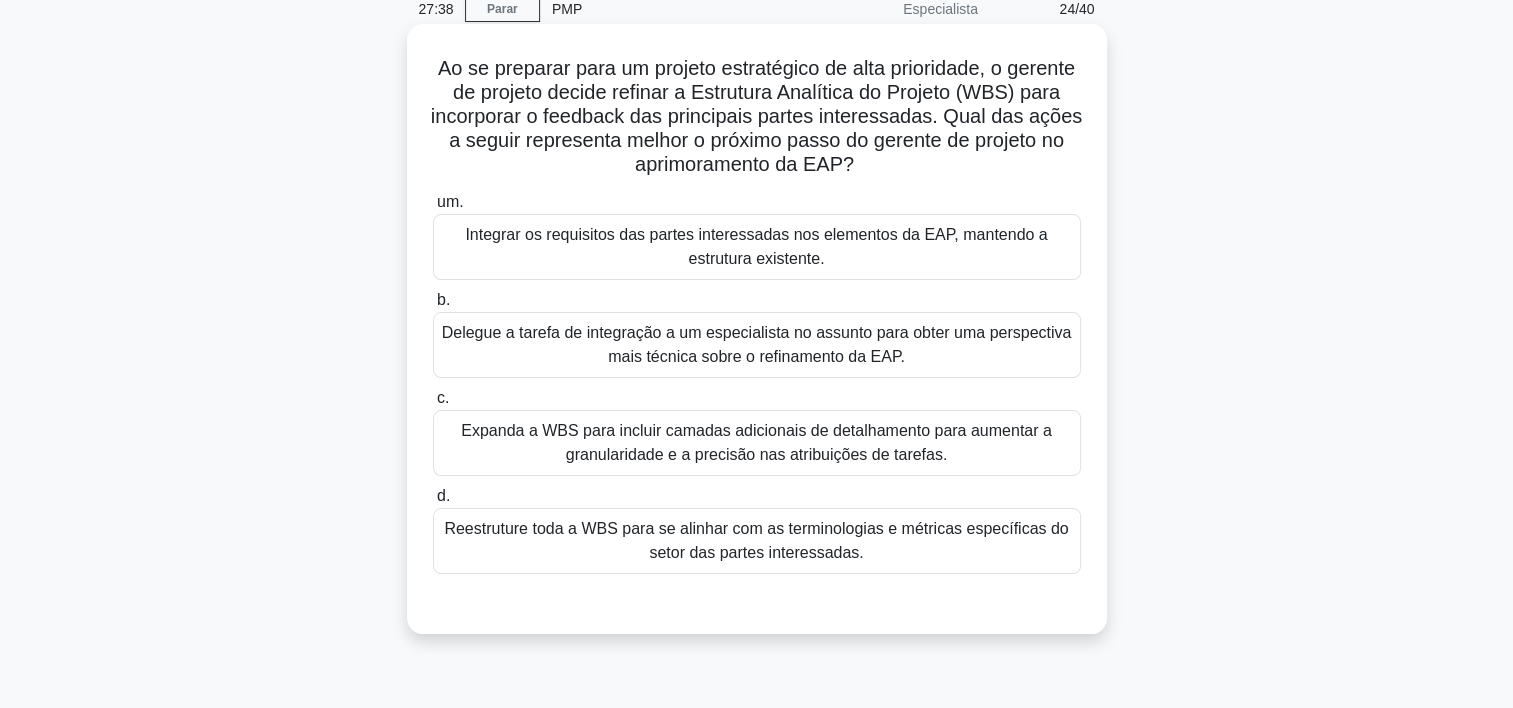click on "Expanda a WBS para incluir camadas adicionais de detalhamento para aumentar a granularidade e a precisão nas atribuições de tarefas." at bounding box center (757, 443) 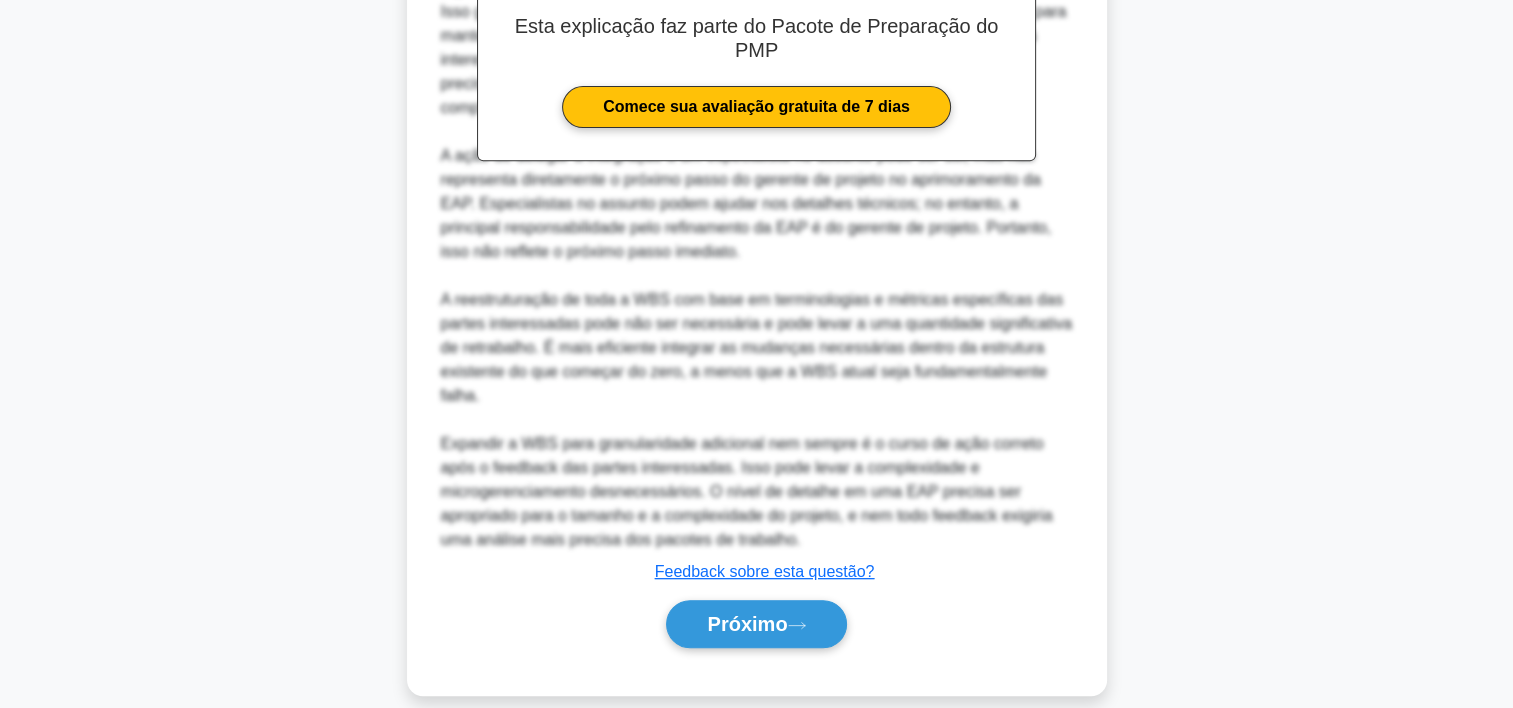 scroll, scrollTop: 813, scrollLeft: 0, axis: vertical 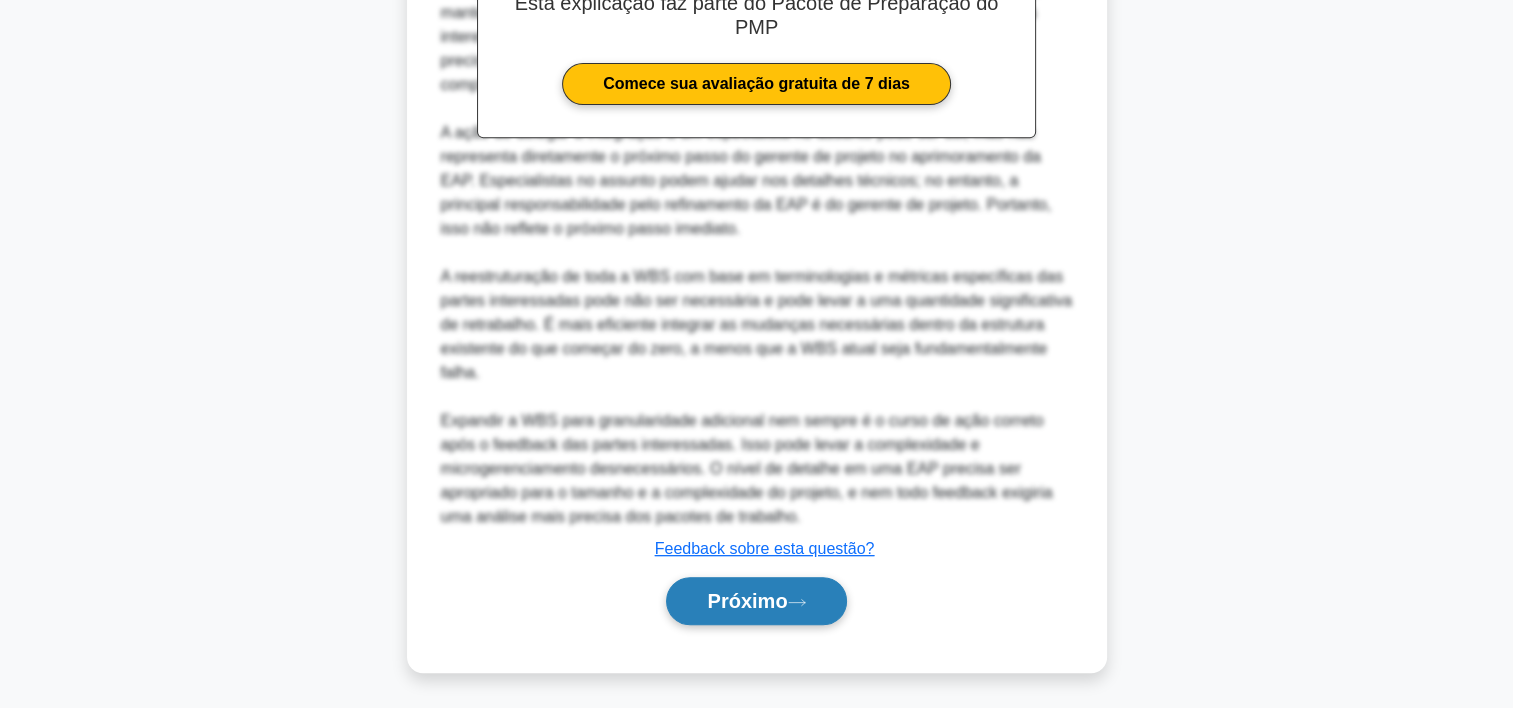 click on "Próximo" at bounding box center (756, 601) 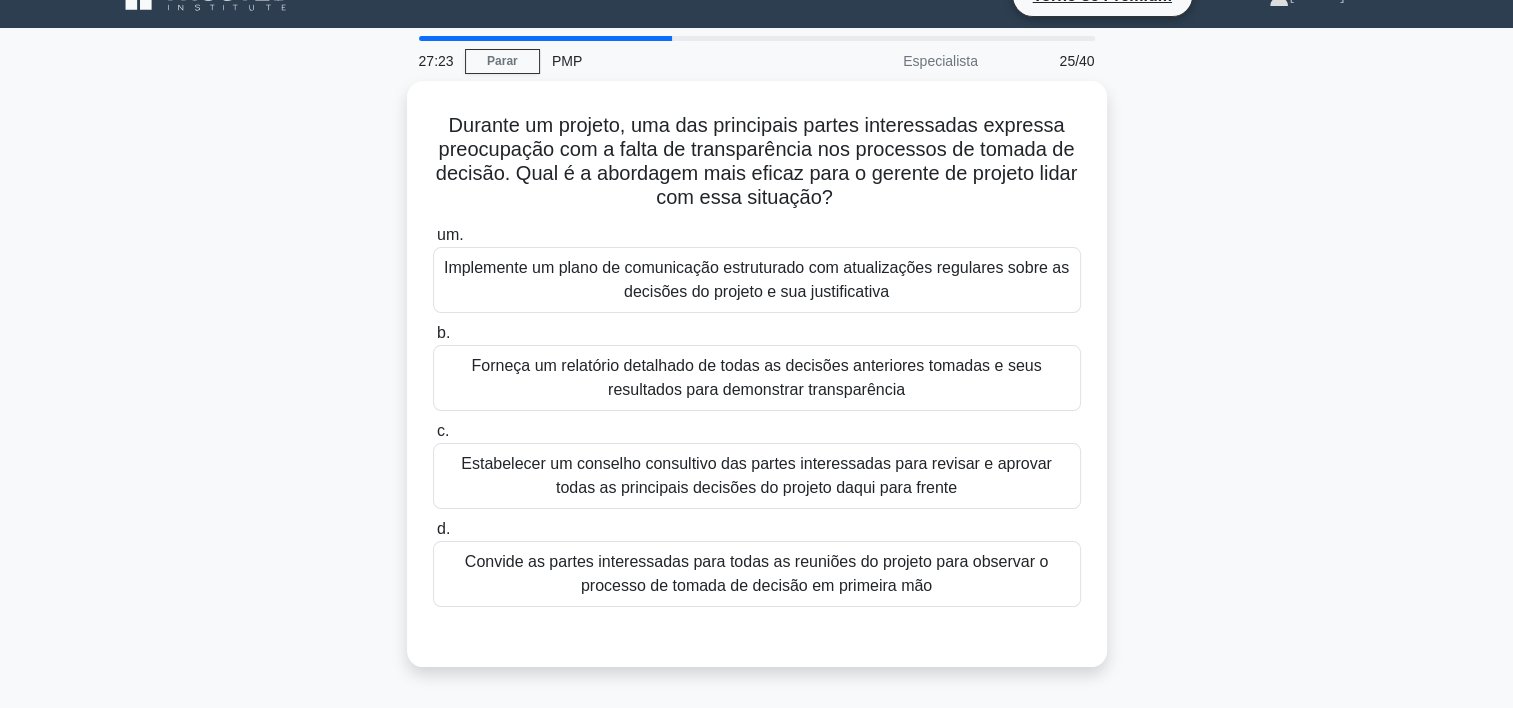 scroll, scrollTop: 39, scrollLeft: 0, axis: vertical 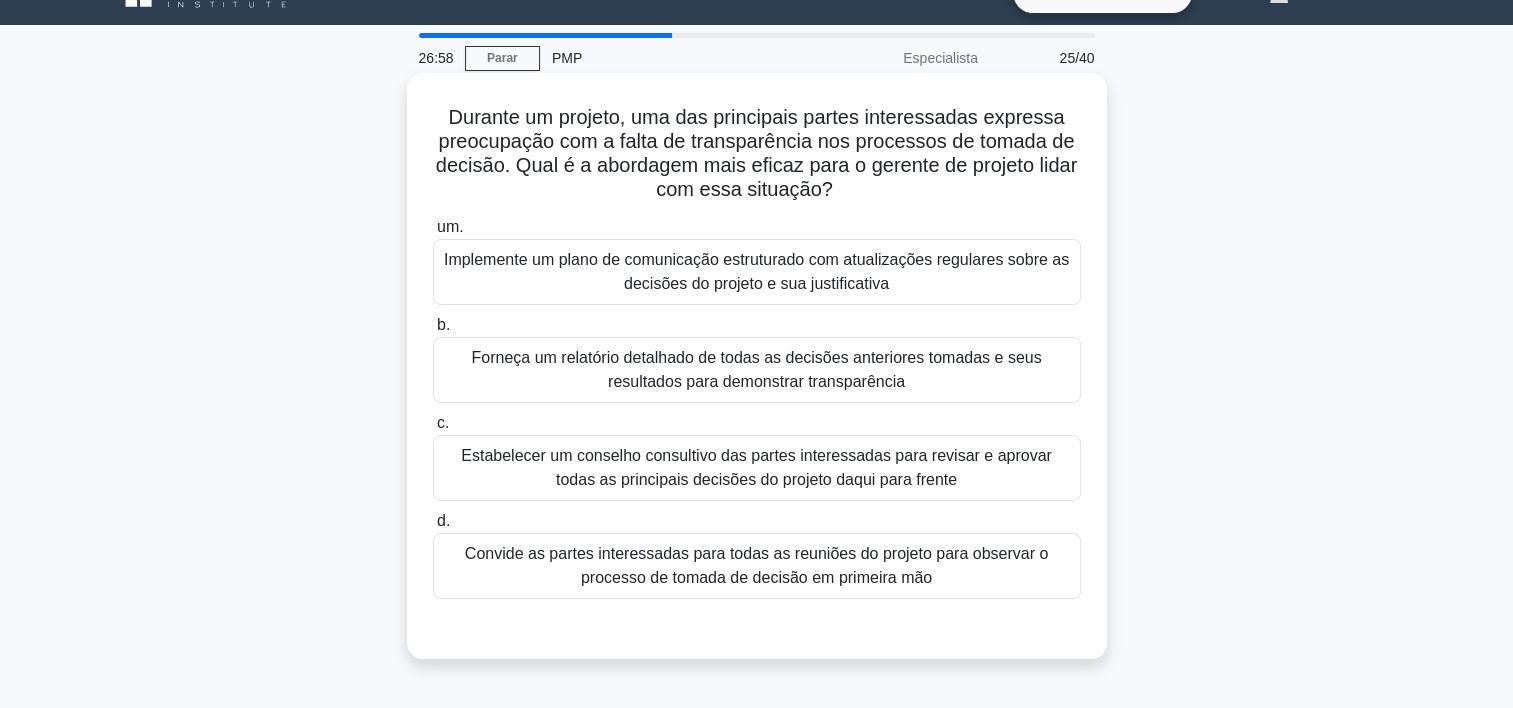 click on "Estabelecer um conselho consultivo das partes interessadas para revisar e aprovar todas as principais decisões do projeto daqui para frente" at bounding box center (757, 468) 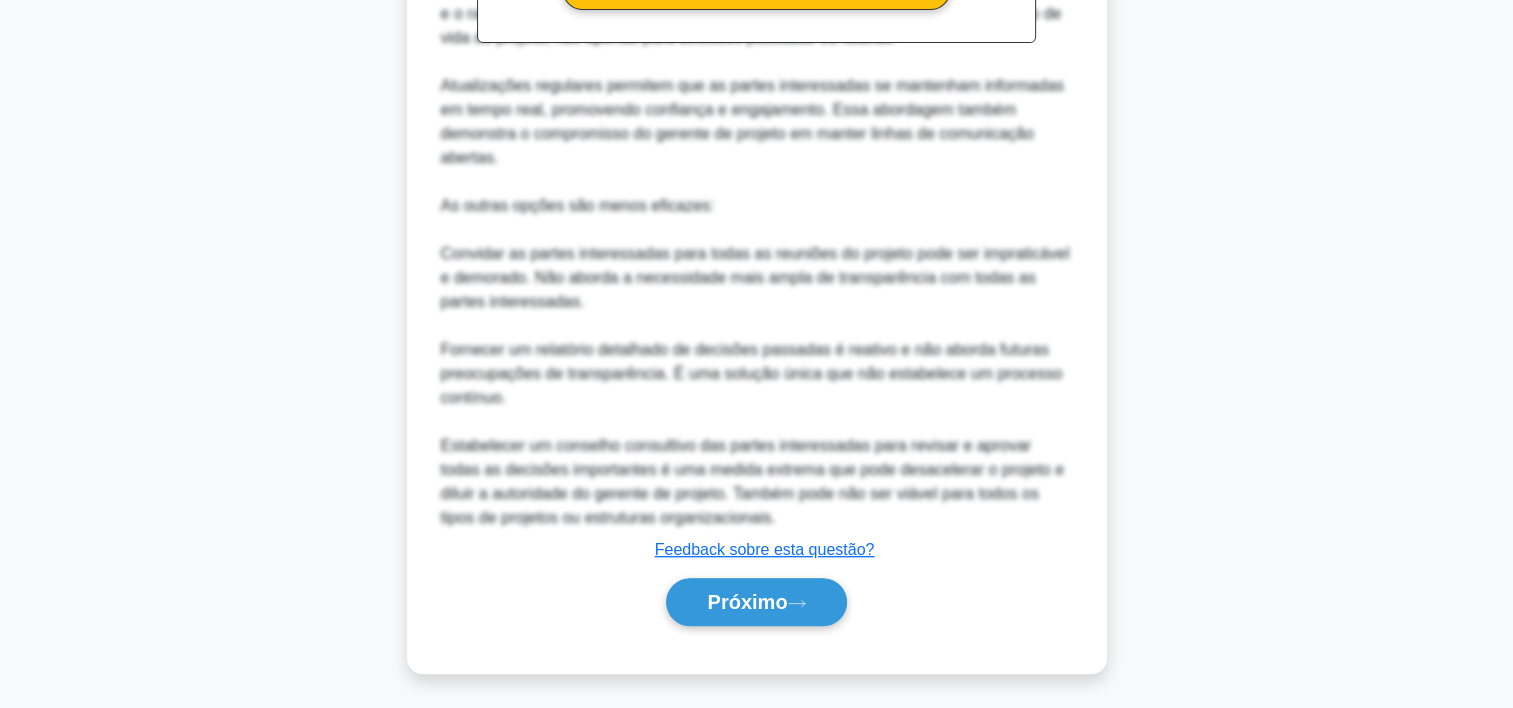scroll, scrollTop: 885, scrollLeft: 0, axis: vertical 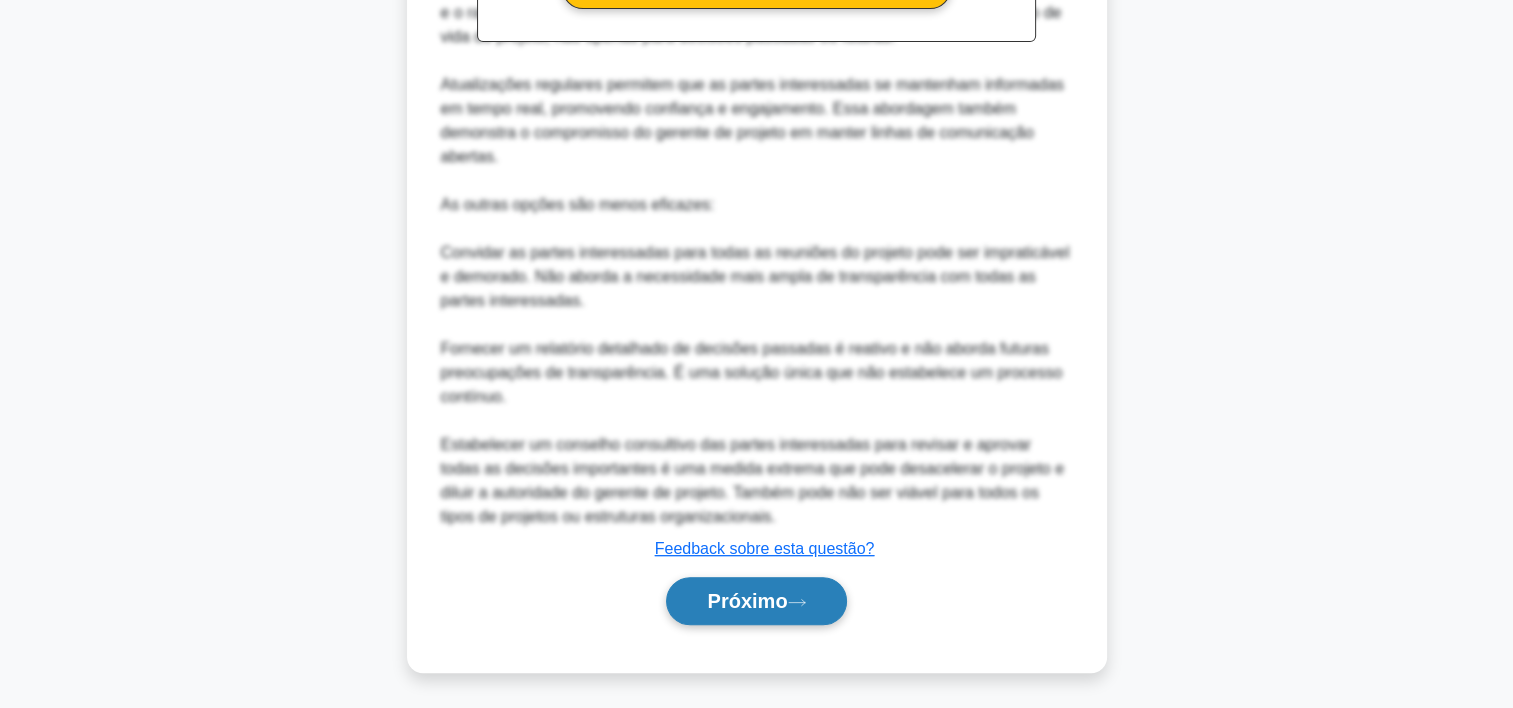 click on "Próximo" at bounding box center [747, 601] 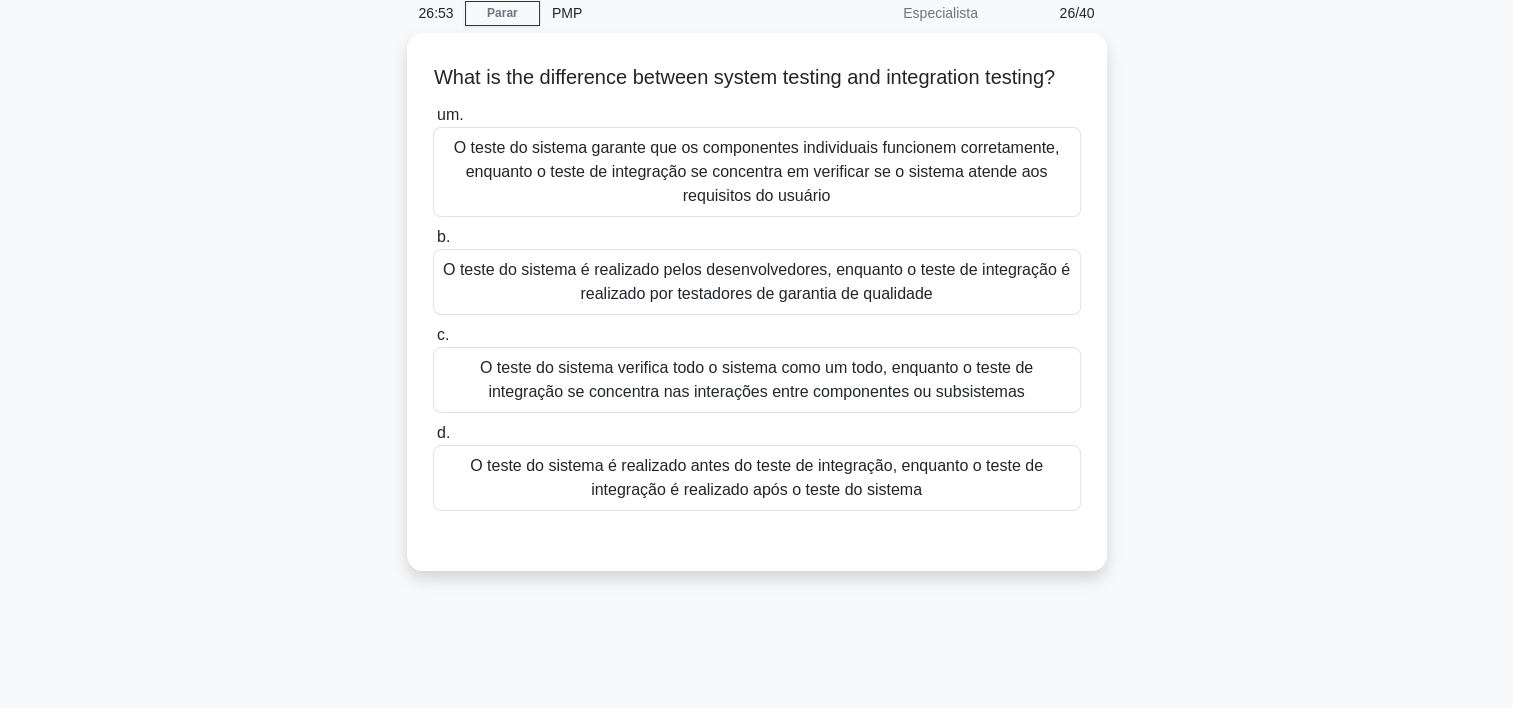 scroll, scrollTop: 63, scrollLeft: 0, axis: vertical 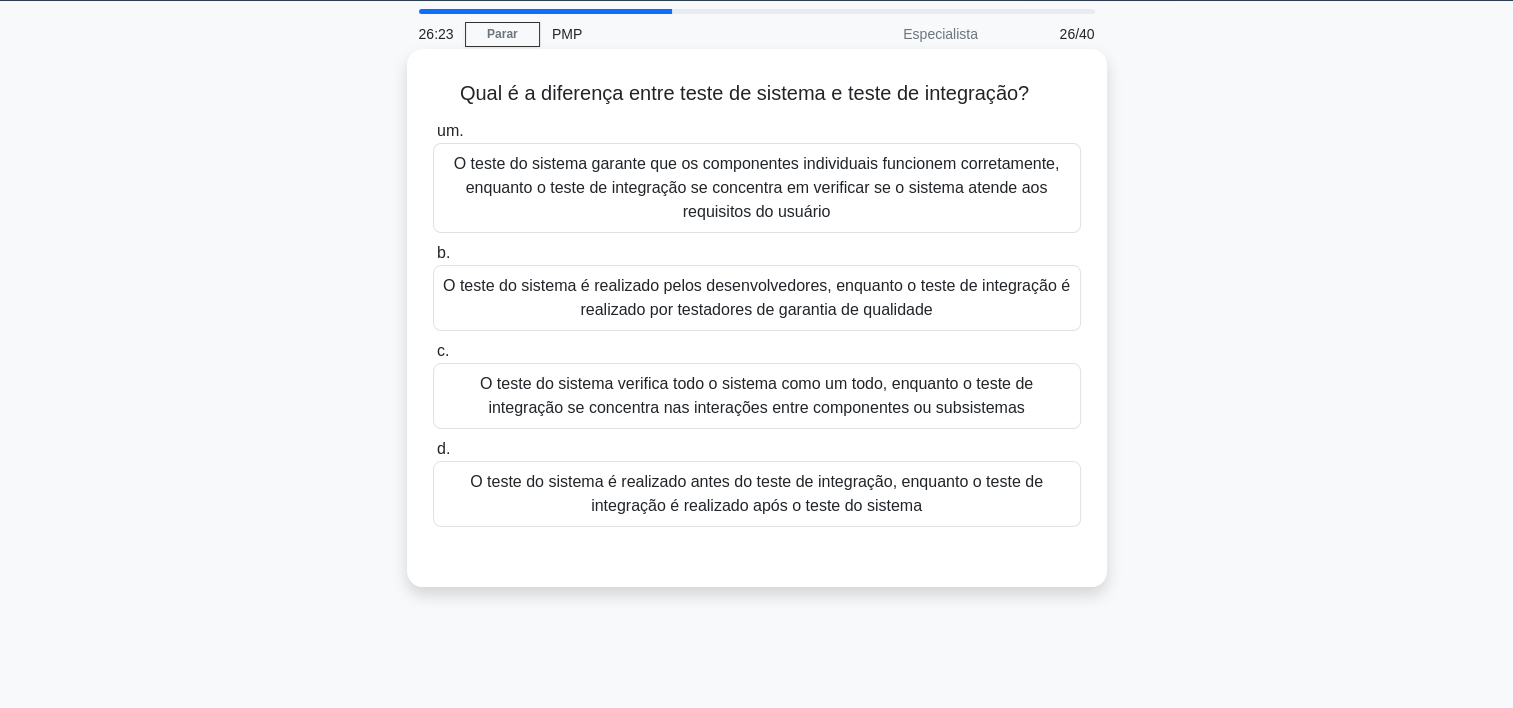 click on "O teste do sistema garante que os componentes individuais funcionem corretamente, enquanto o teste de integração se concentra em verificar se o sistema atende aos requisitos do usuário" at bounding box center (757, 188) 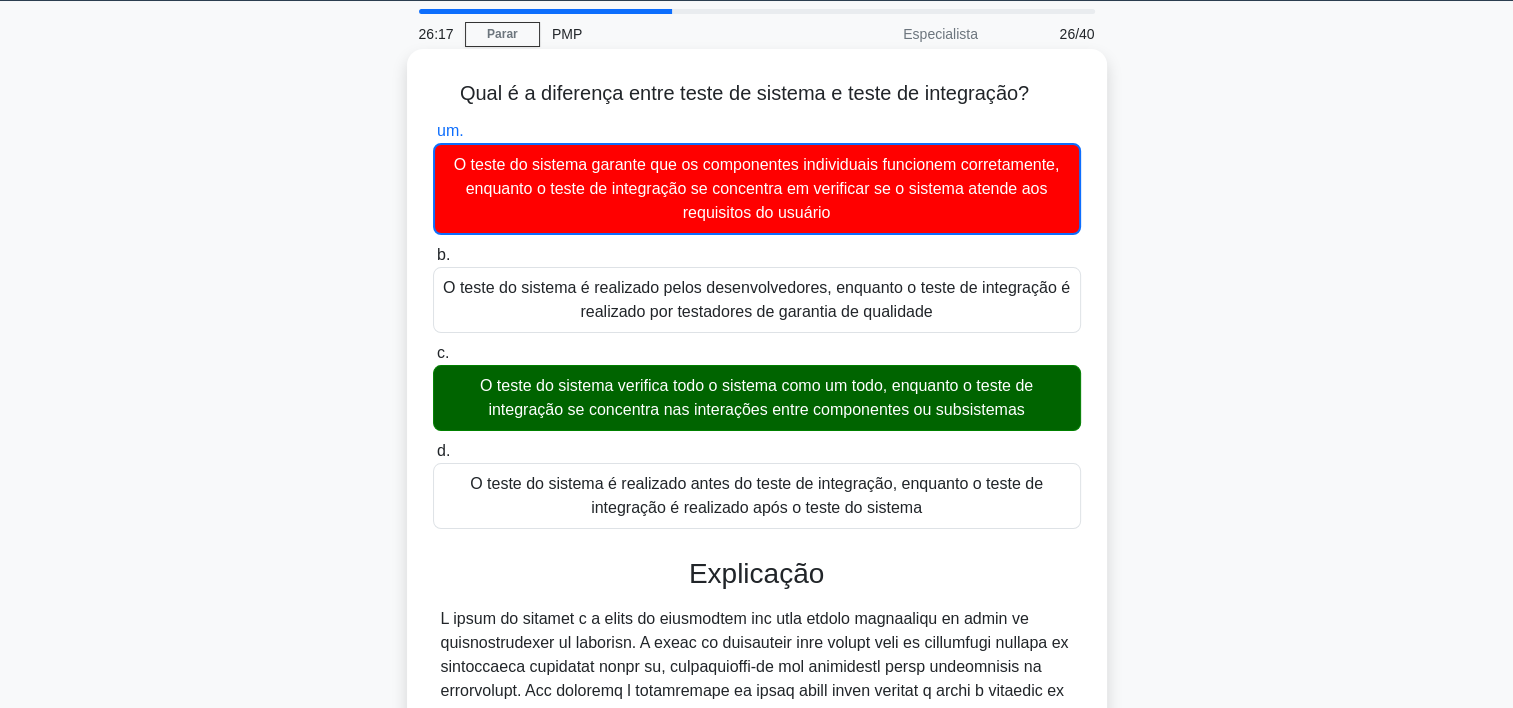 scroll, scrollTop: 477, scrollLeft: 0, axis: vertical 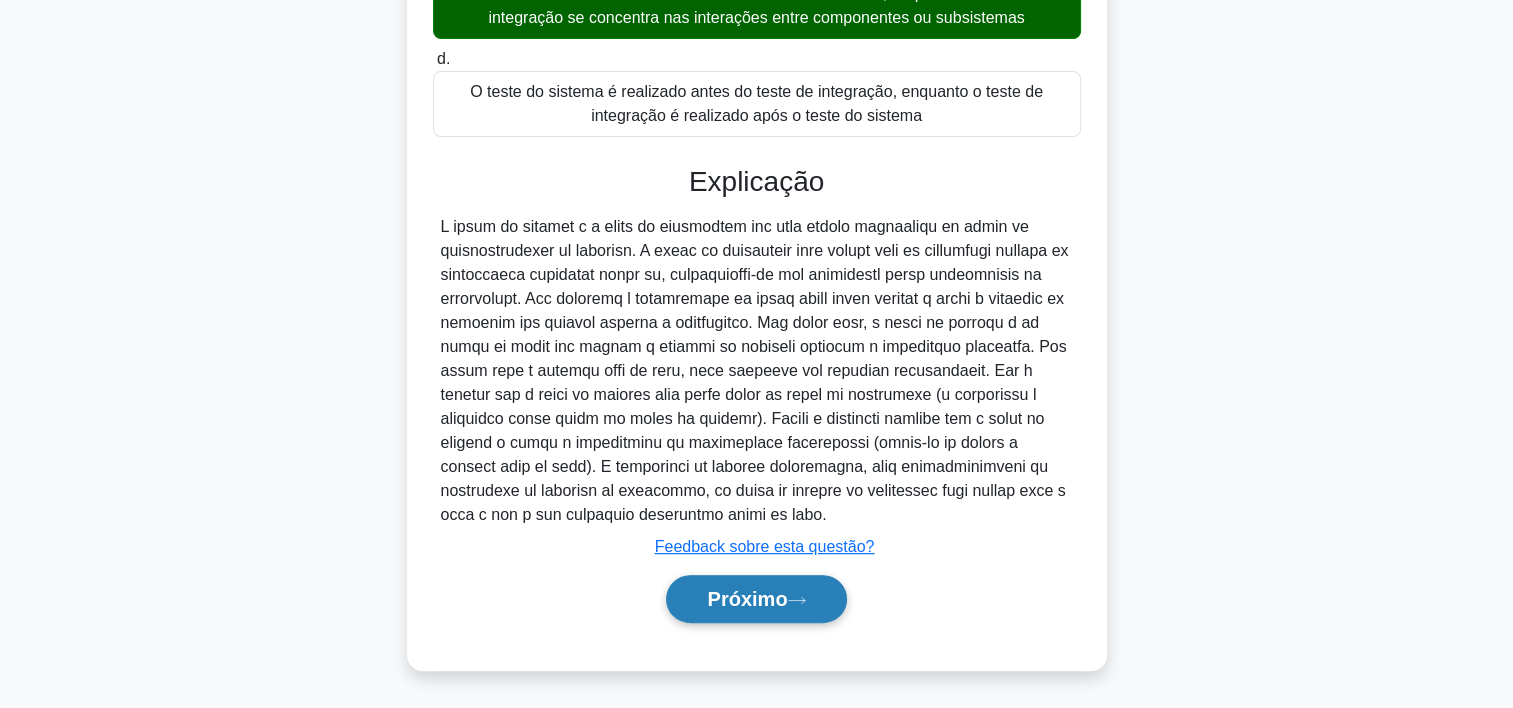 click on "Próximo" at bounding box center [747, 599] 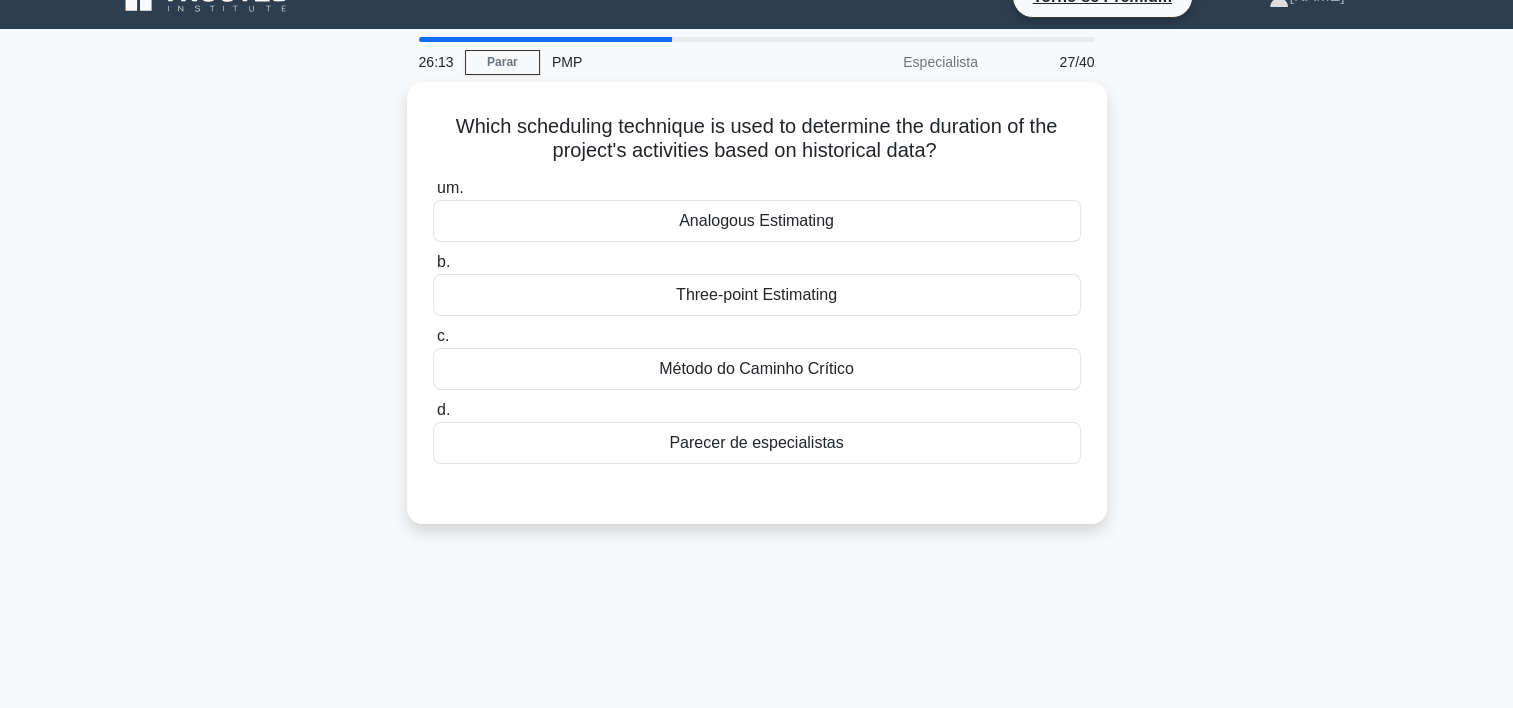 scroll, scrollTop: 0, scrollLeft: 0, axis: both 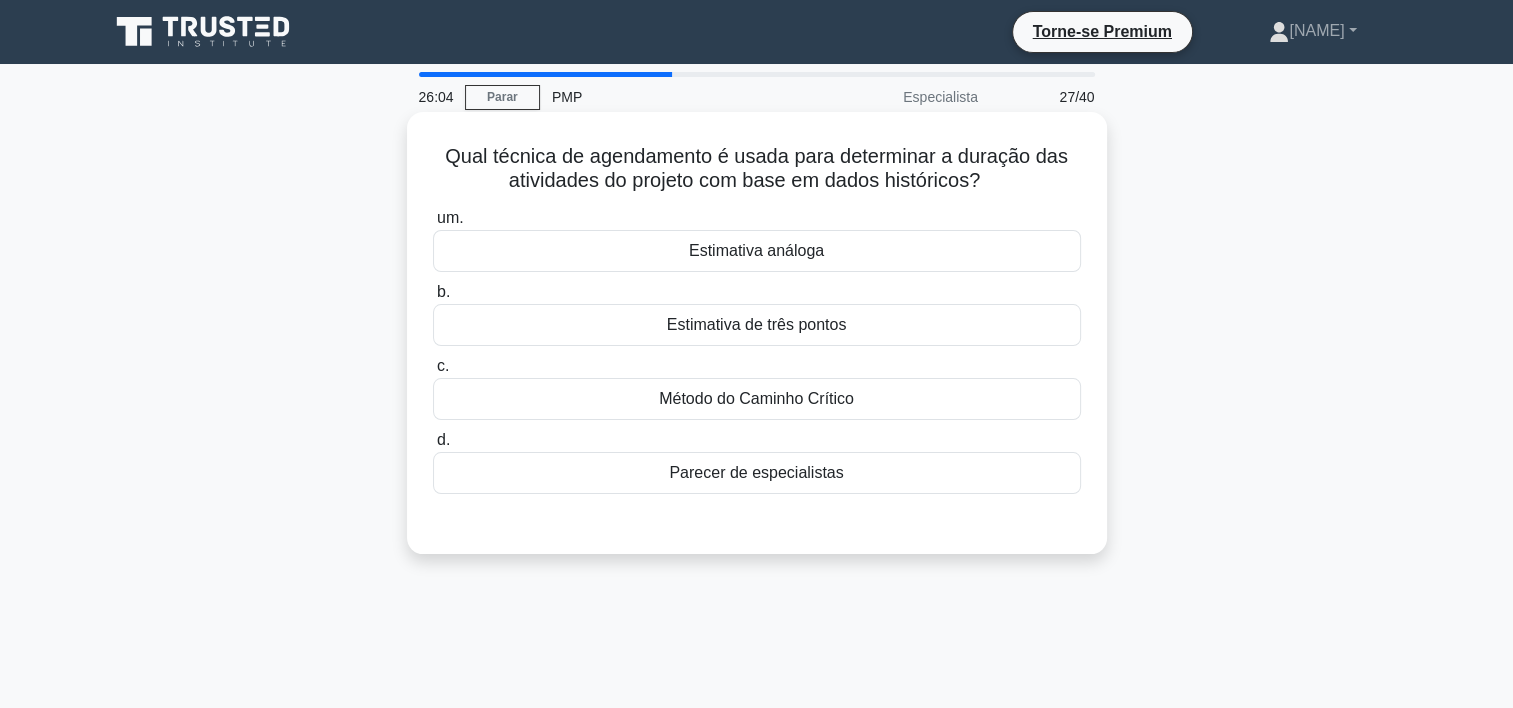 click on "Estimativa análoga" at bounding box center (757, 251) 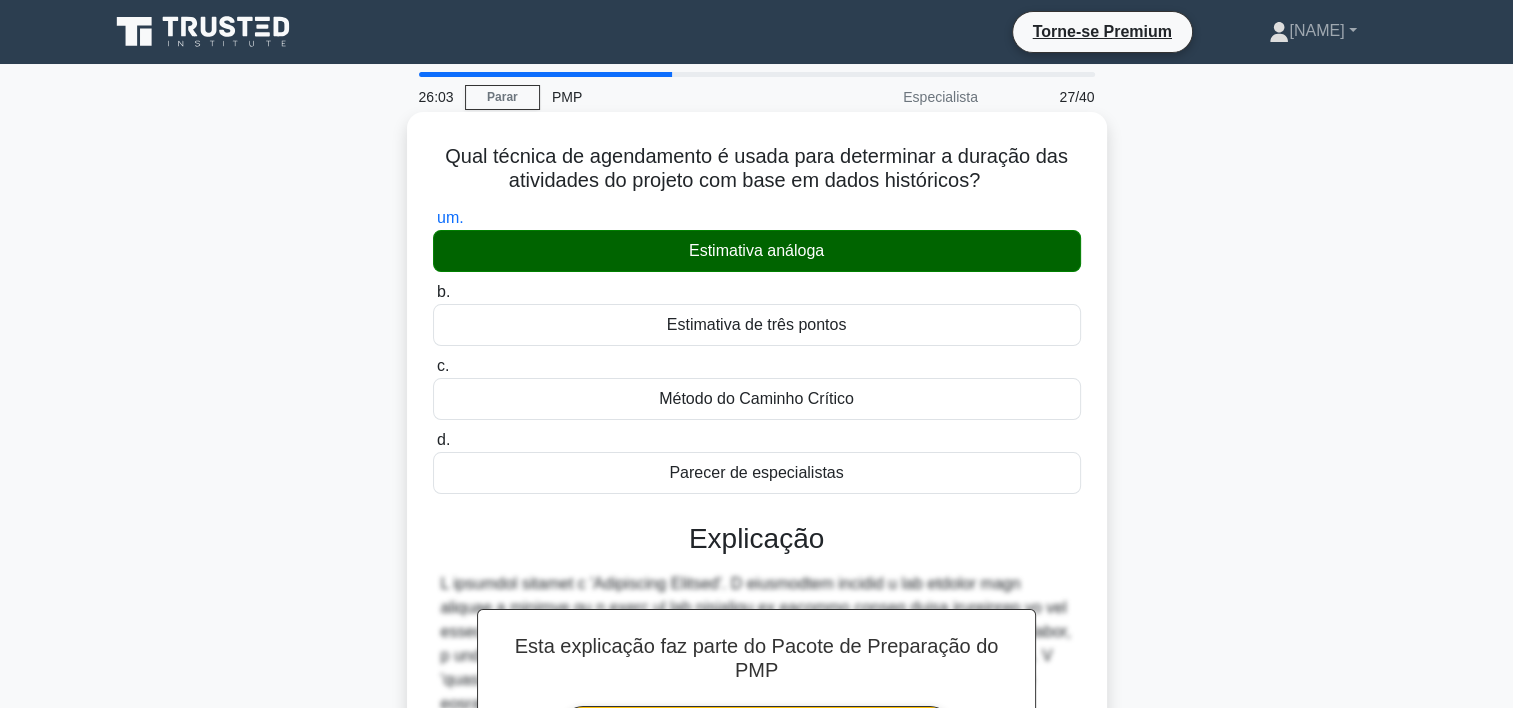 scroll, scrollTop: 372, scrollLeft: 0, axis: vertical 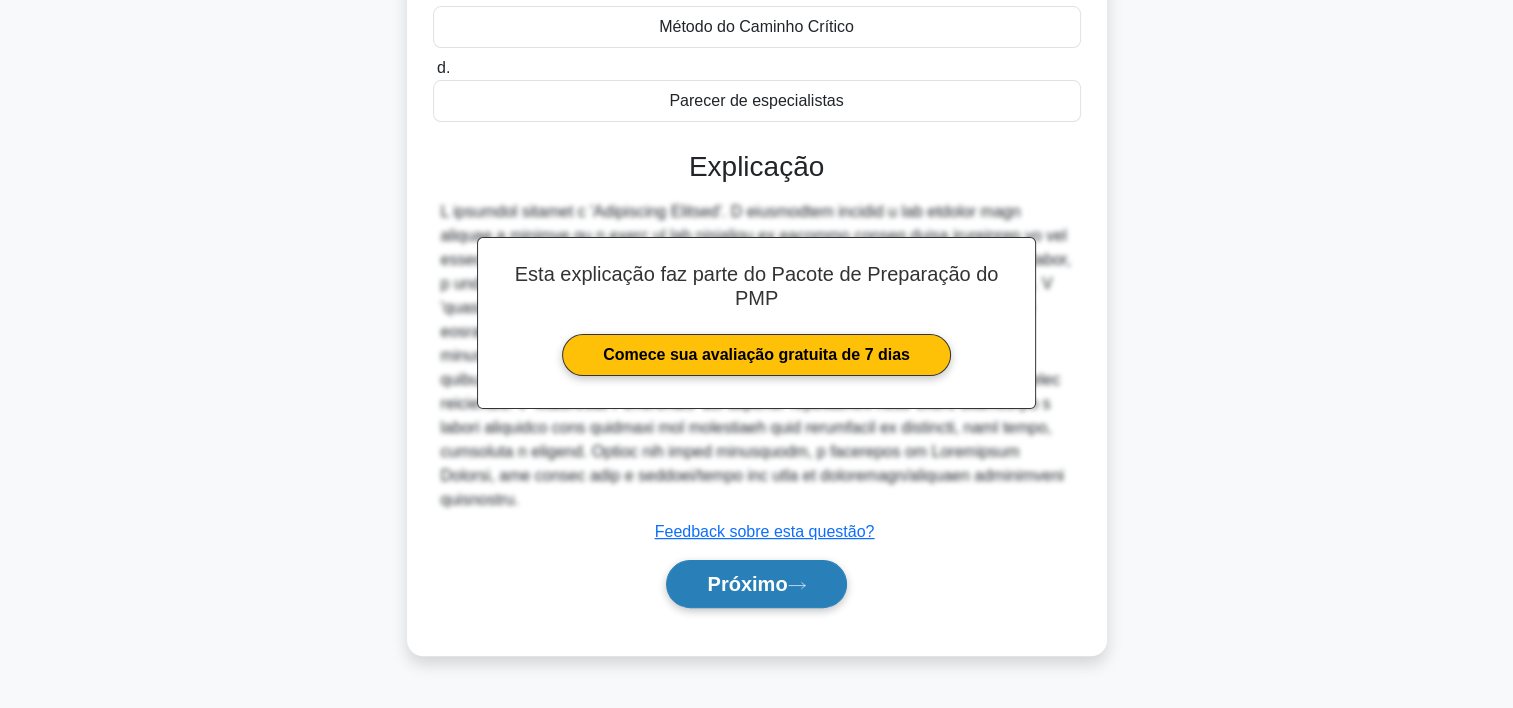 click on "Próximo" at bounding box center (747, 584) 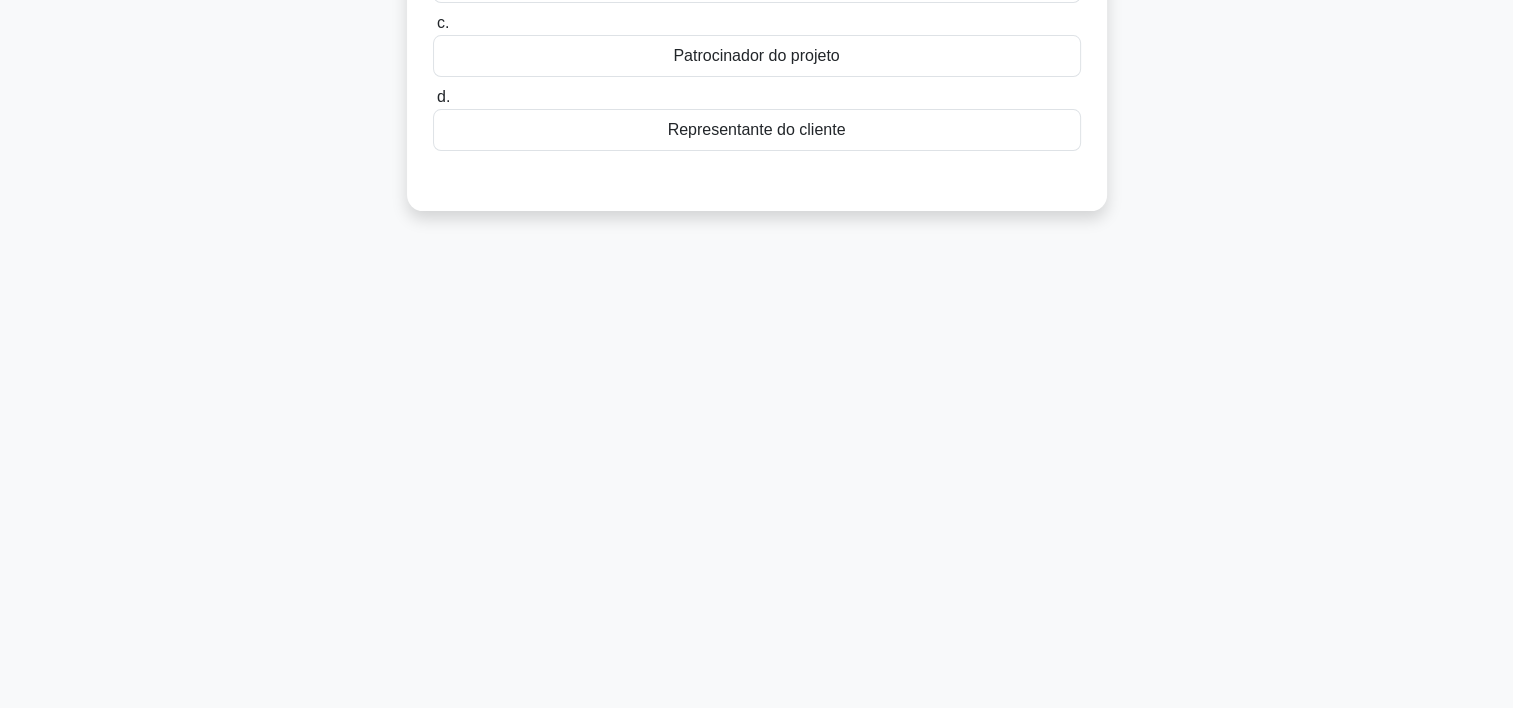 scroll, scrollTop: 0, scrollLeft: 0, axis: both 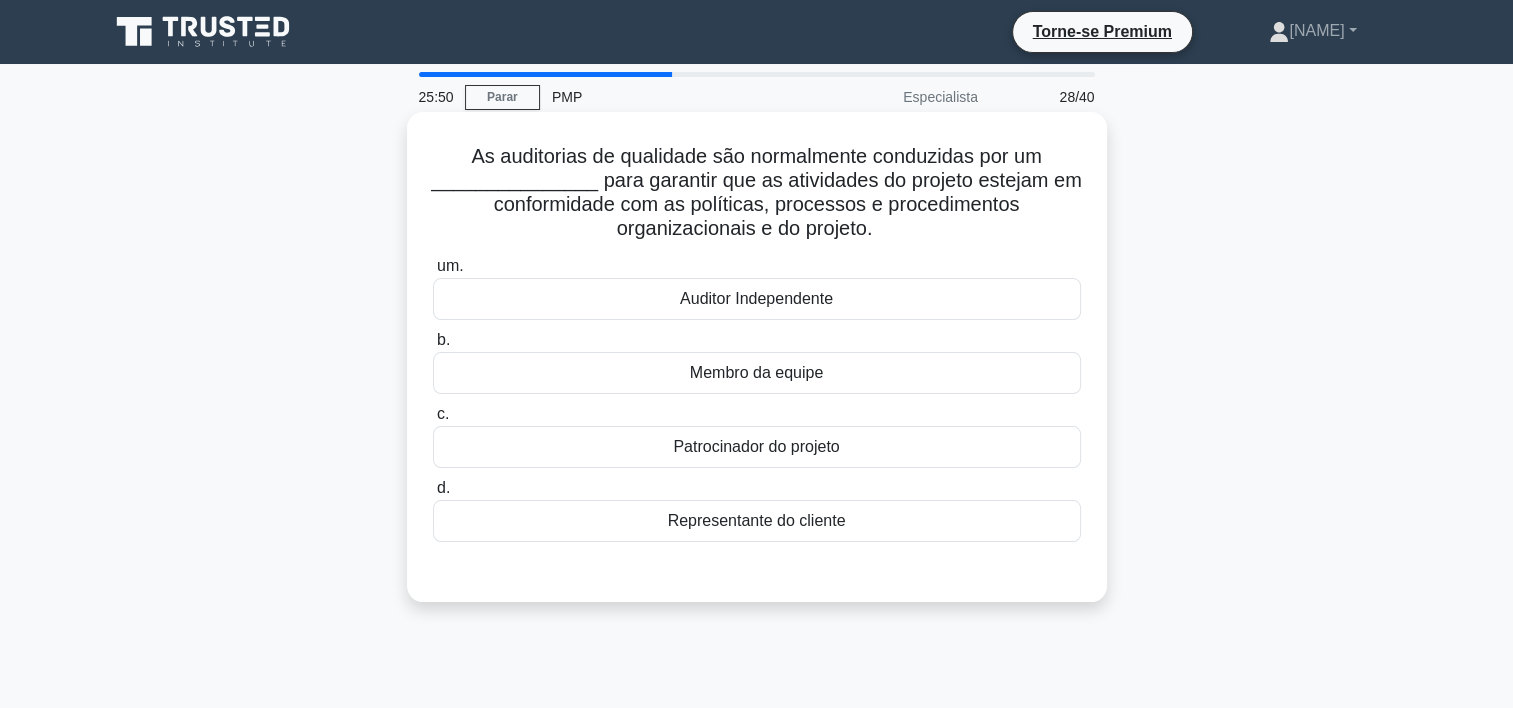 click on "Auditor Independente" at bounding box center (757, 299) 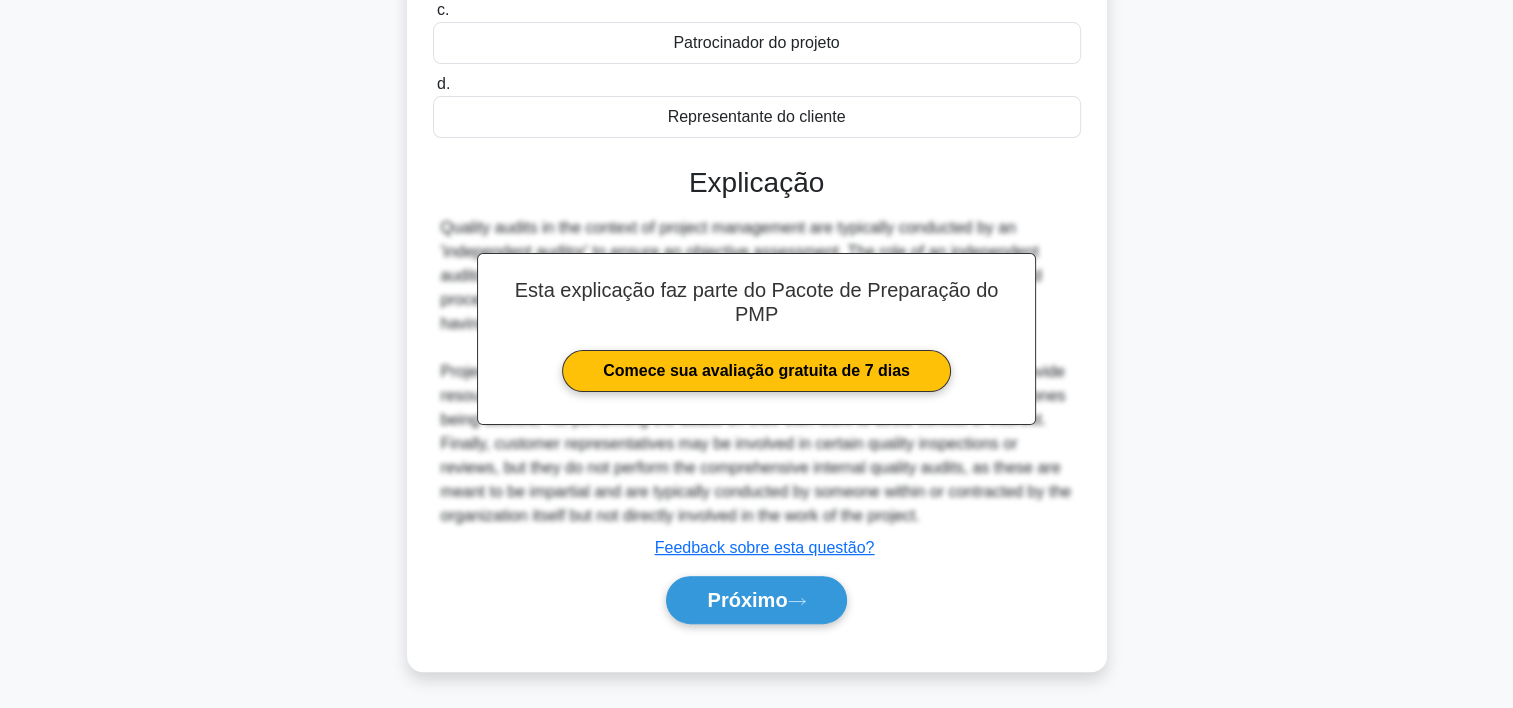 scroll, scrollTop: 452, scrollLeft: 0, axis: vertical 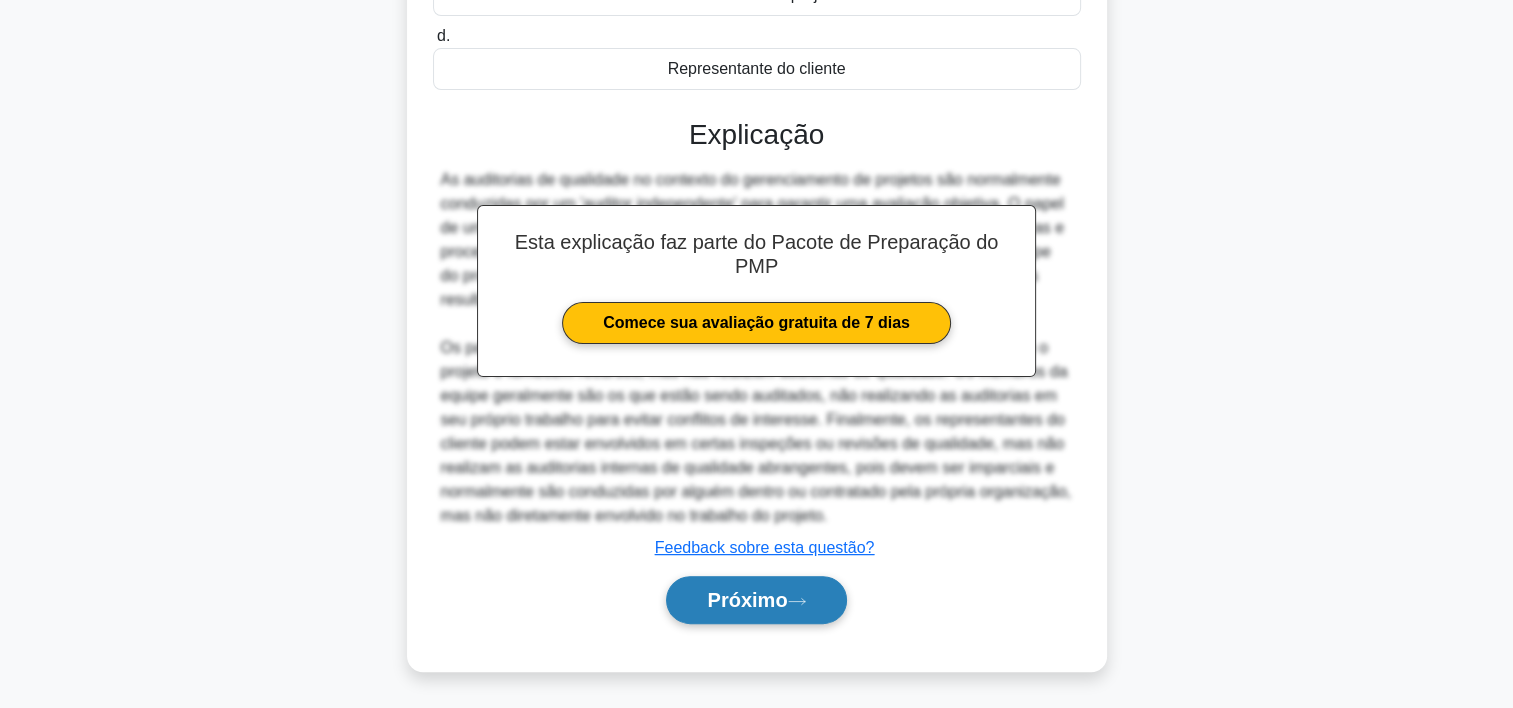 click on "Próximo" at bounding box center (747, 600) 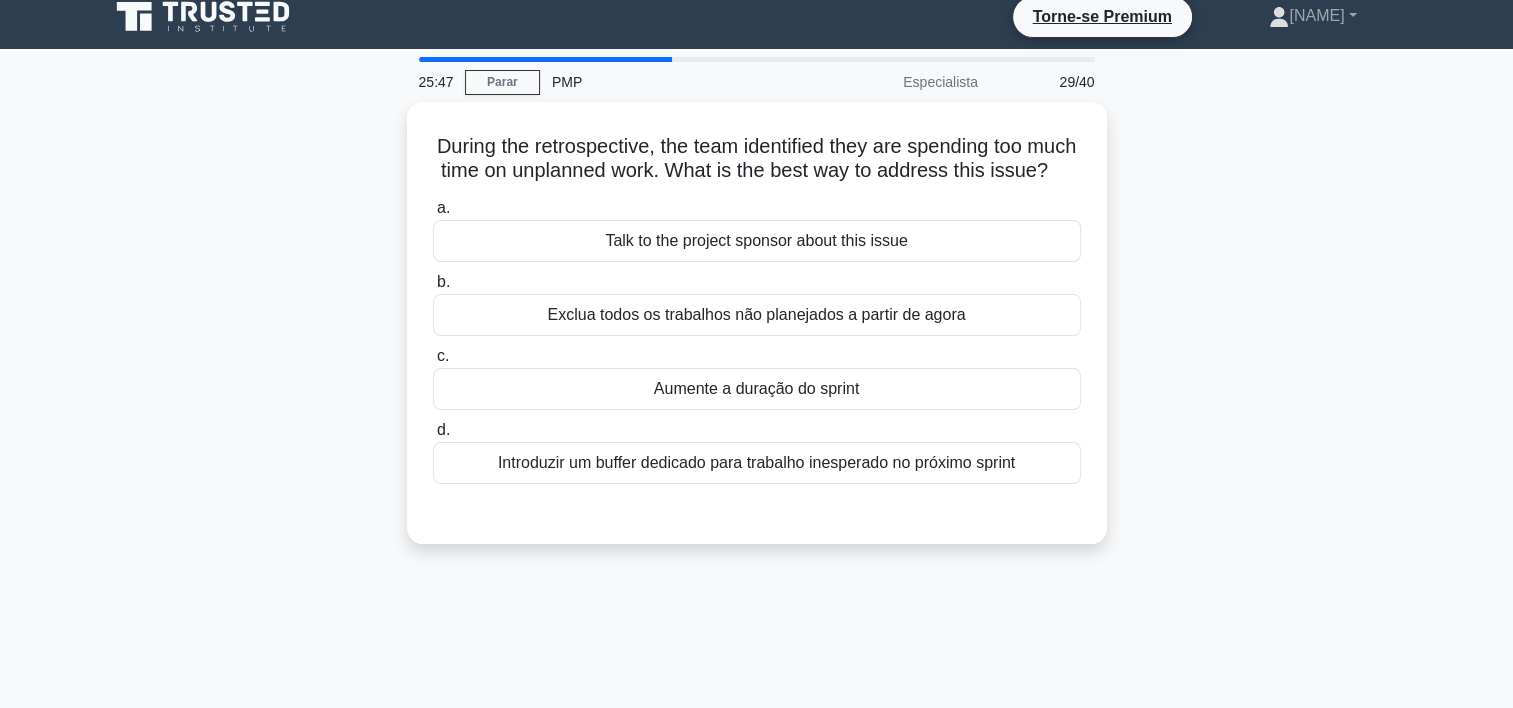 scroll, scrollTop: 0, scrollLeft: 0, axis: both 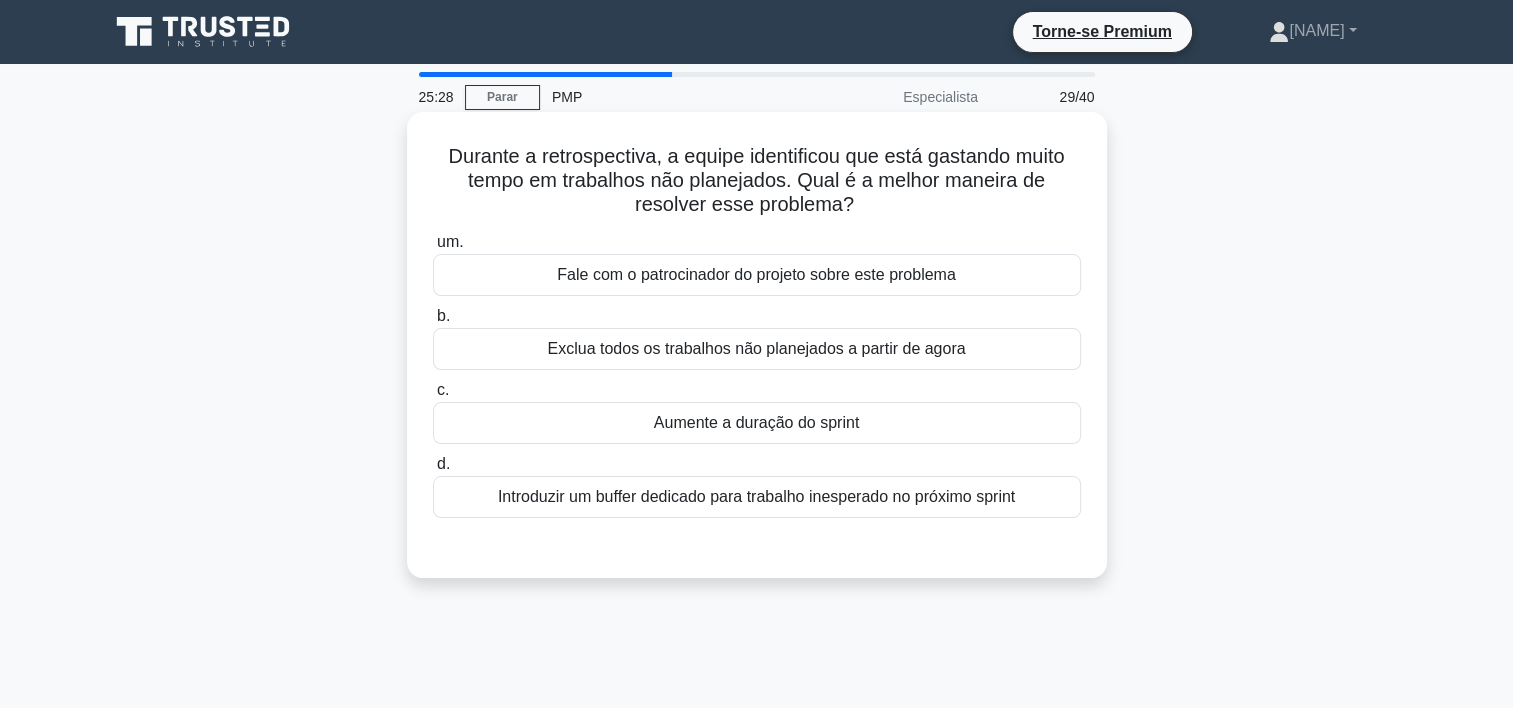 click on "Exclua todos os trabalhos não planejados a partir de agora" at bounding box center [757, 349] 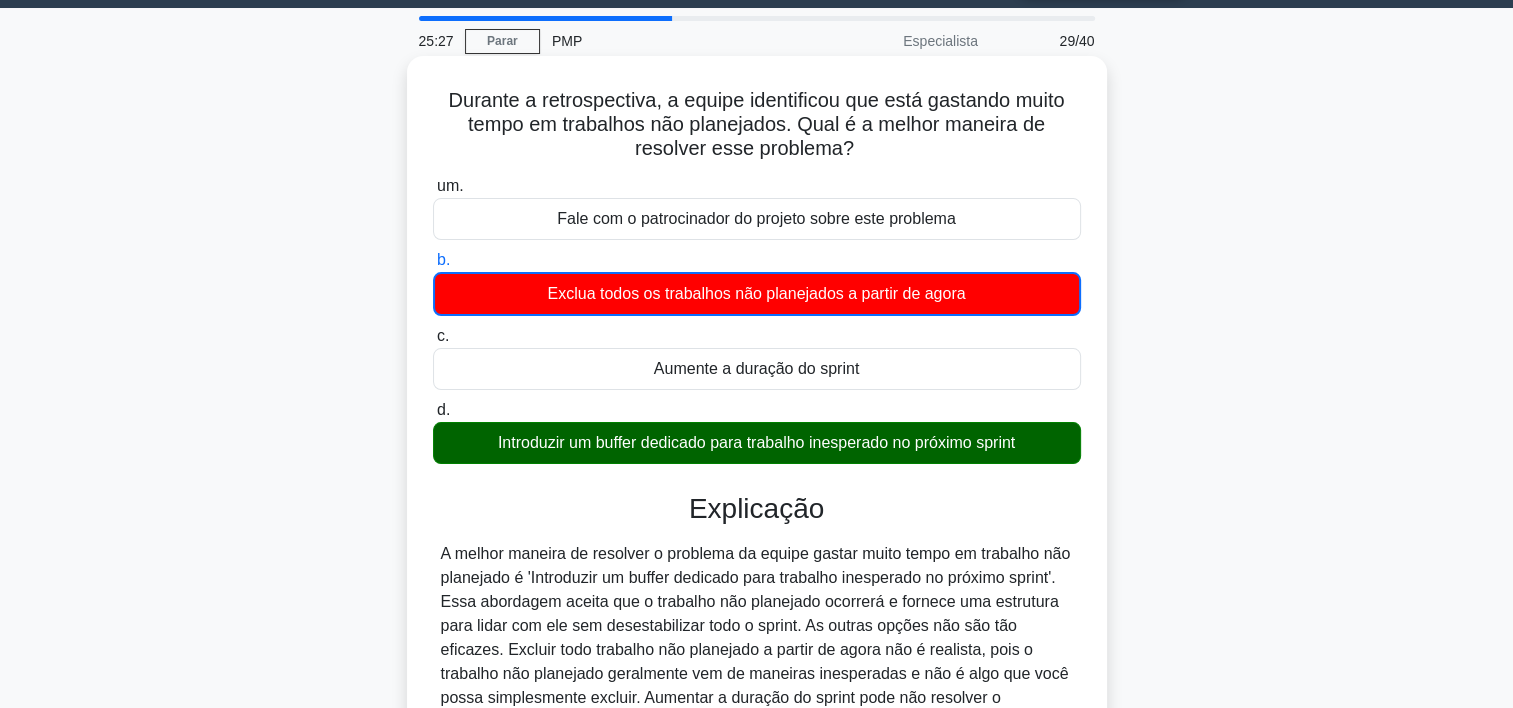 scroll, scrollTop: 372, scrollLeft: 0, axis: vertical 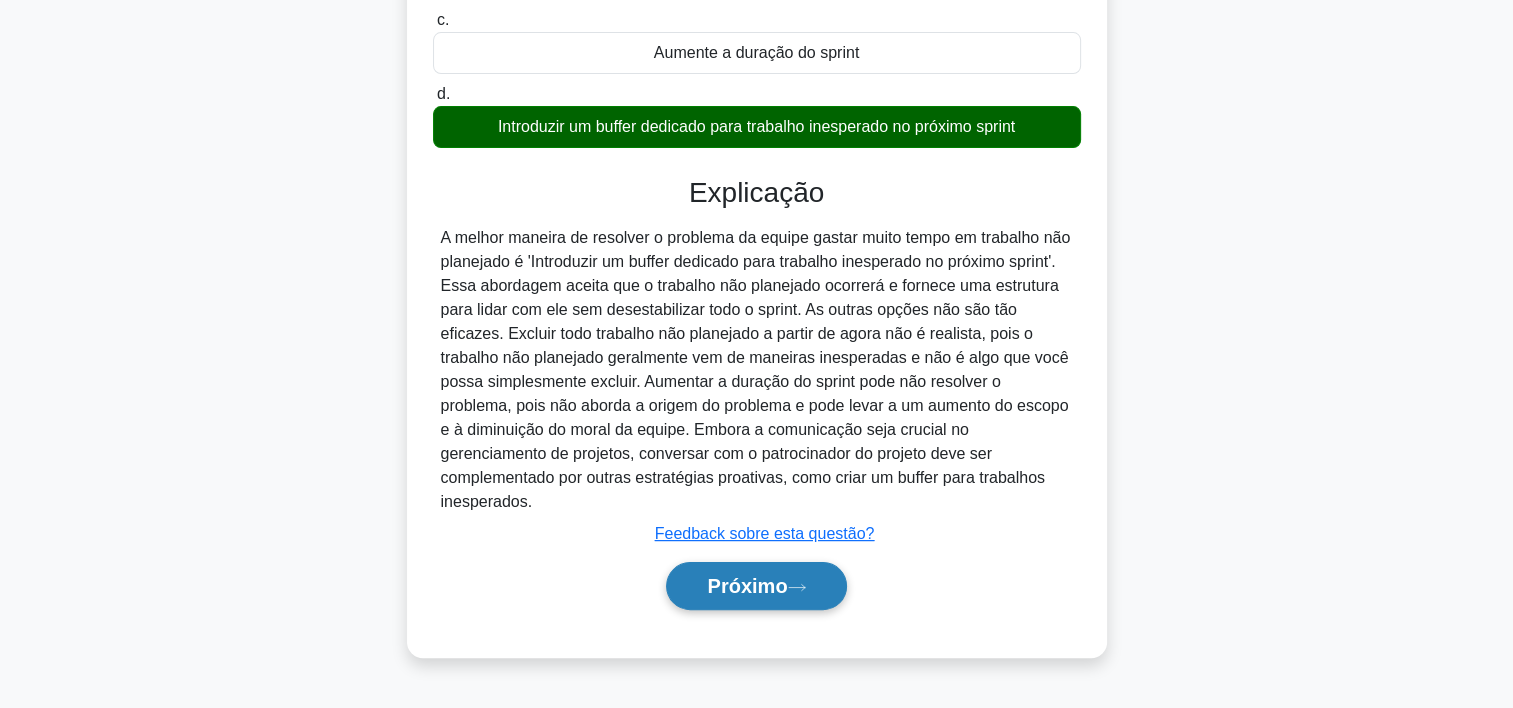 click on "Próximo" at bounding box center [747, 586] 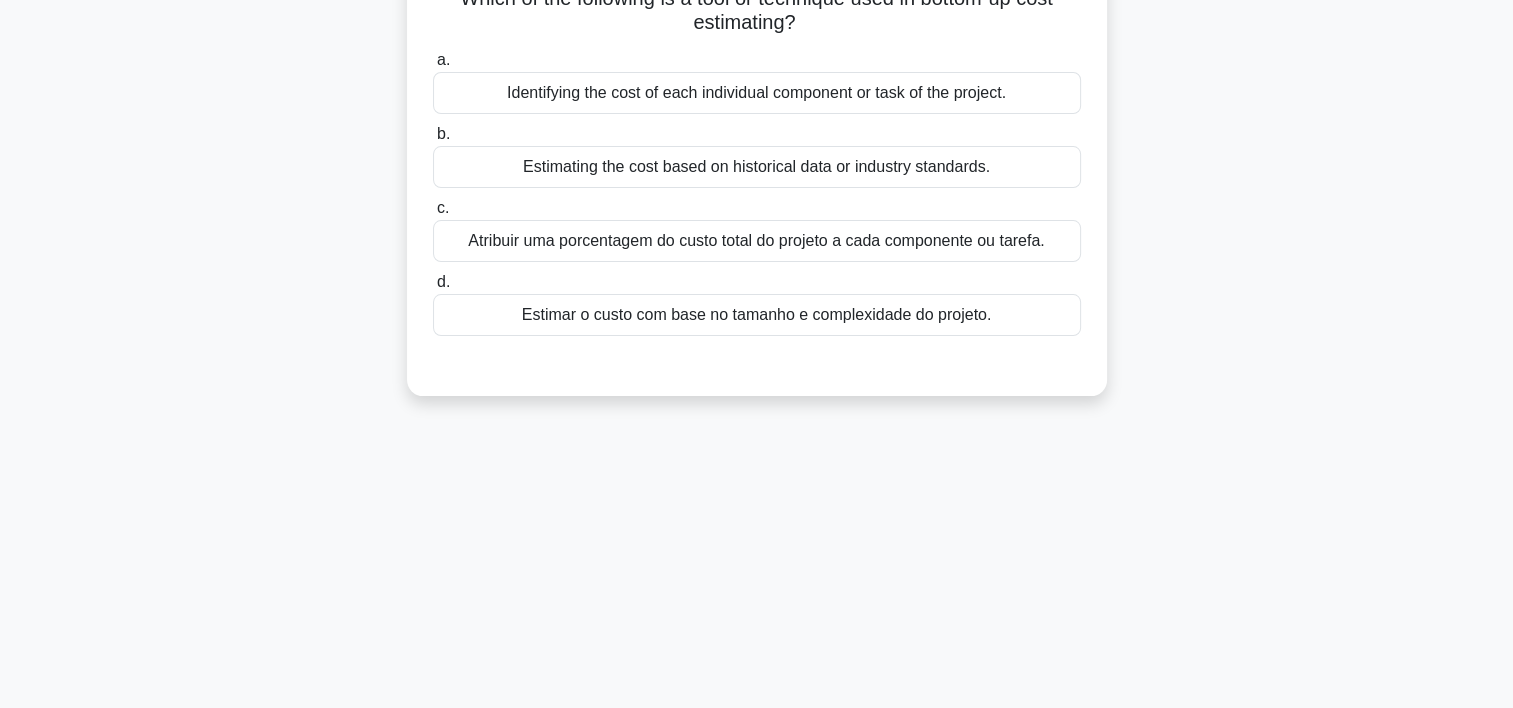 scroll, scrollTop: 0, scrollLeft: 0, axis: both 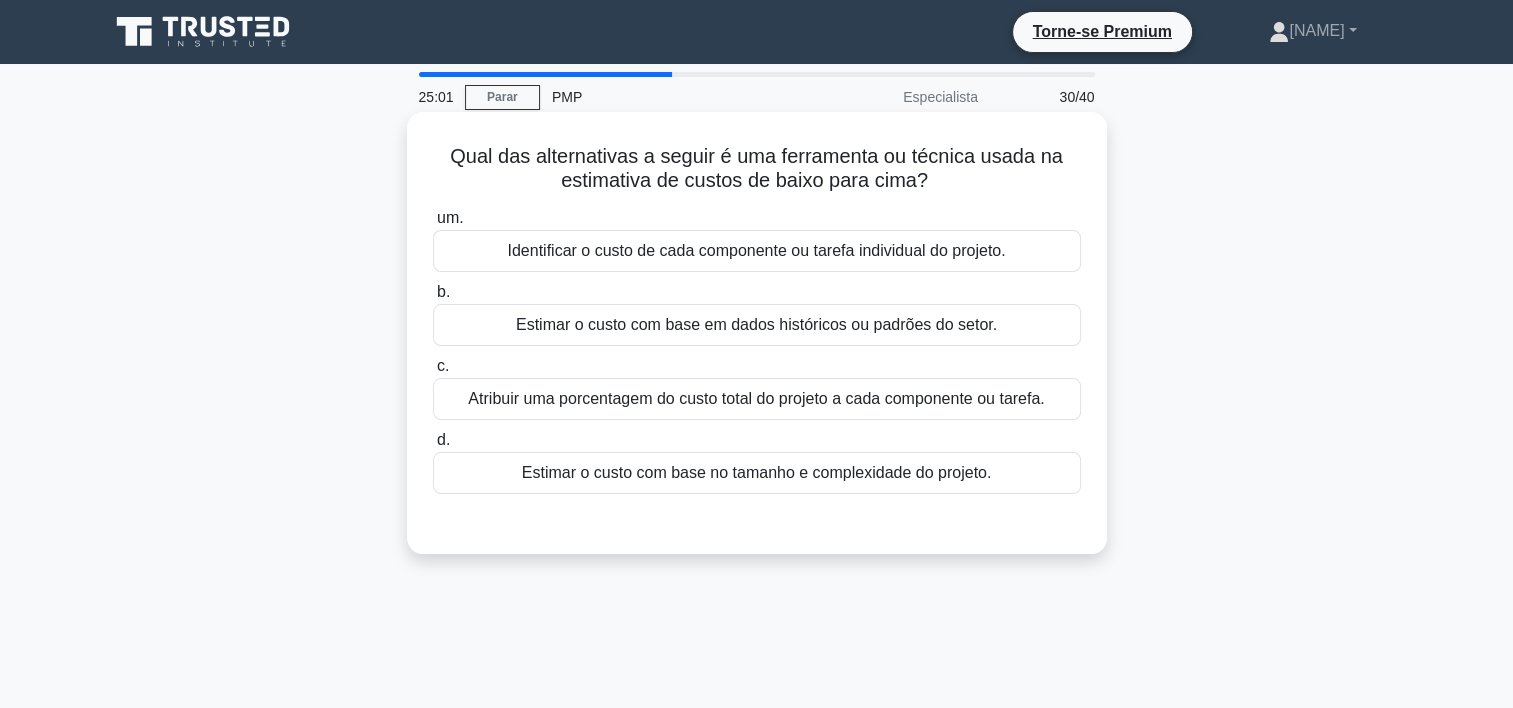 click on "Identificar o custo de cada componente ou tarefa individual do projeto." at bounding box center [757, 251] 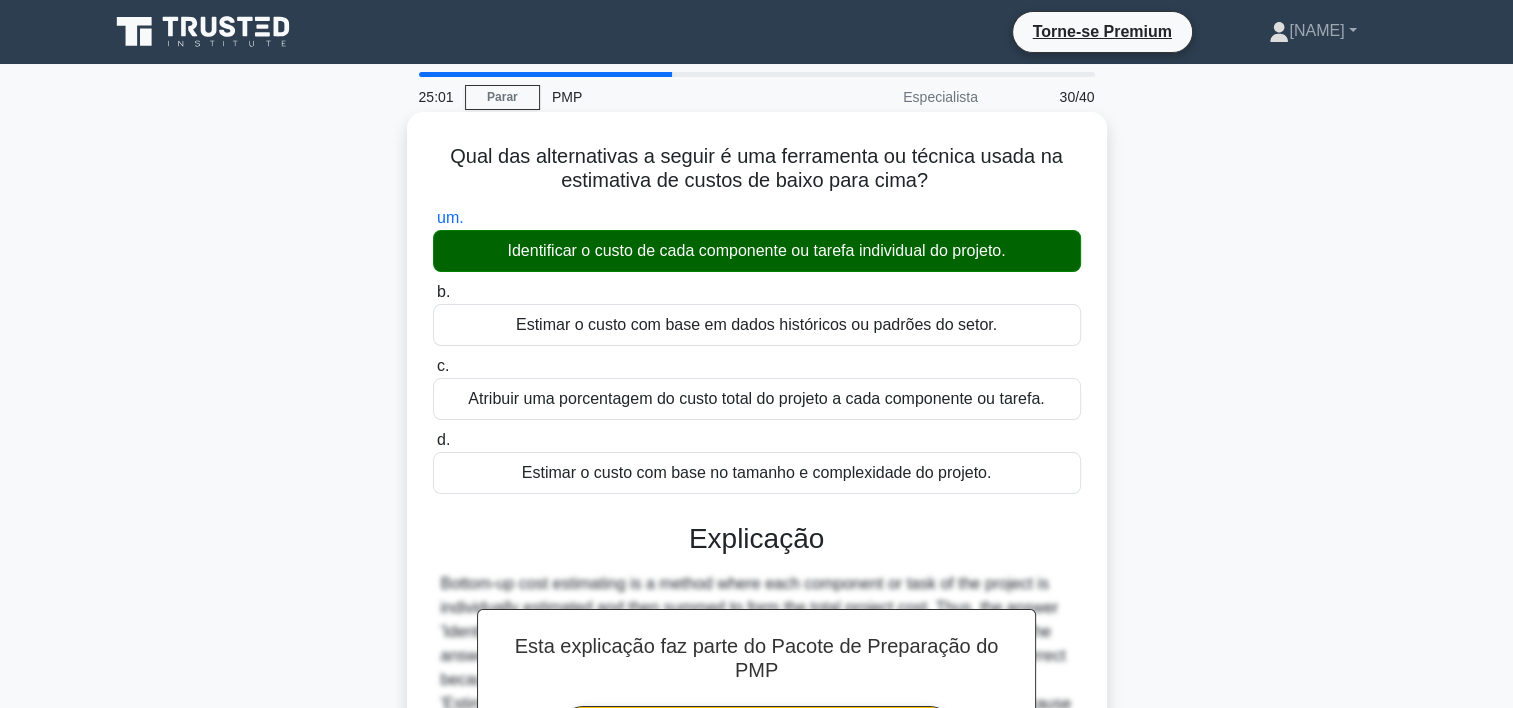 scroll, scrollTop: 372, scrollLeft: 0, axis: vertical 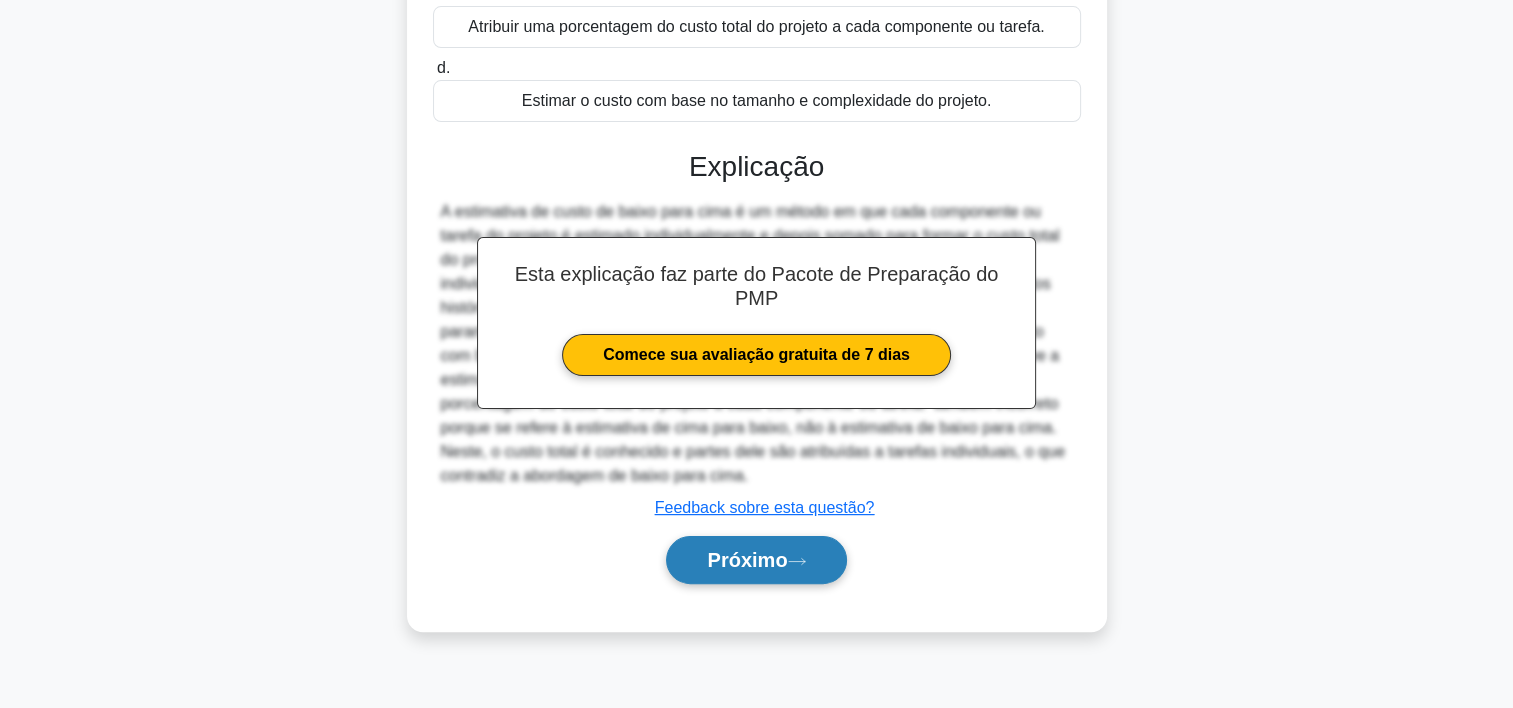 click on "Próximo" at bounding box center (756, 560) 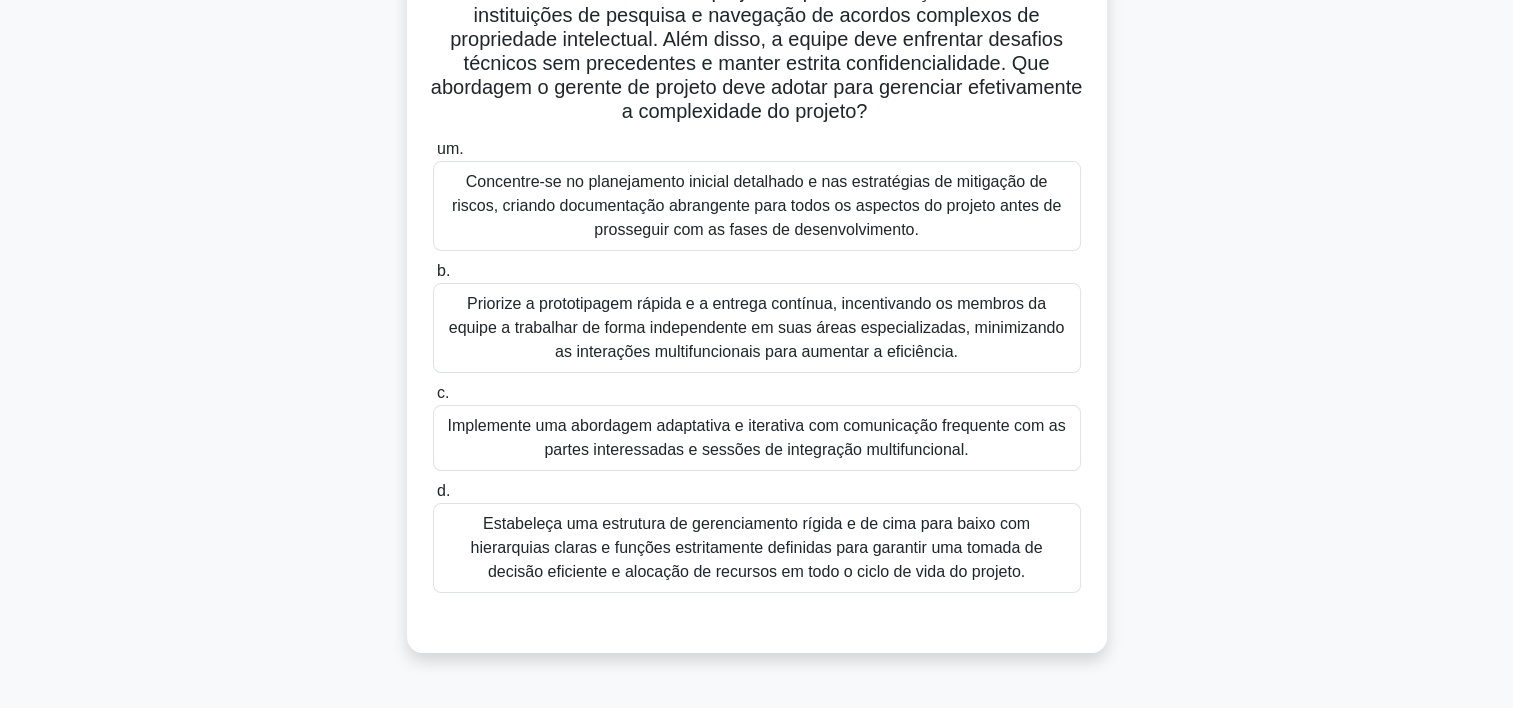scroll, scrollTop: 272, scrollLeft: 0, axis: vertical 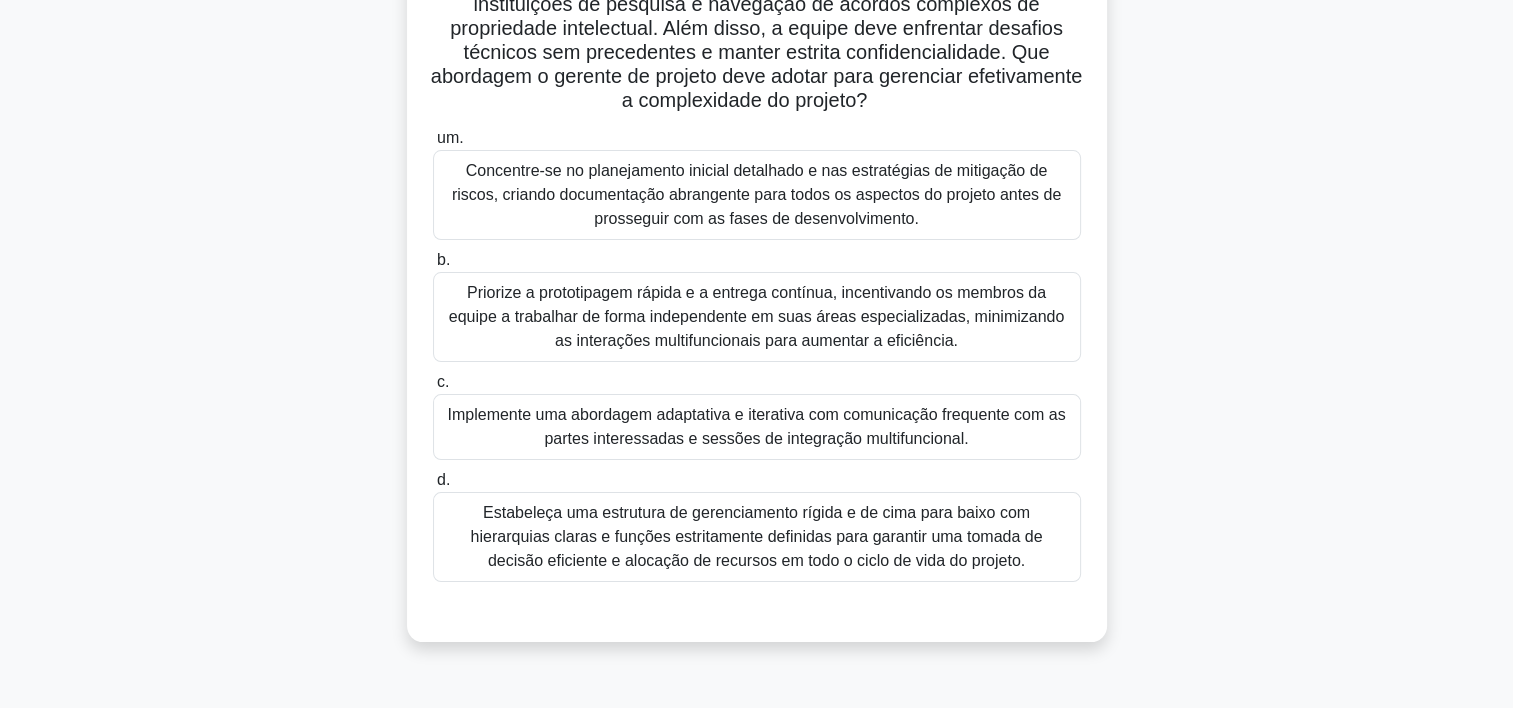 click on "Implemente uma abordagem adaptativa e iterativa com comunicação frequente com as partes interessadas e sessões de integração multifuncional." at bounding box center [757, 427] 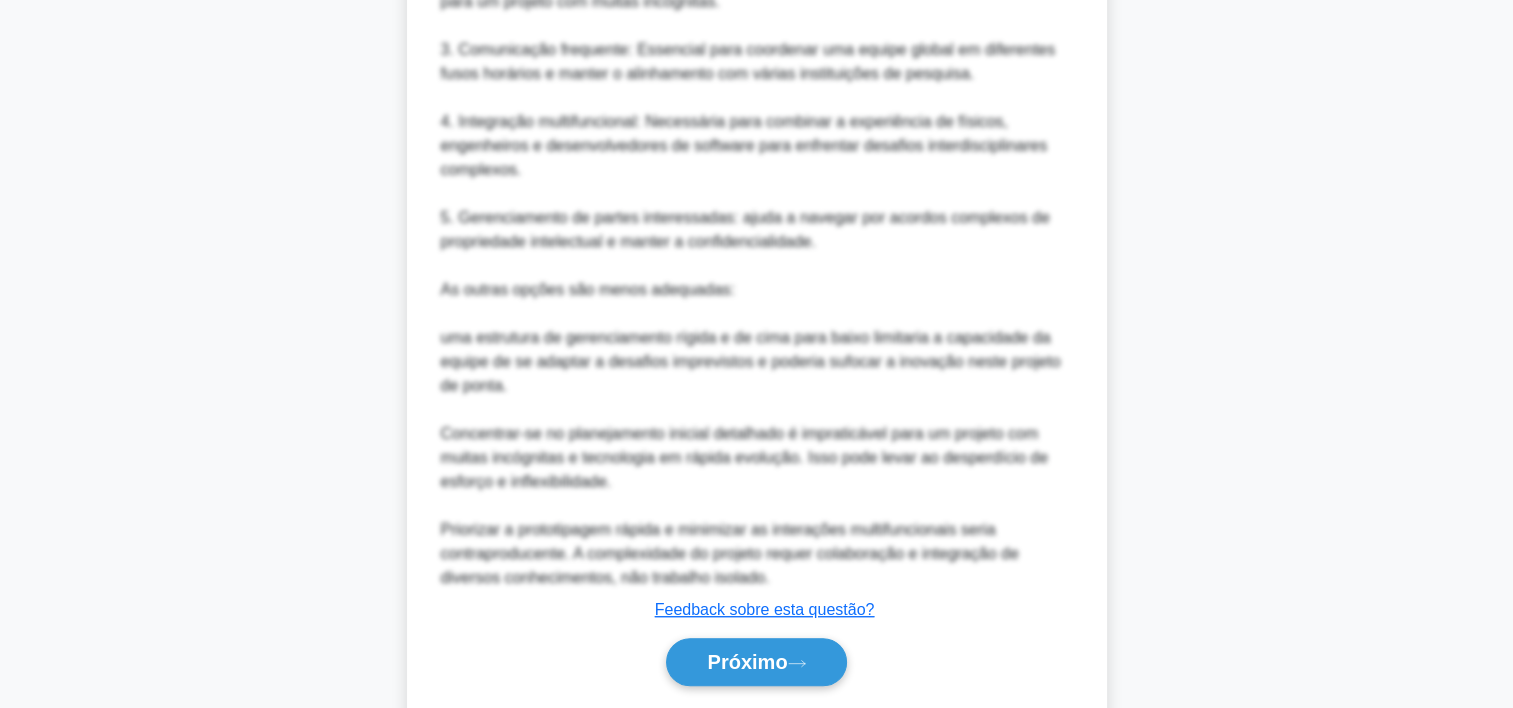 scroll, scrollTop: 1220, scrollLeft: 0, axis: vertical 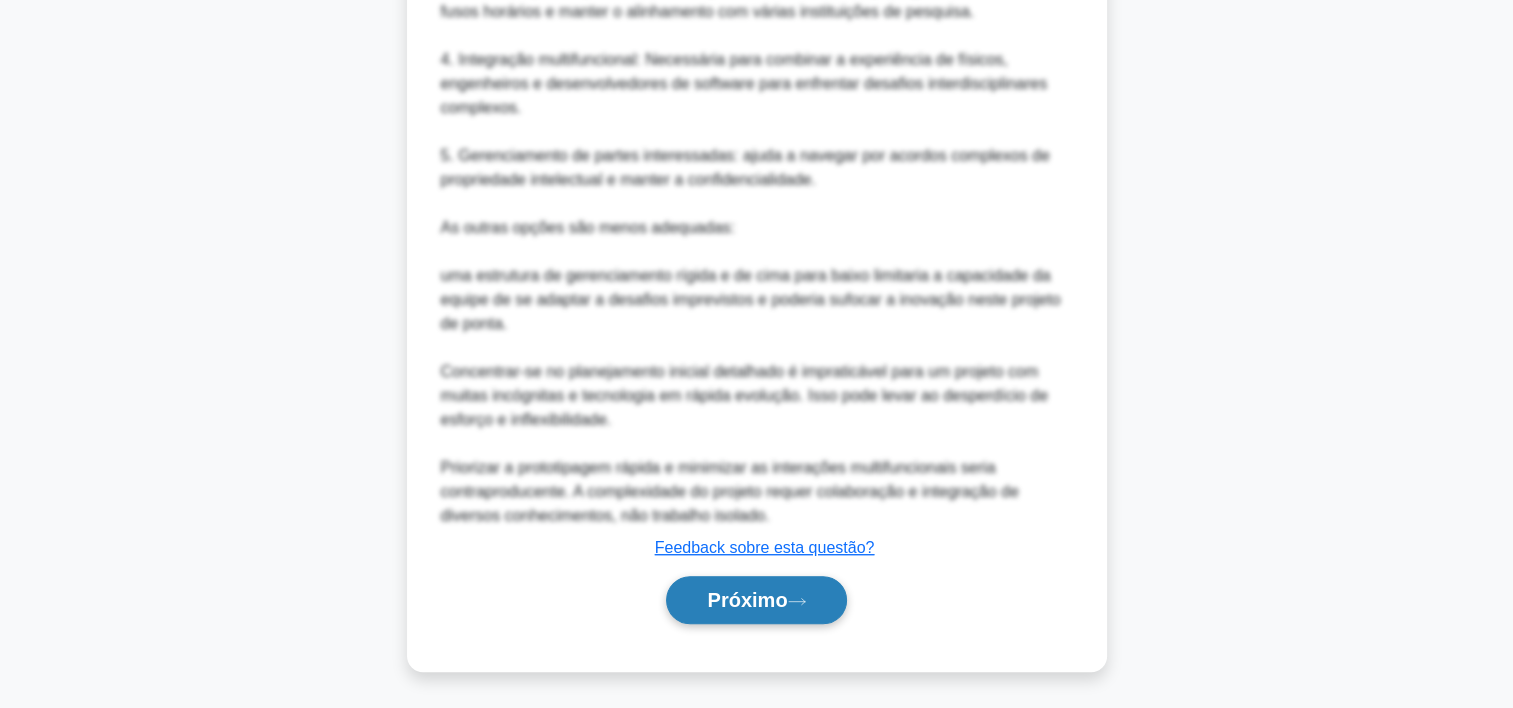 click on "Próximo" at bounding box center [747, 600] 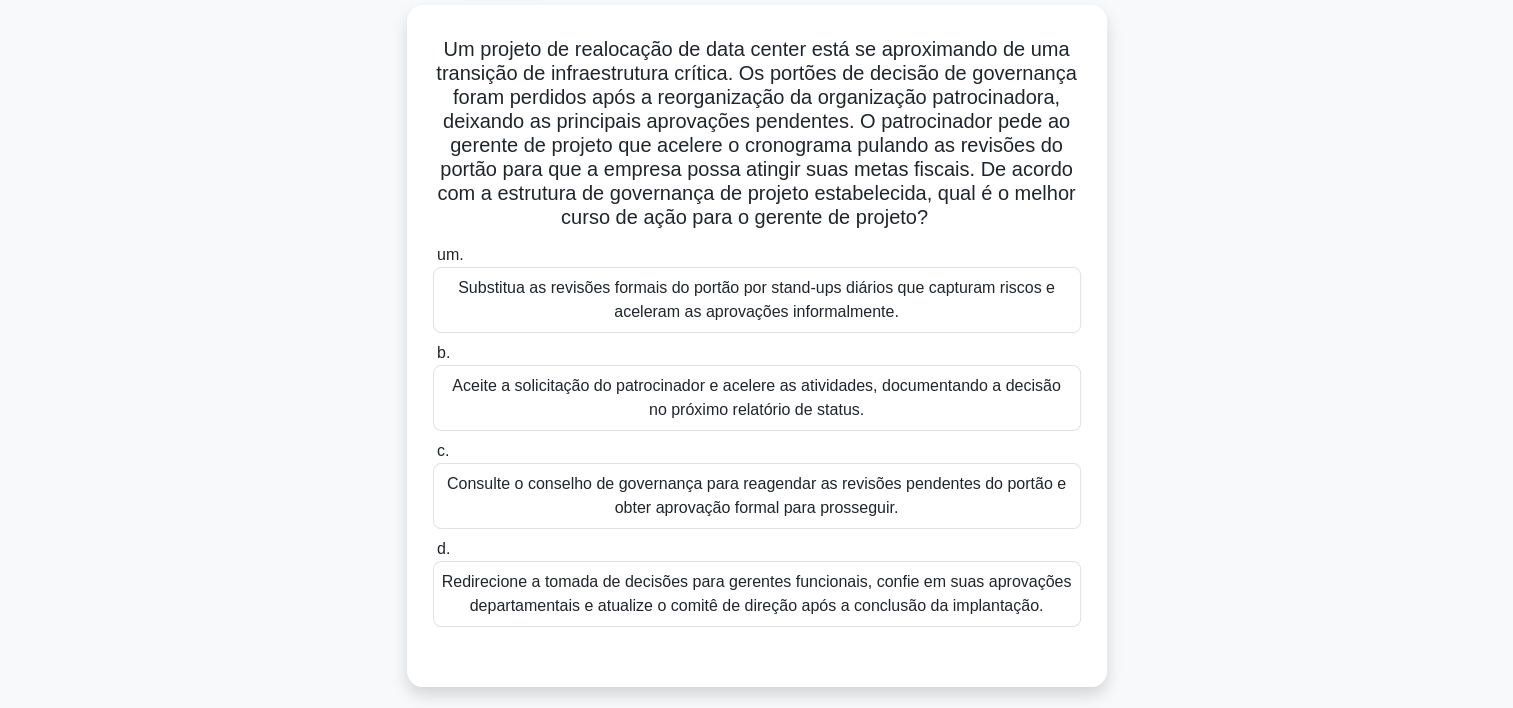 scroll, scrollTop: 132, scrollLeft: 0, axis: vertical 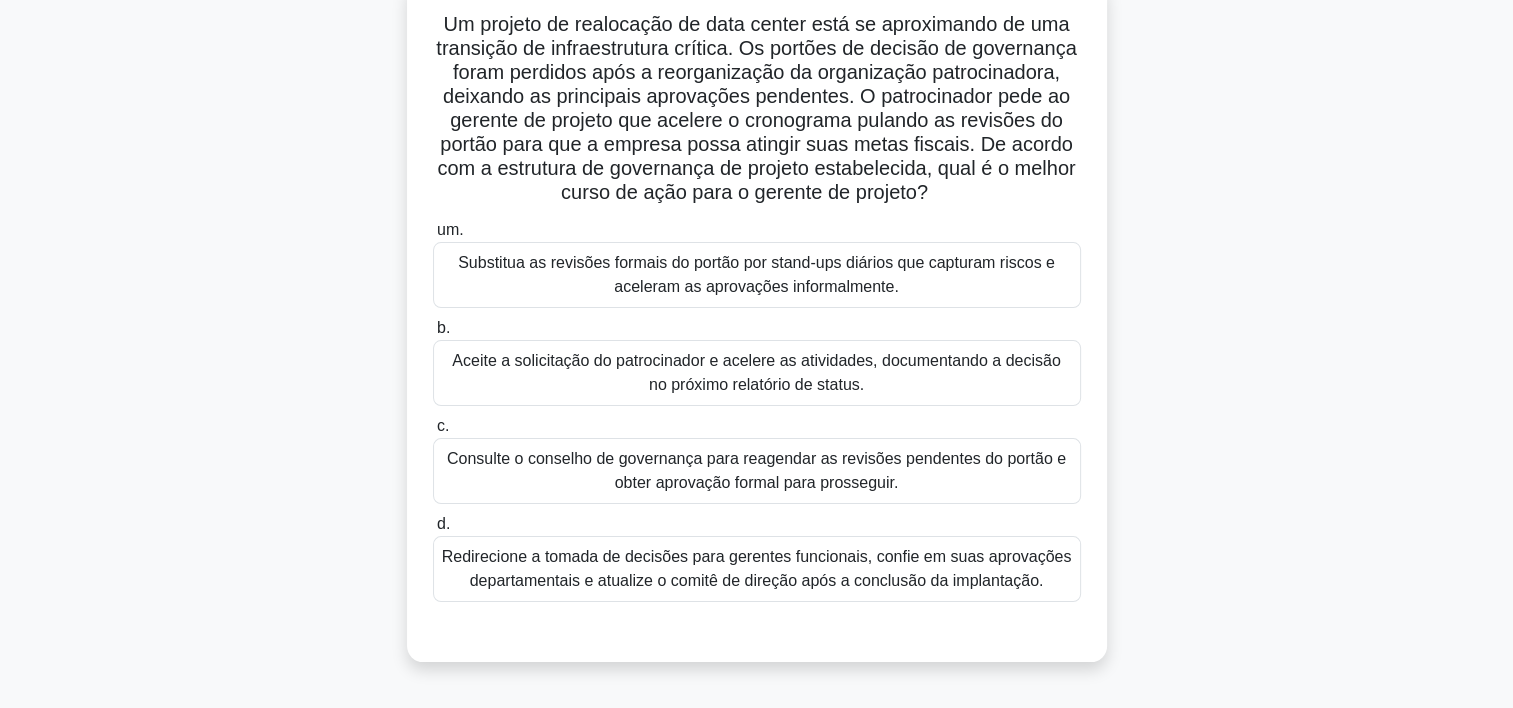 click on "Consulte o conselho de governança para reagendar as revisões pendentes do portão e obter aprovação formal para prosseguir." at bounding box center [757, 471] 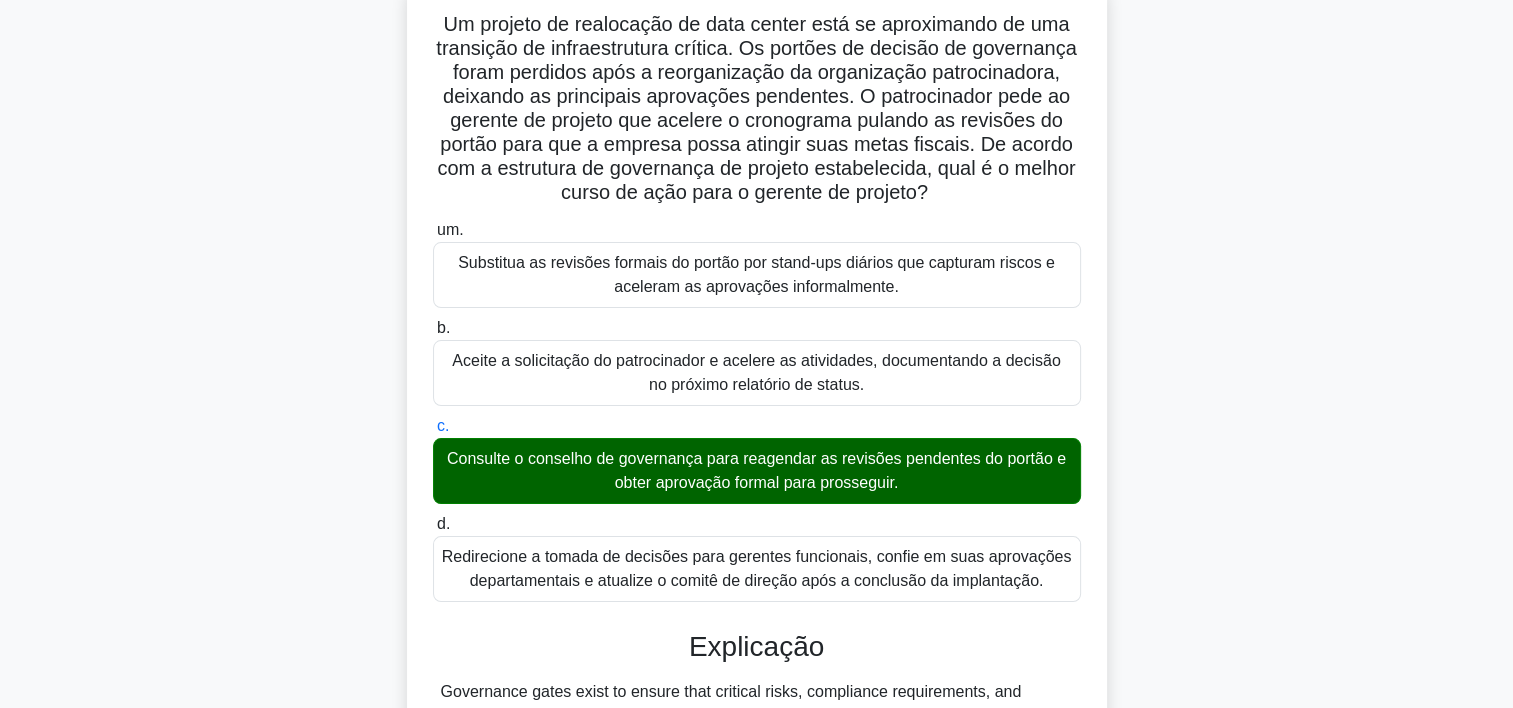 scroll, scrollTop: 620, scrollLeft: 0, axis: vertical 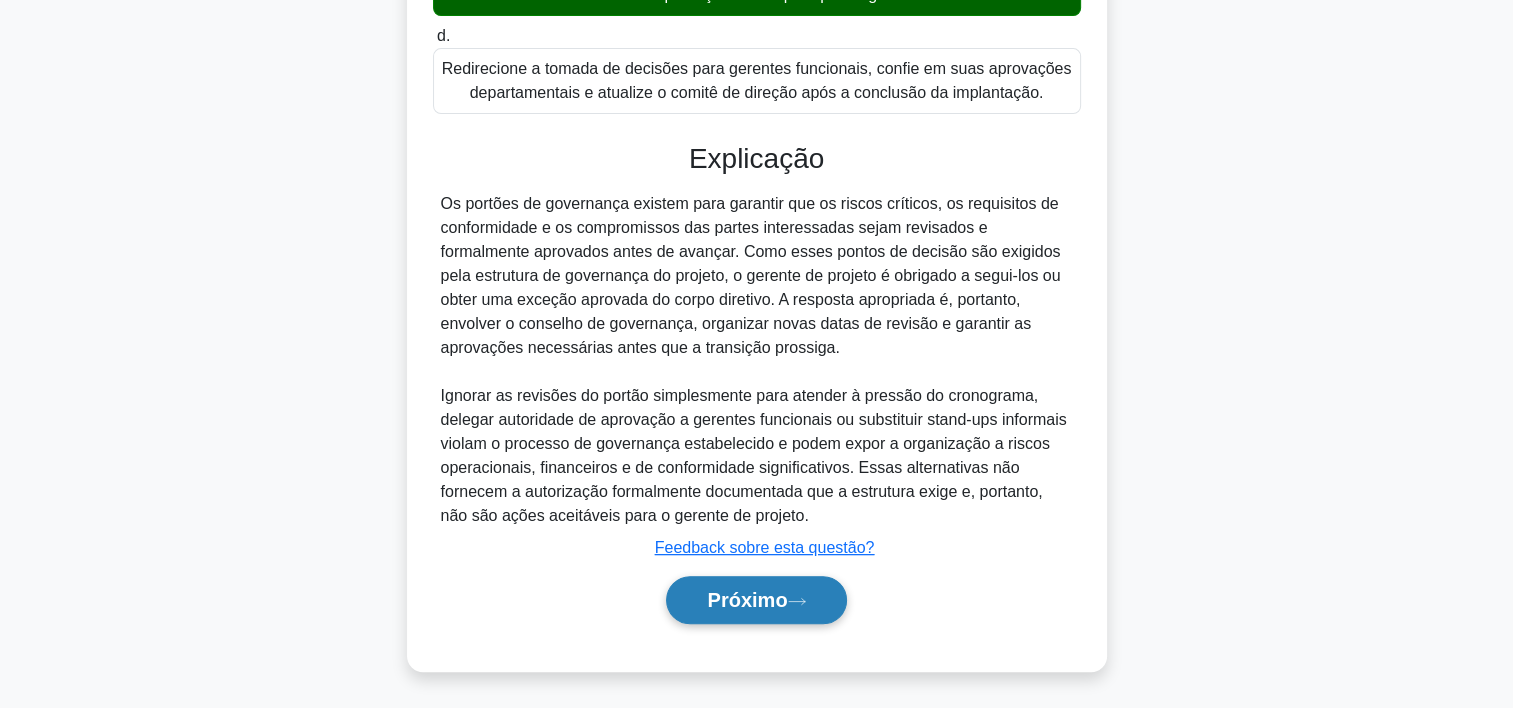 click on "Próximo" at bounding box center [756, 600] 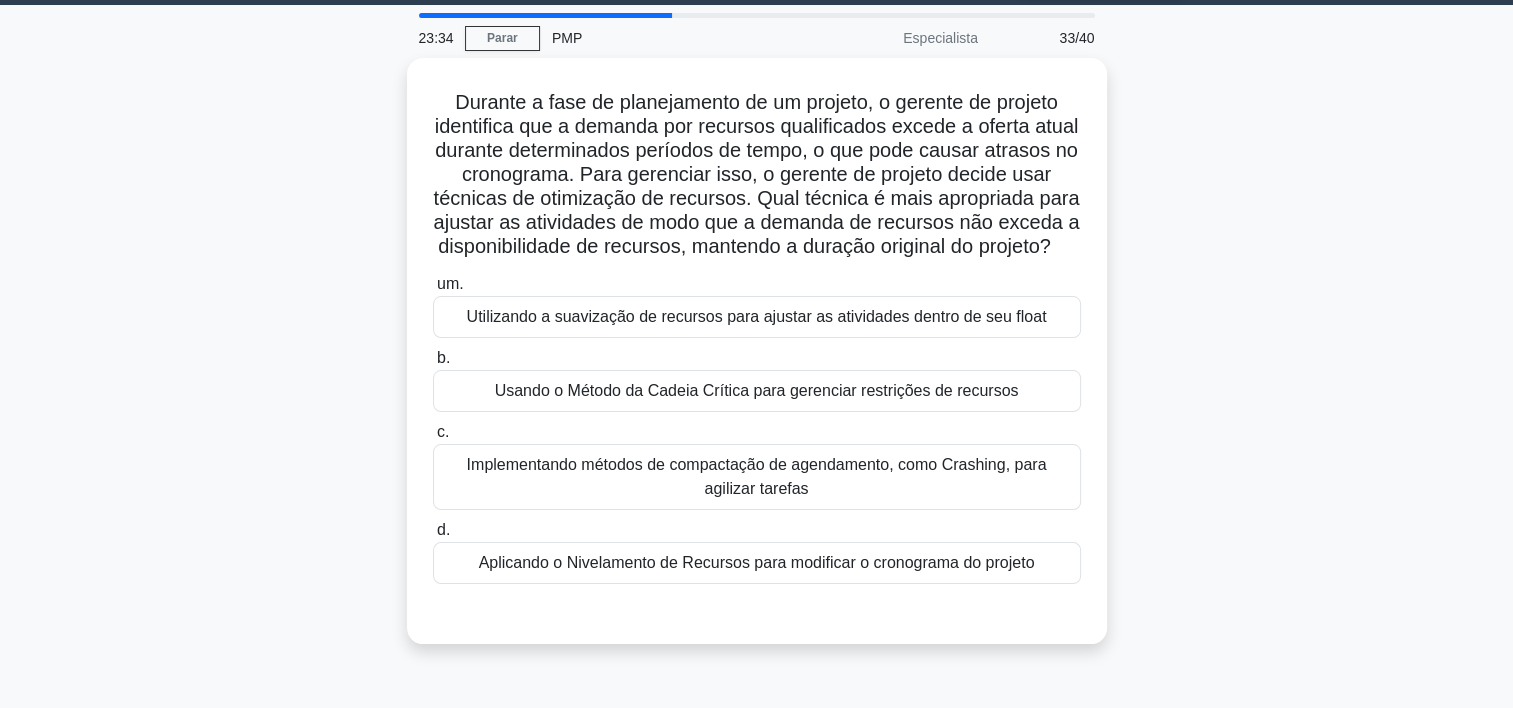 scroll, scrollTop: 60, scrollLeft: 0, axis: vertical 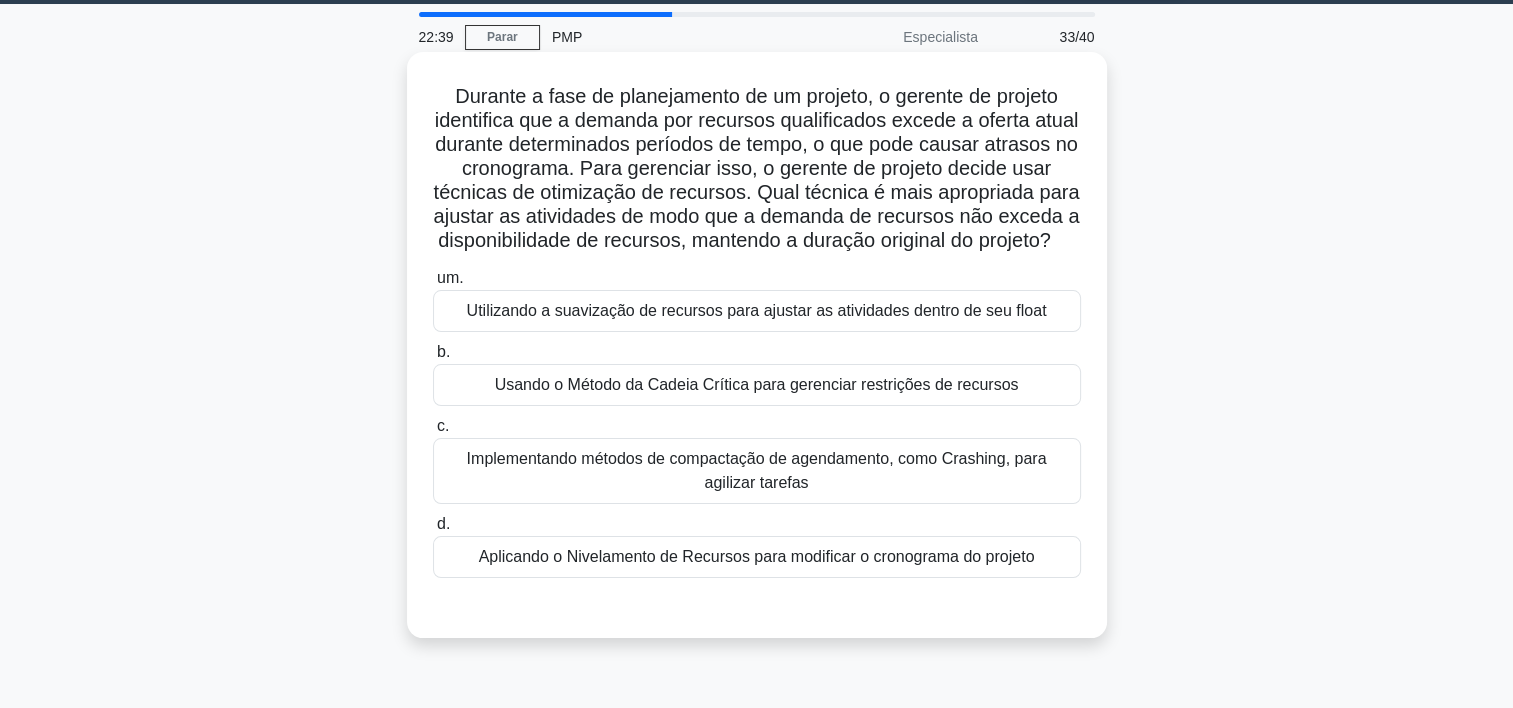 click on "Utilizando a suavização de recursos para ajustar as atividades dentro de seu float" at bounding box center (757, 311) 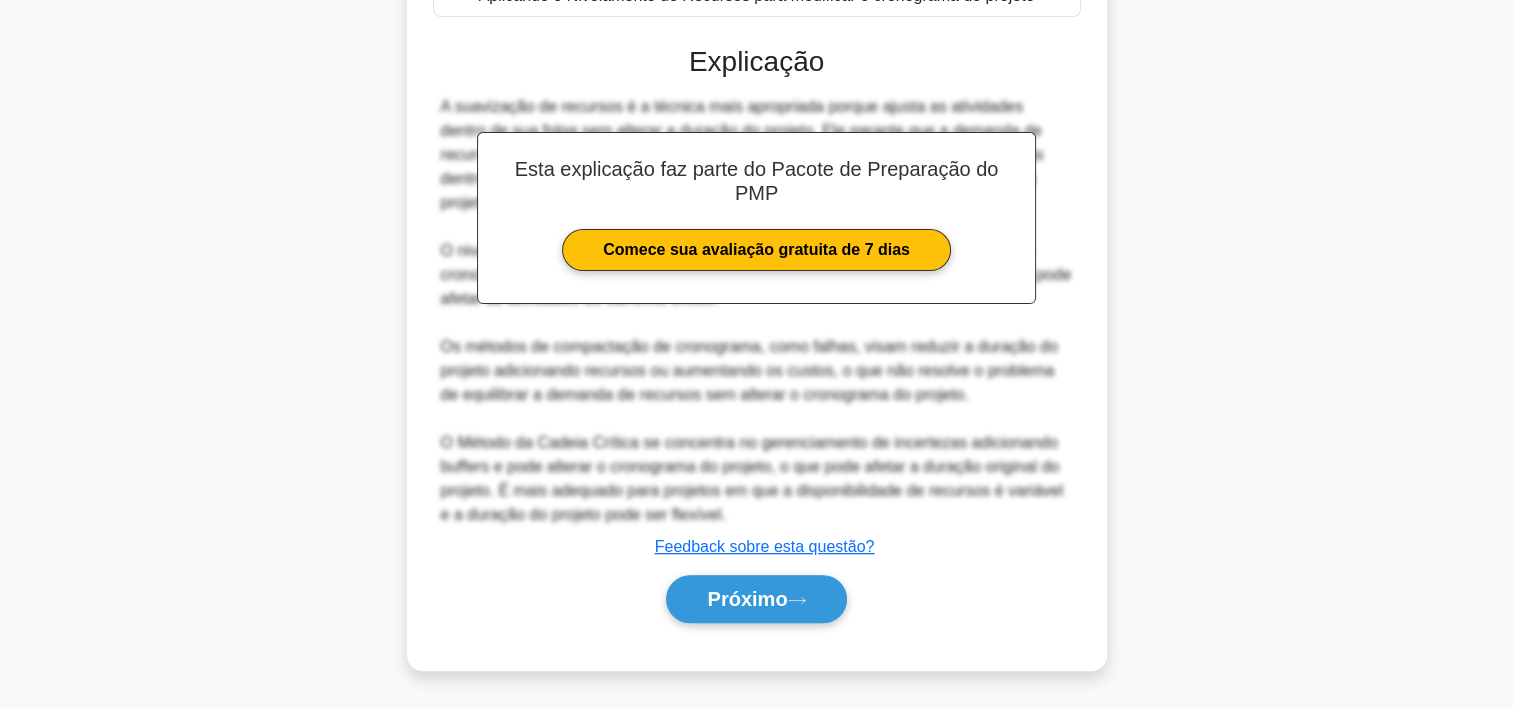 scroll, scrollTop: 644, scrollLeft: 0, axis: vertical 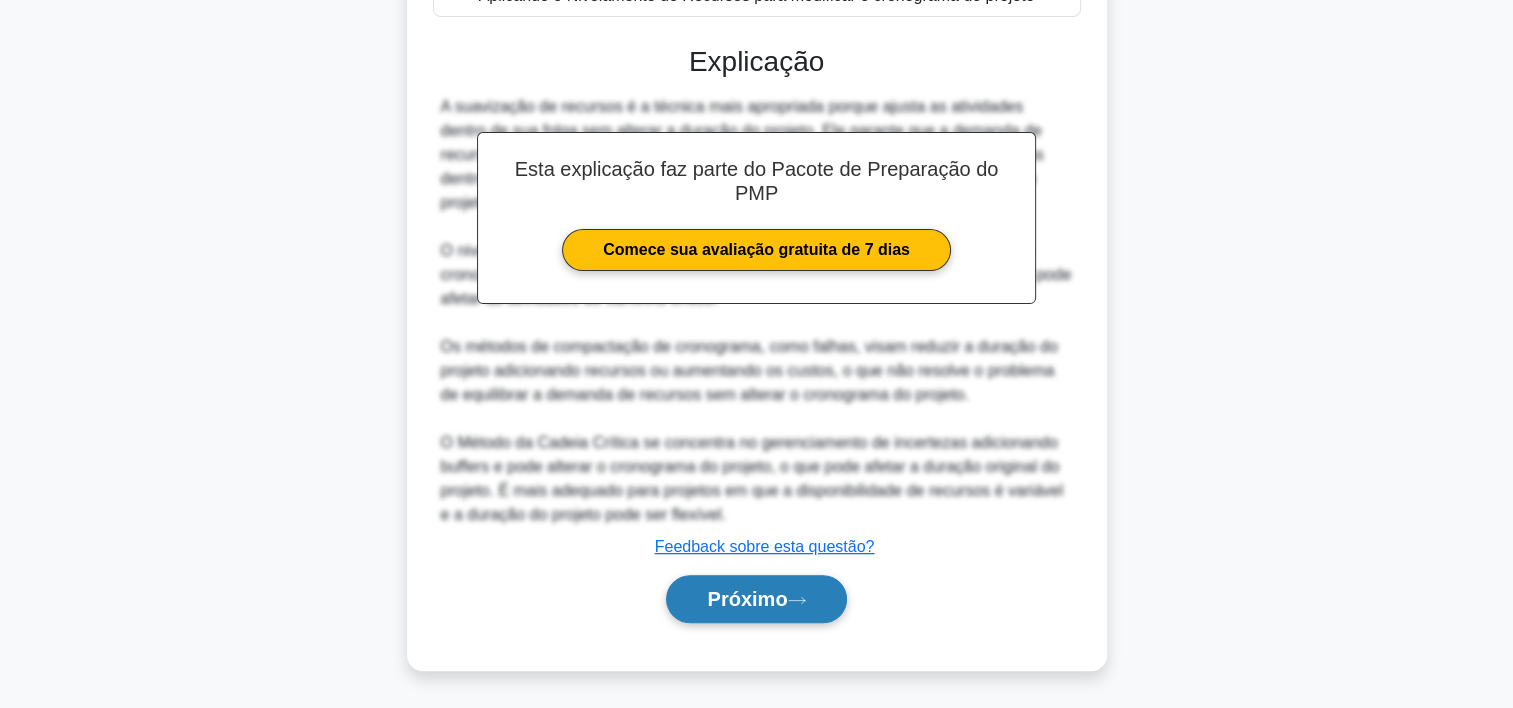 click on "Próximo" at bounding box center [756, 599] 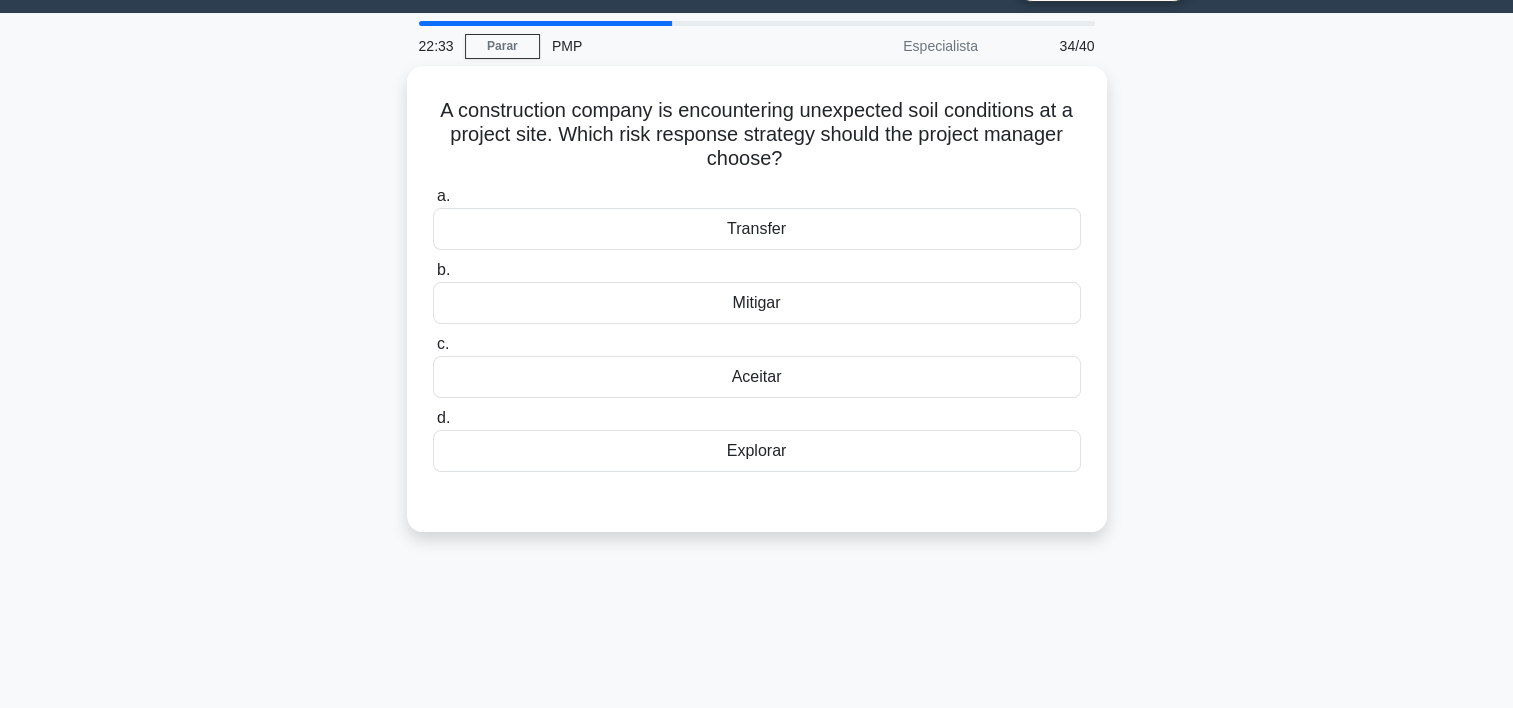 scroll, scrollTop: 43, scrollLeft: 0, axis: vertical 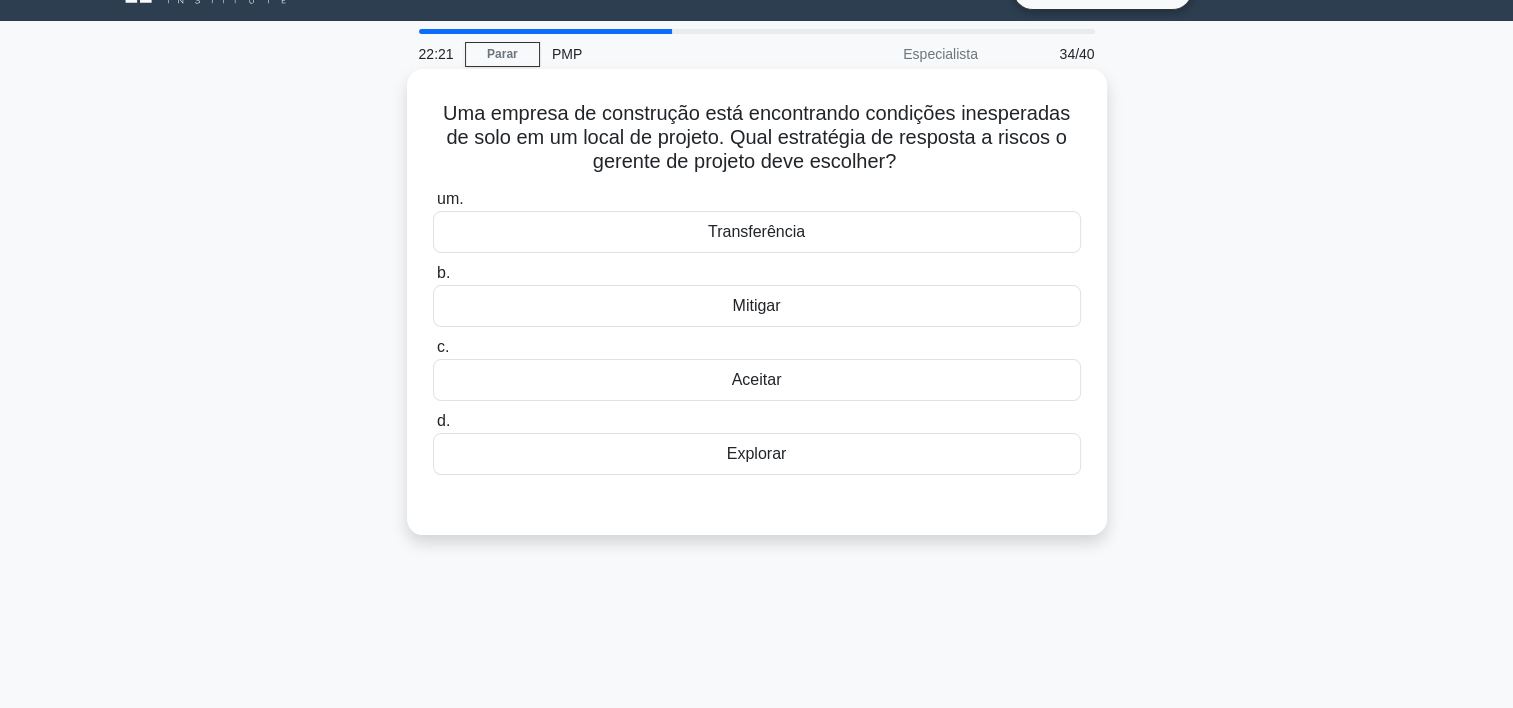 click on "Mitigar" at bounding box center [757, 306] 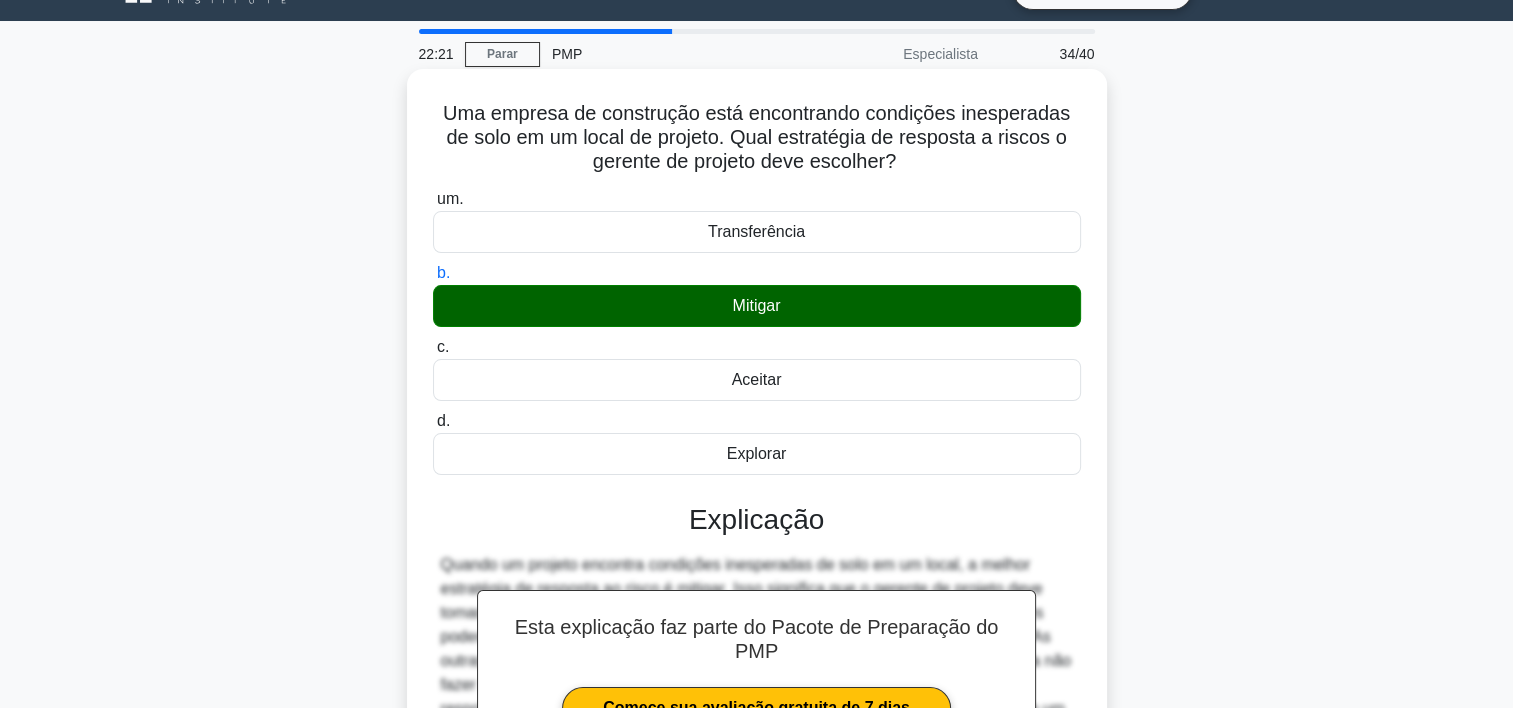scroll, scrollTop: 372, scrollLeft: 0, axis: vertical 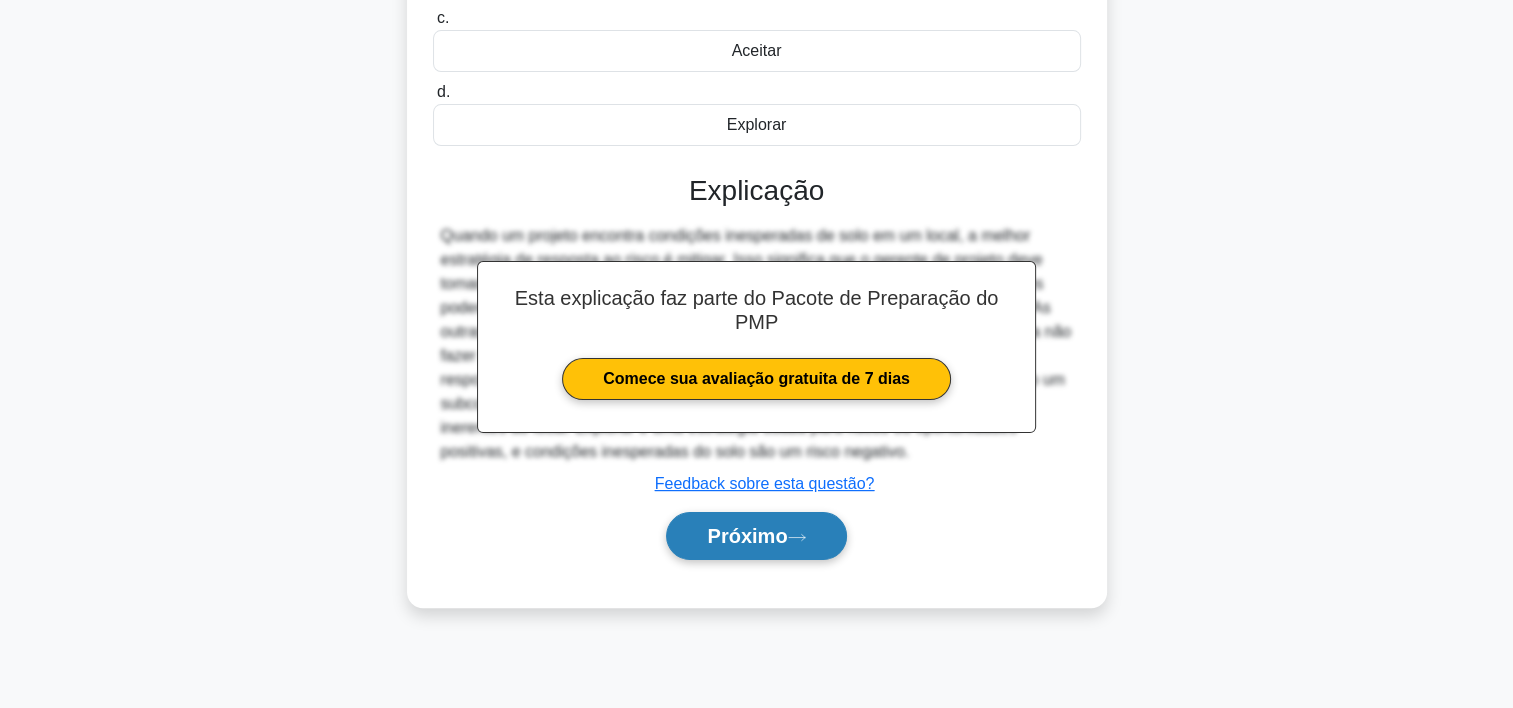 click on "Próximo" at bounding box center (756, 536) 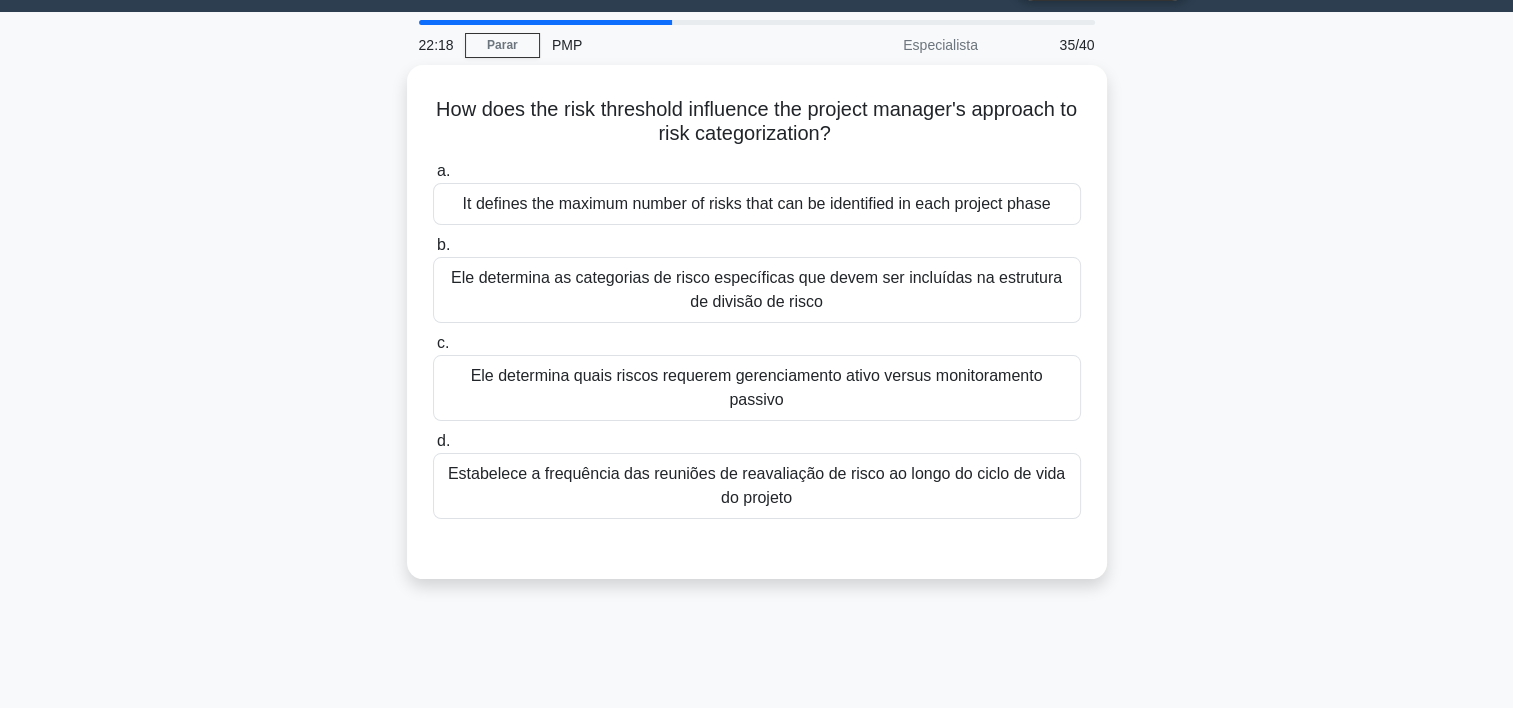 scroll, scrollTop: 0, scrollLeft: 0, axis: both 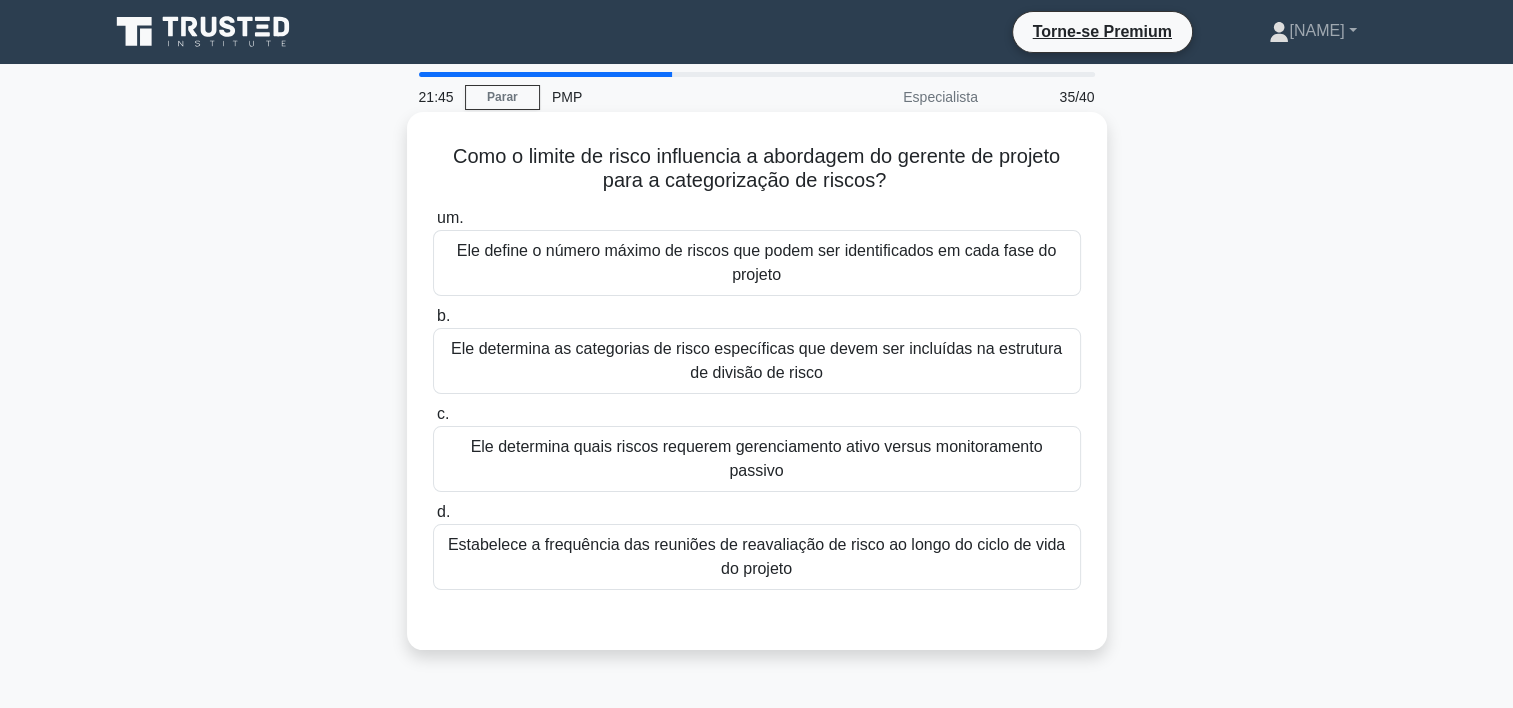 click on "Ele determina quais riscos requerem gerenciamento ativo versus monitoramento passivo" at bounding box center [757, 459] 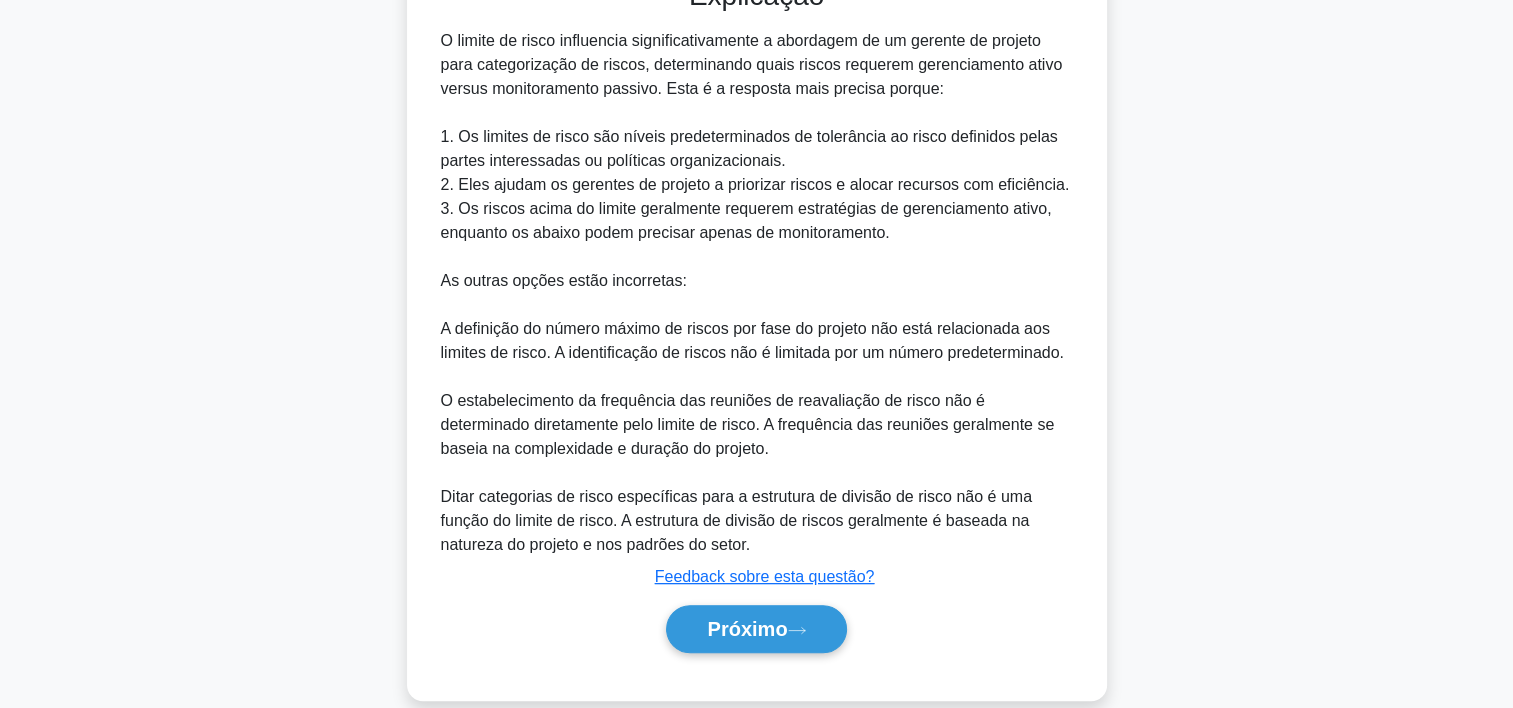 scroll, scrollTop: 668, scrollLeft: 0, axis: vertical 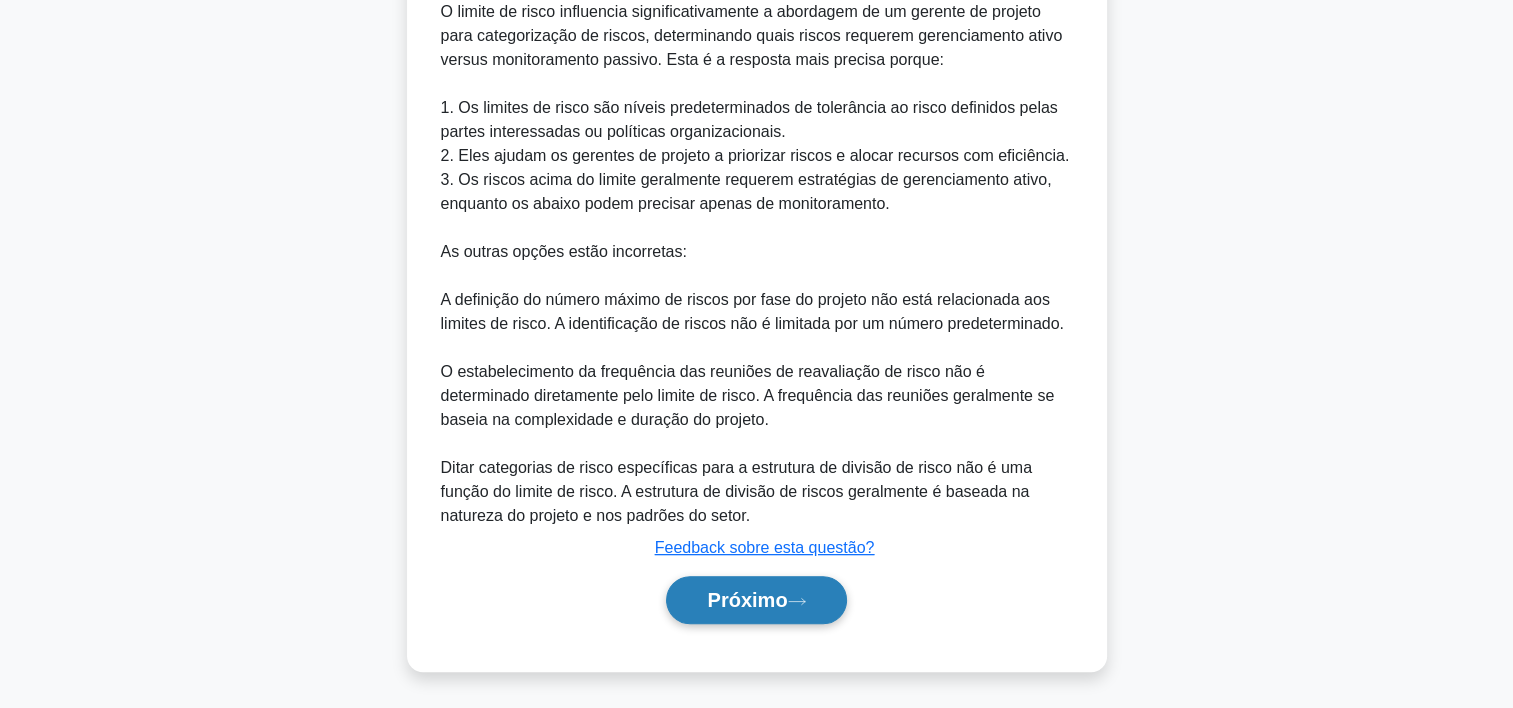 click on "Próximo" at bounding box center [747, 600] 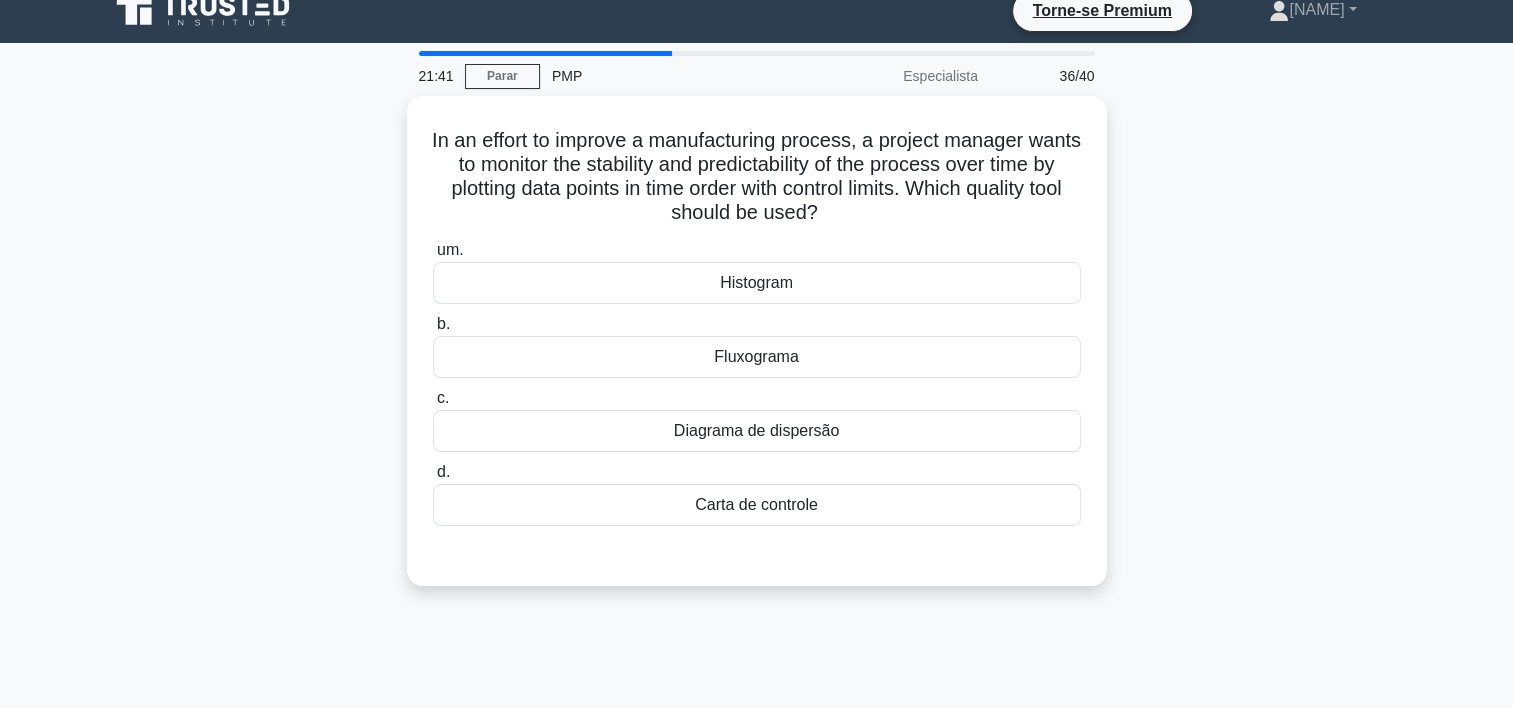 scroll, scrollTop: 0, scrollLeft: 0, axis: both 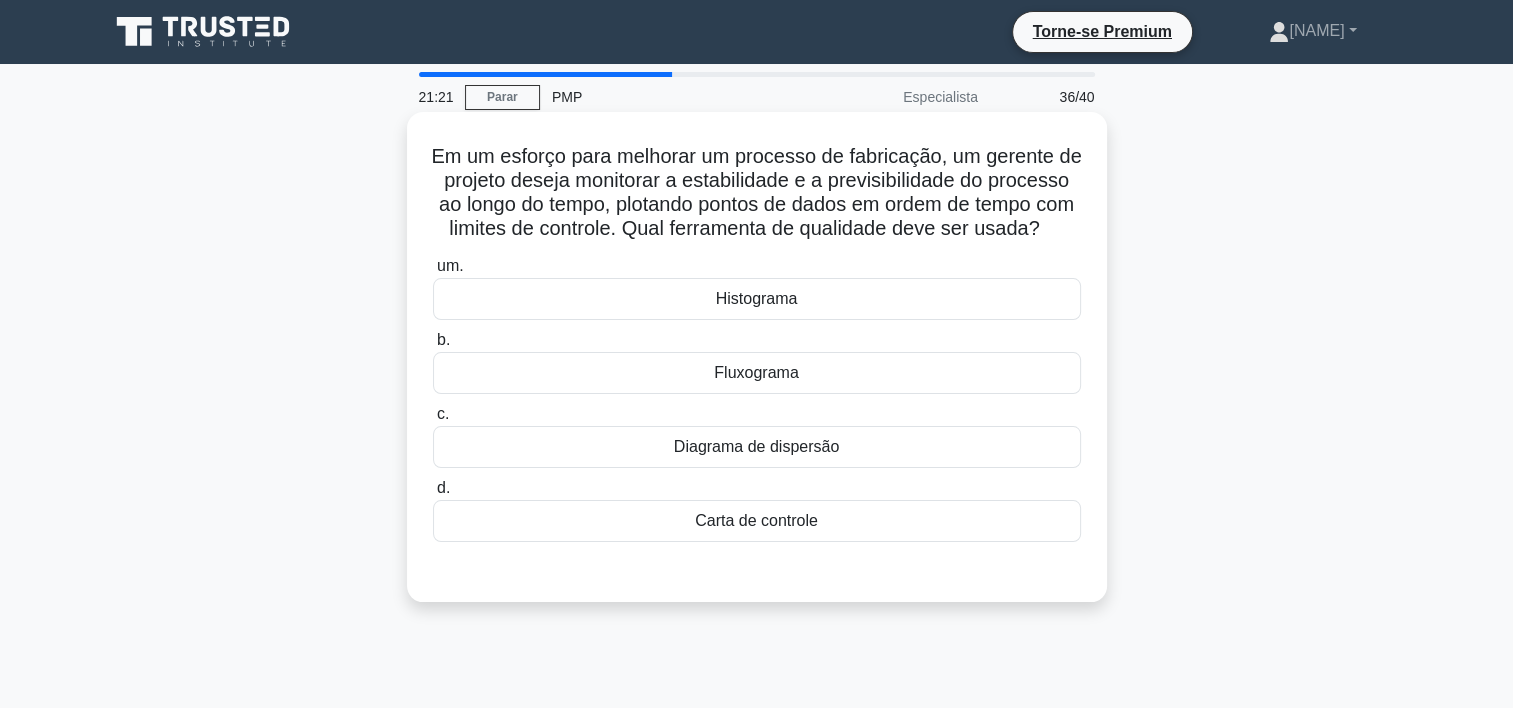 click on "Histograma" at bounding box center [757, 299] 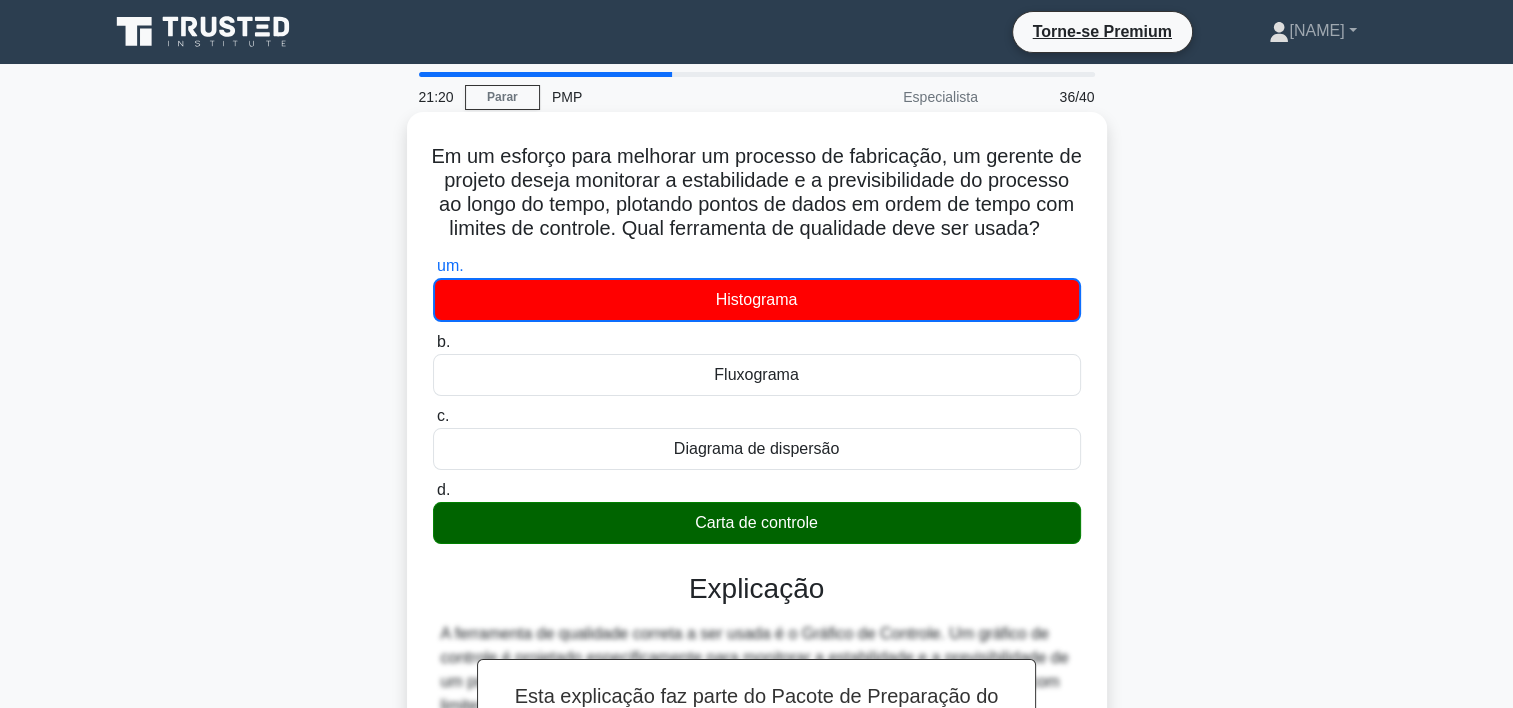 scroll, scrollTop: 405, scrollLeft: 0, axis: vertical 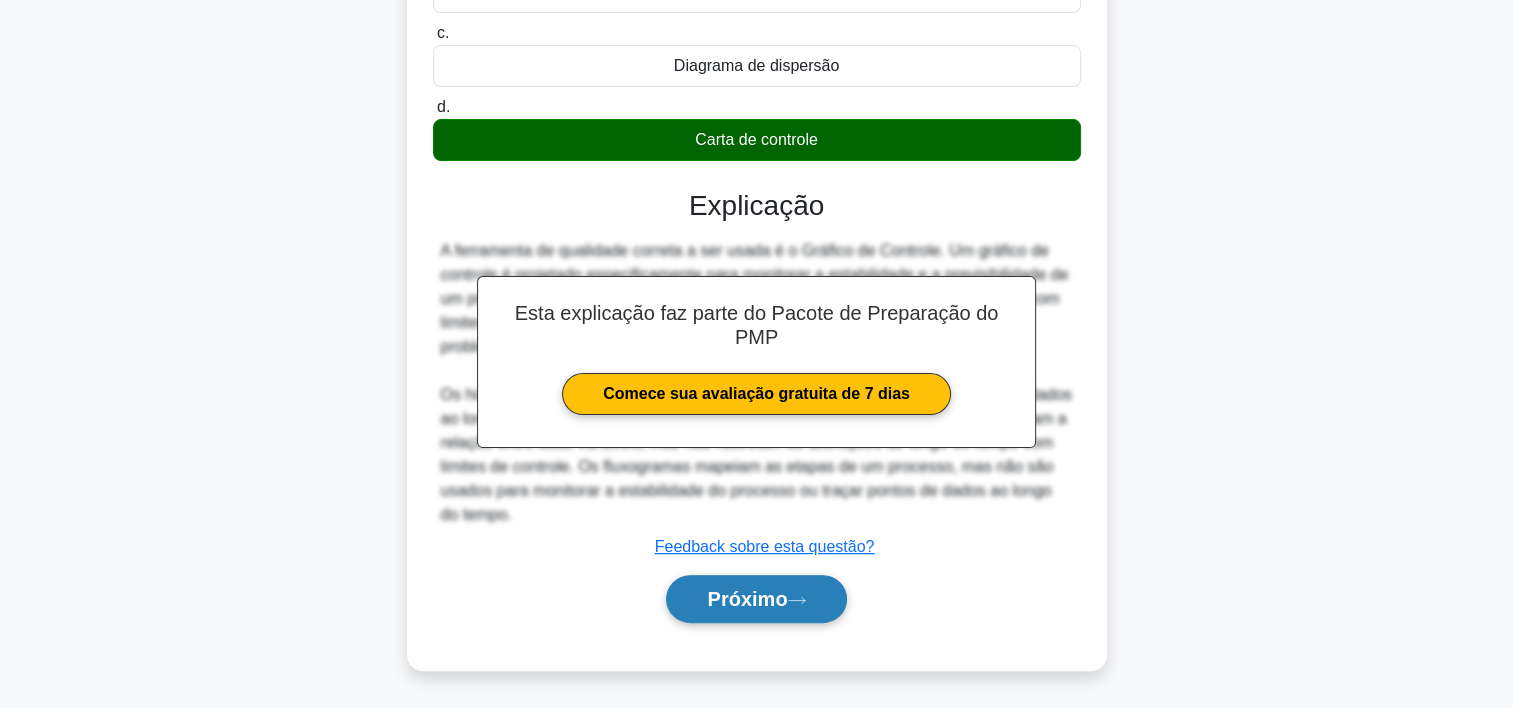click on "Próximo" at bounding box center (756, 599) 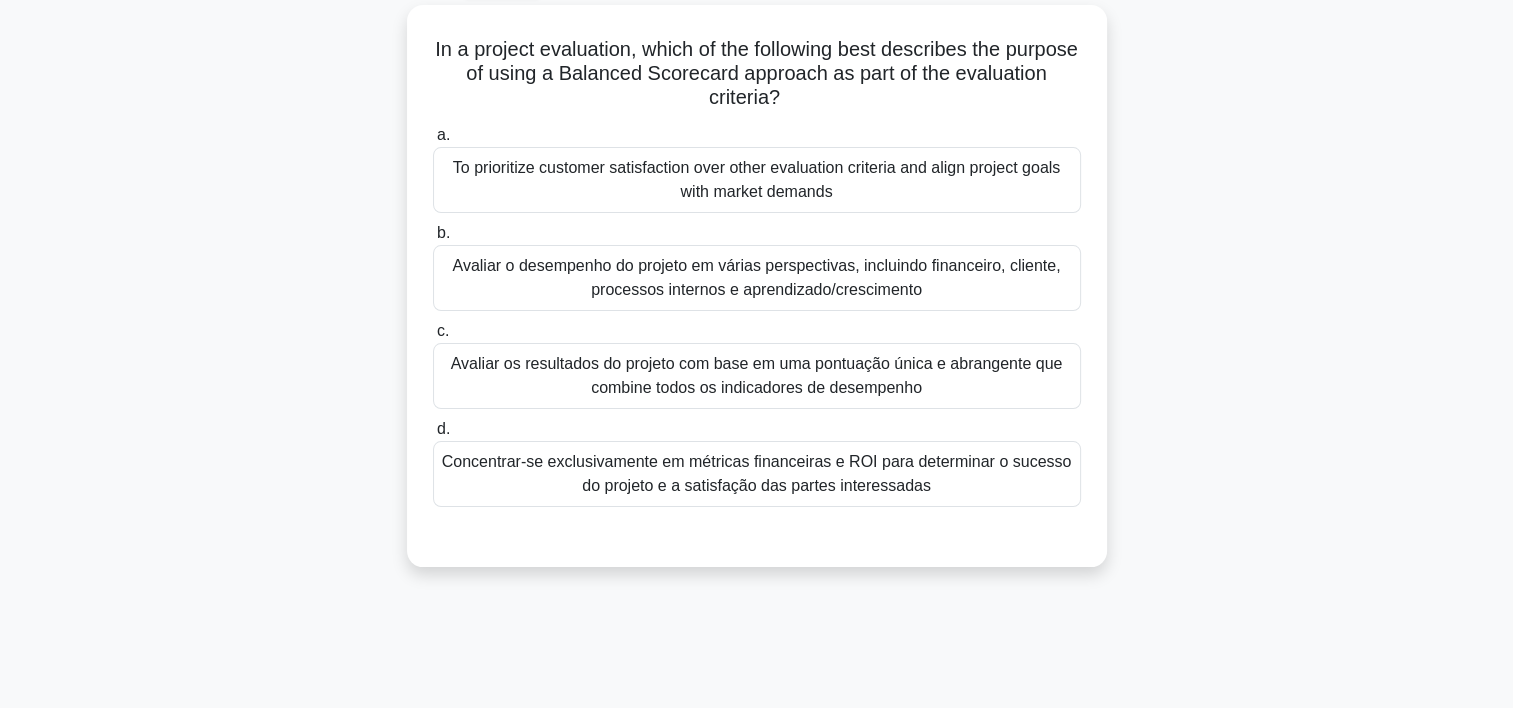 scroll, scrollTop: 0, scrollLeft: 0, axis: both 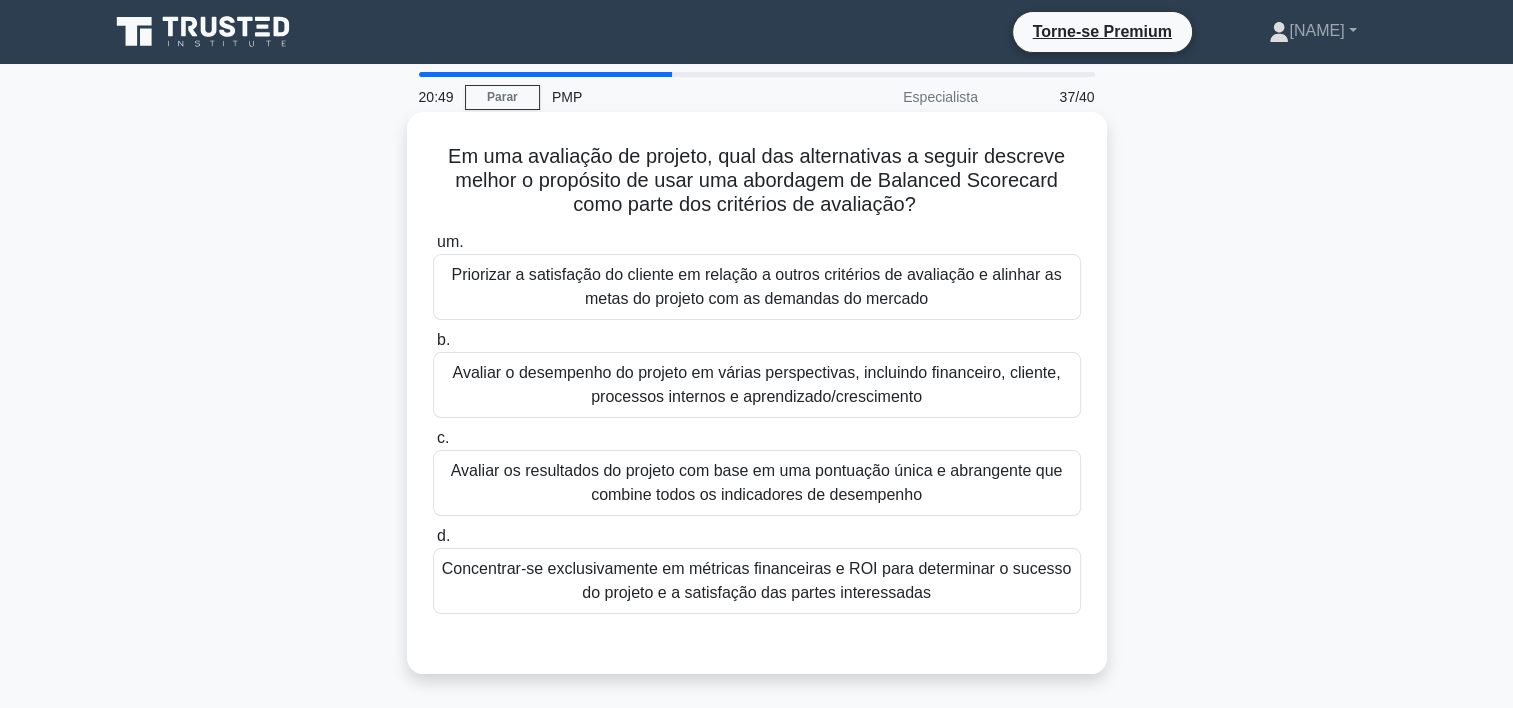 click on "Avaliar o desempenho do projeto em várias perspectivas, incluindo financeiro, cliente, processos internos e aprendizado/crescimento" at bounding box center (757, 385) 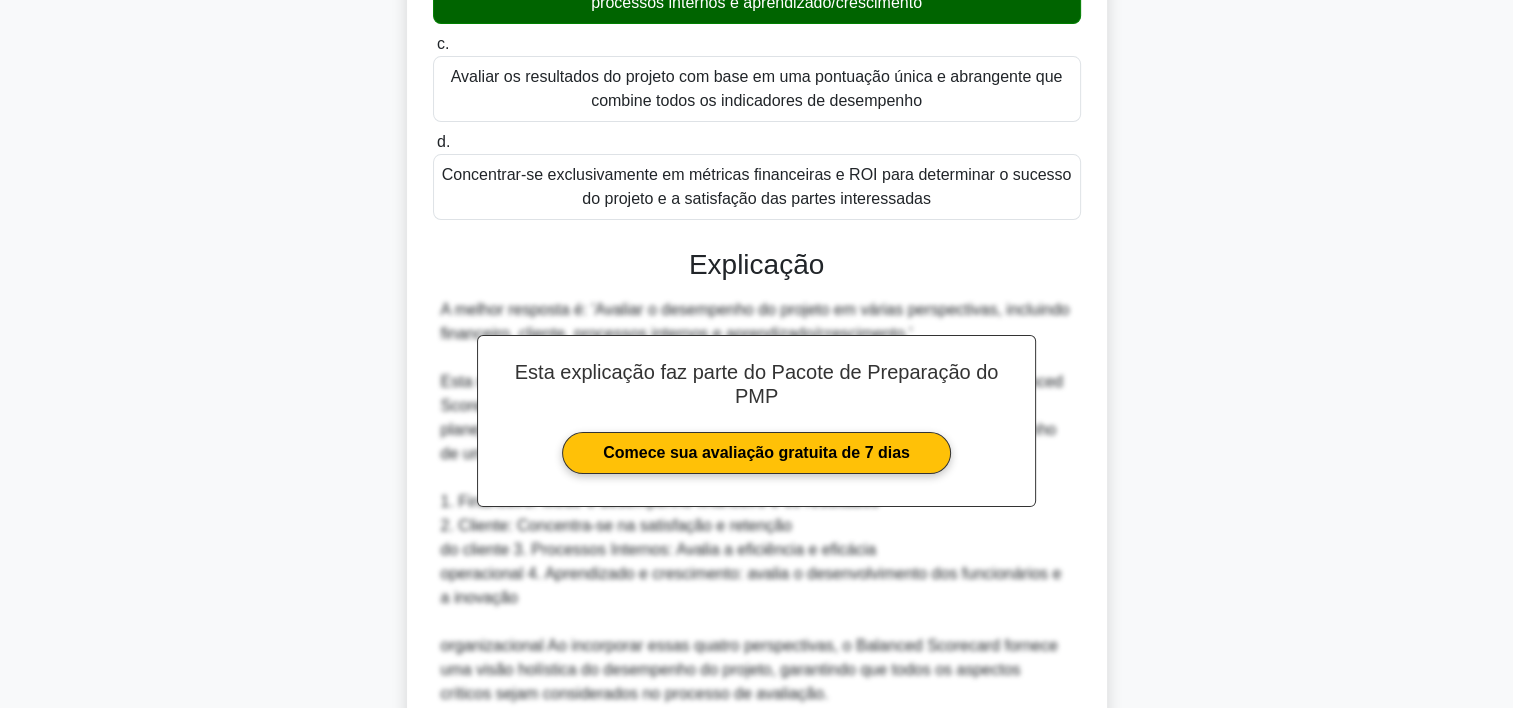 scroll, scrollTop: 812, scrollLeft: 0, axis: vertical 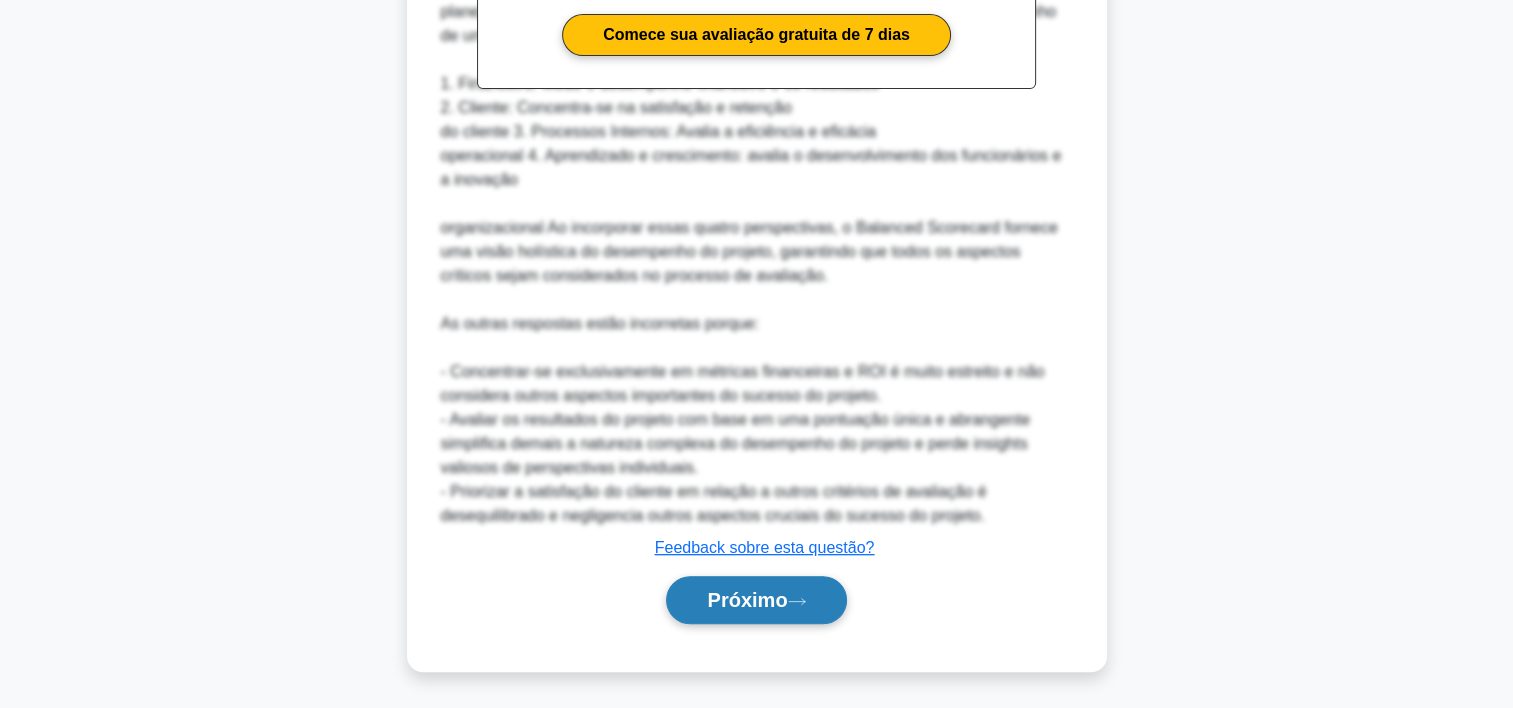 click on "Próximo" at bounding box center (756, 600) 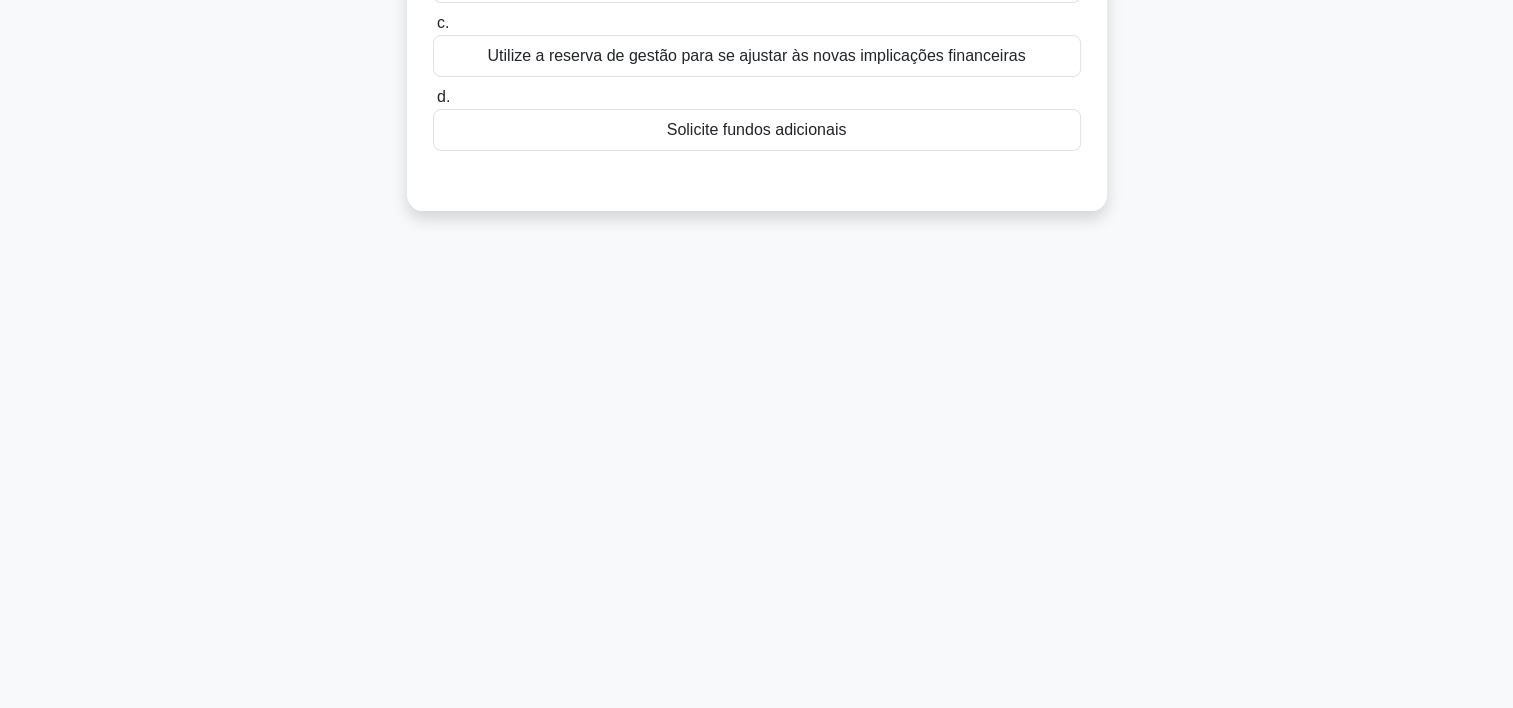 scroll, scrollTop: 0, scrollLeft: 0, axis: both 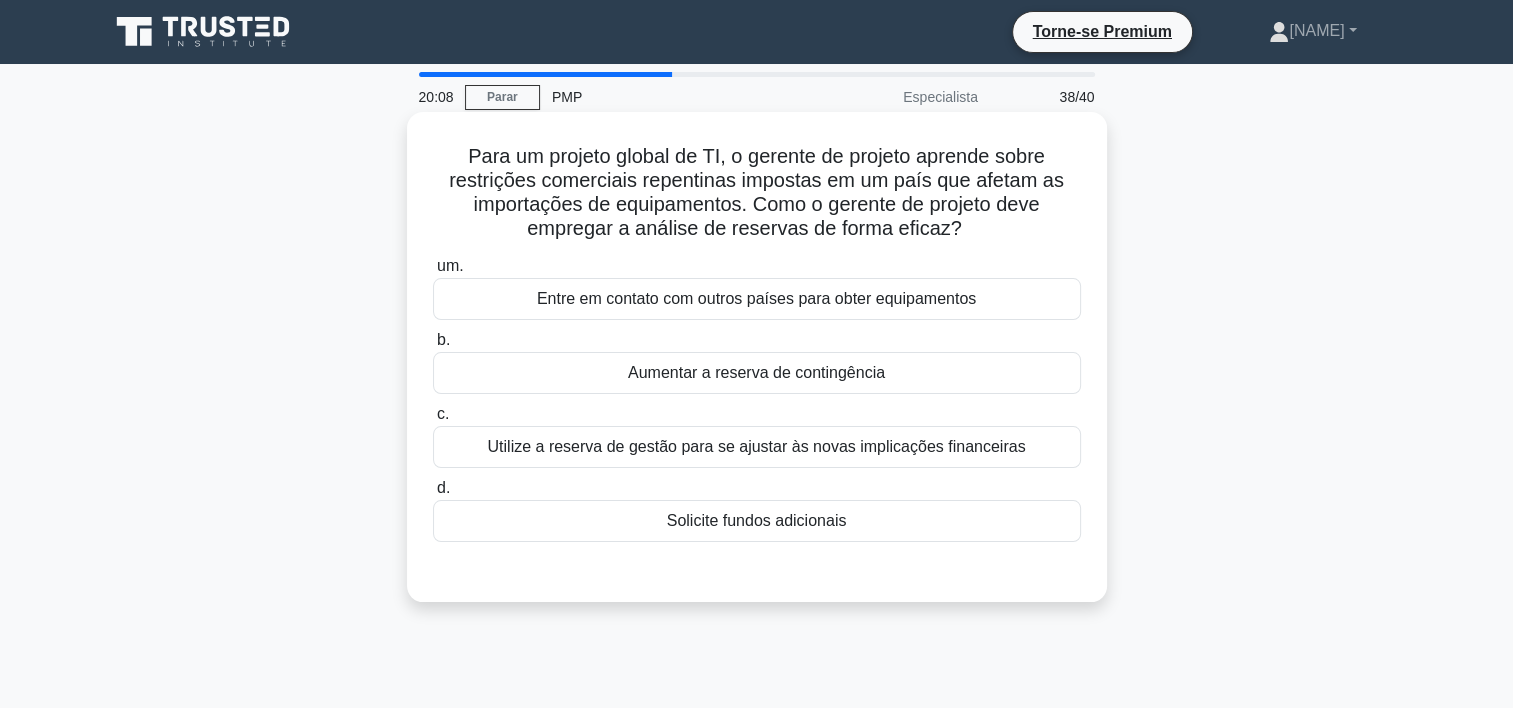 click on "Aumentar a reserva de contingência" at bounding box center [757, 373] 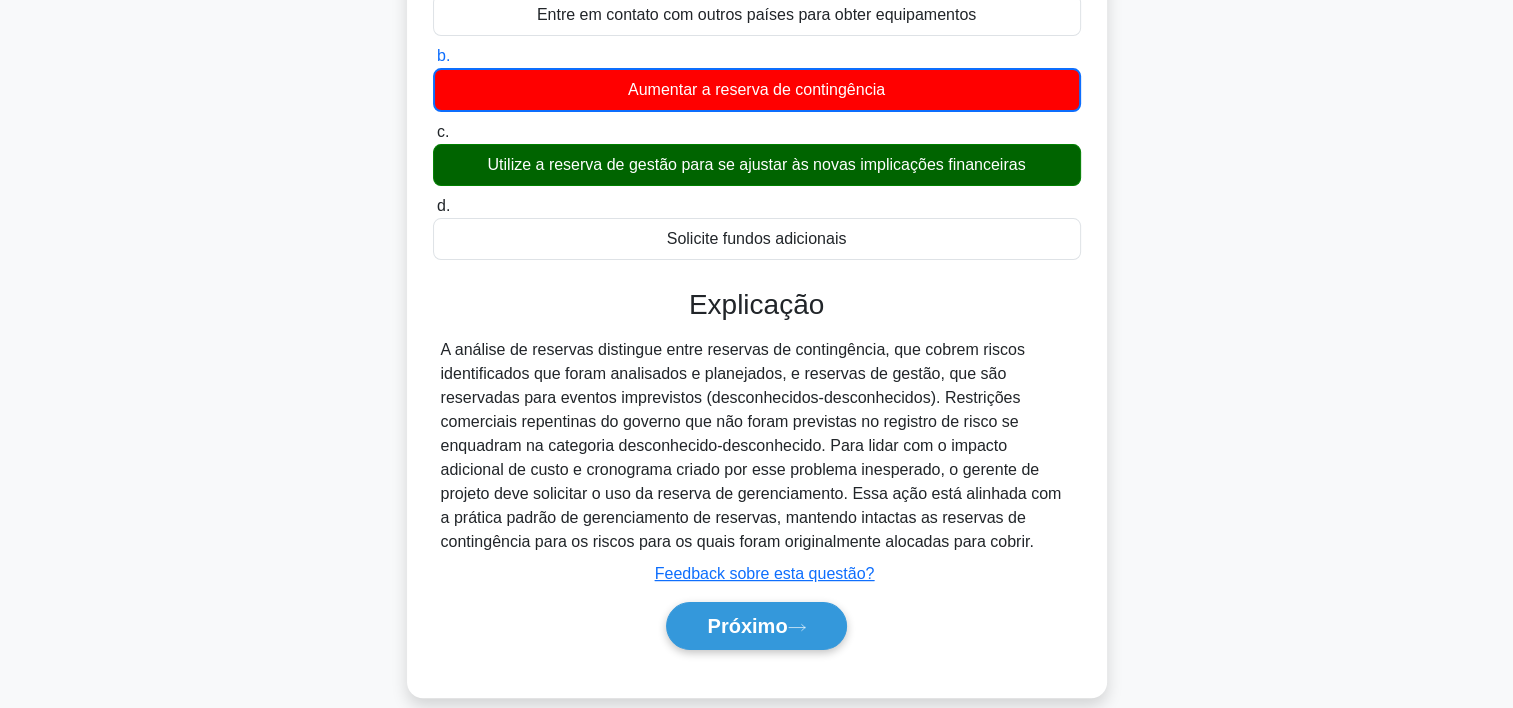 scroll, scrollTop: 372, scrollLeft: 0, axis: vertical 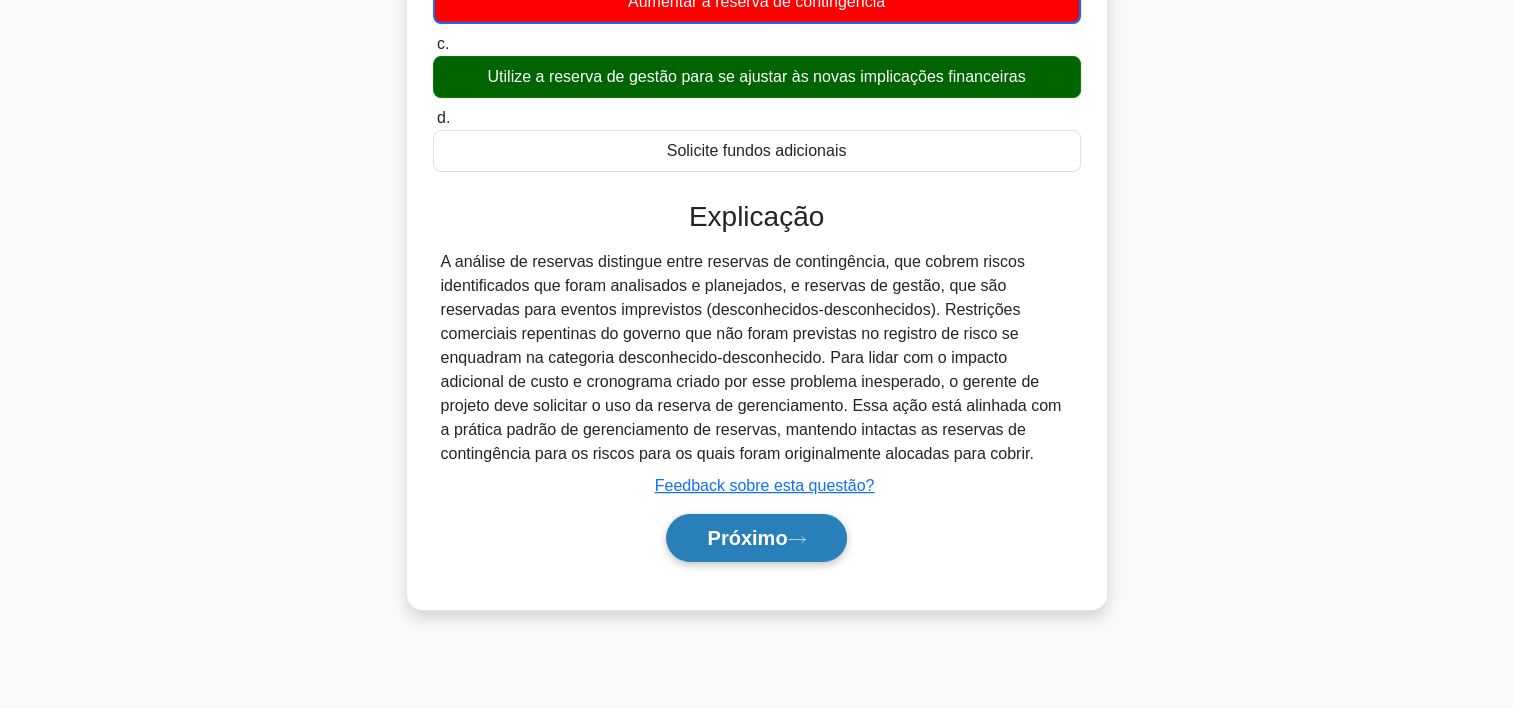 click on "Próximo" at bounding box center (747, 538) 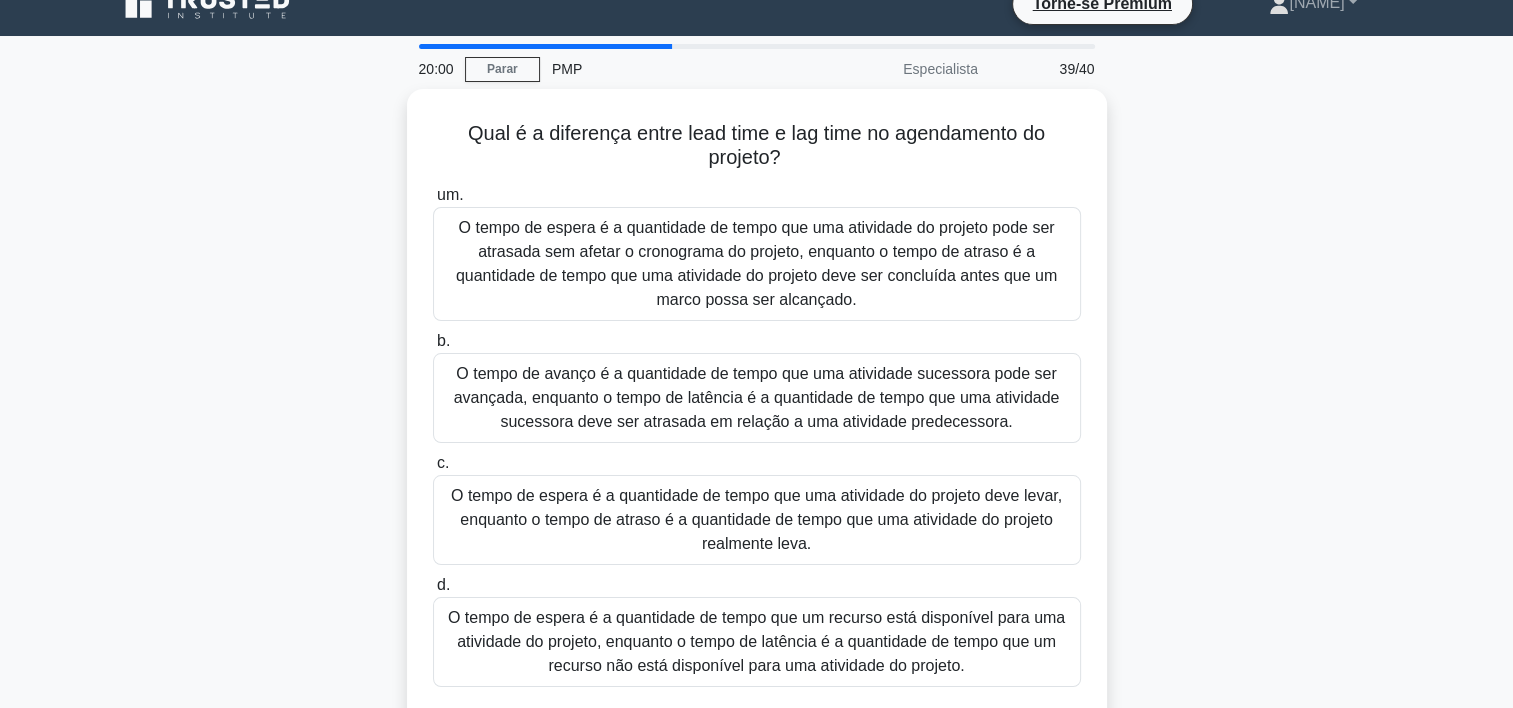 scroll, scrollTop: 28, scrollLeft: 0, axis: vertical 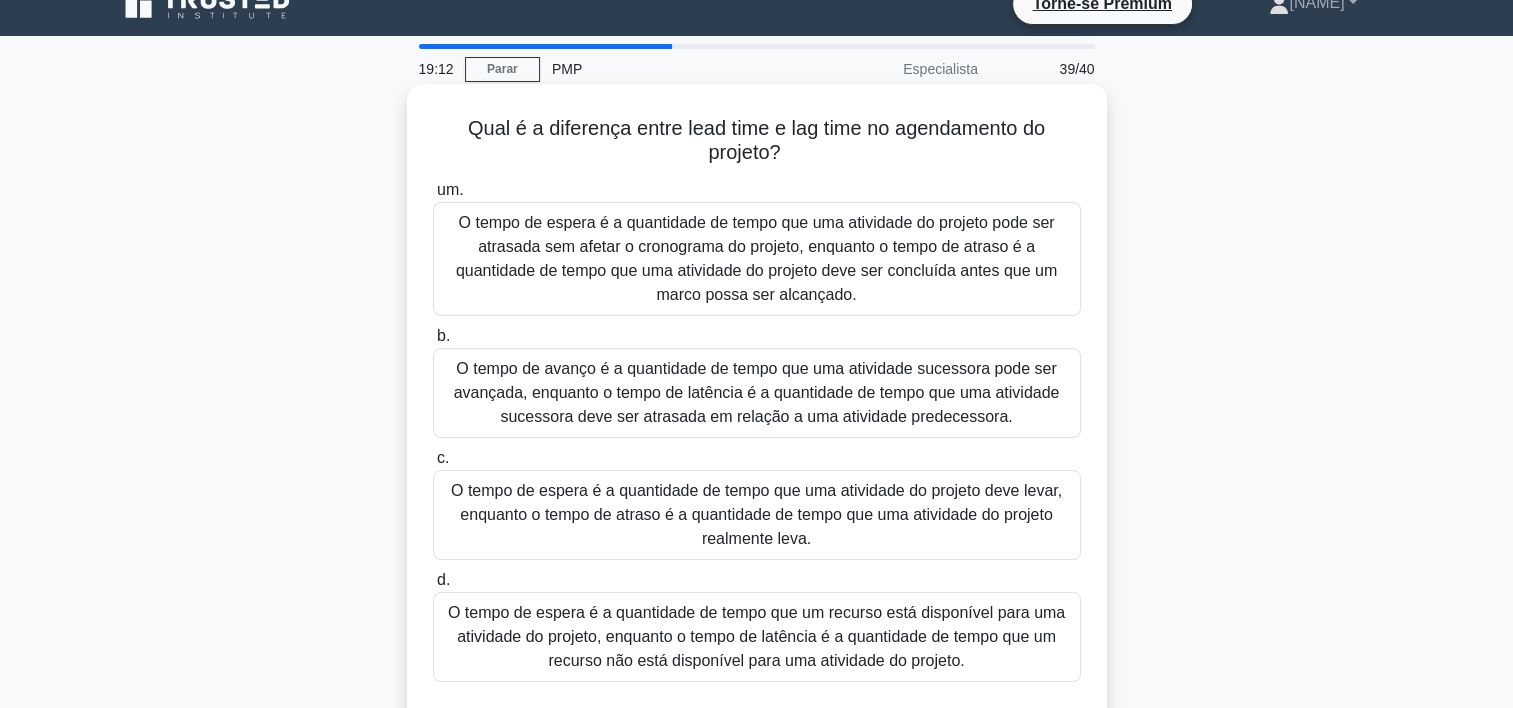 click on "O tempo de espera é a quantidade de tempo que uma atividade do projeto deve levar, enquanto o tempo de atraso é a quantidade de tempo que uma atividade do projeto realmente leva." at bounding box center [757, 515] 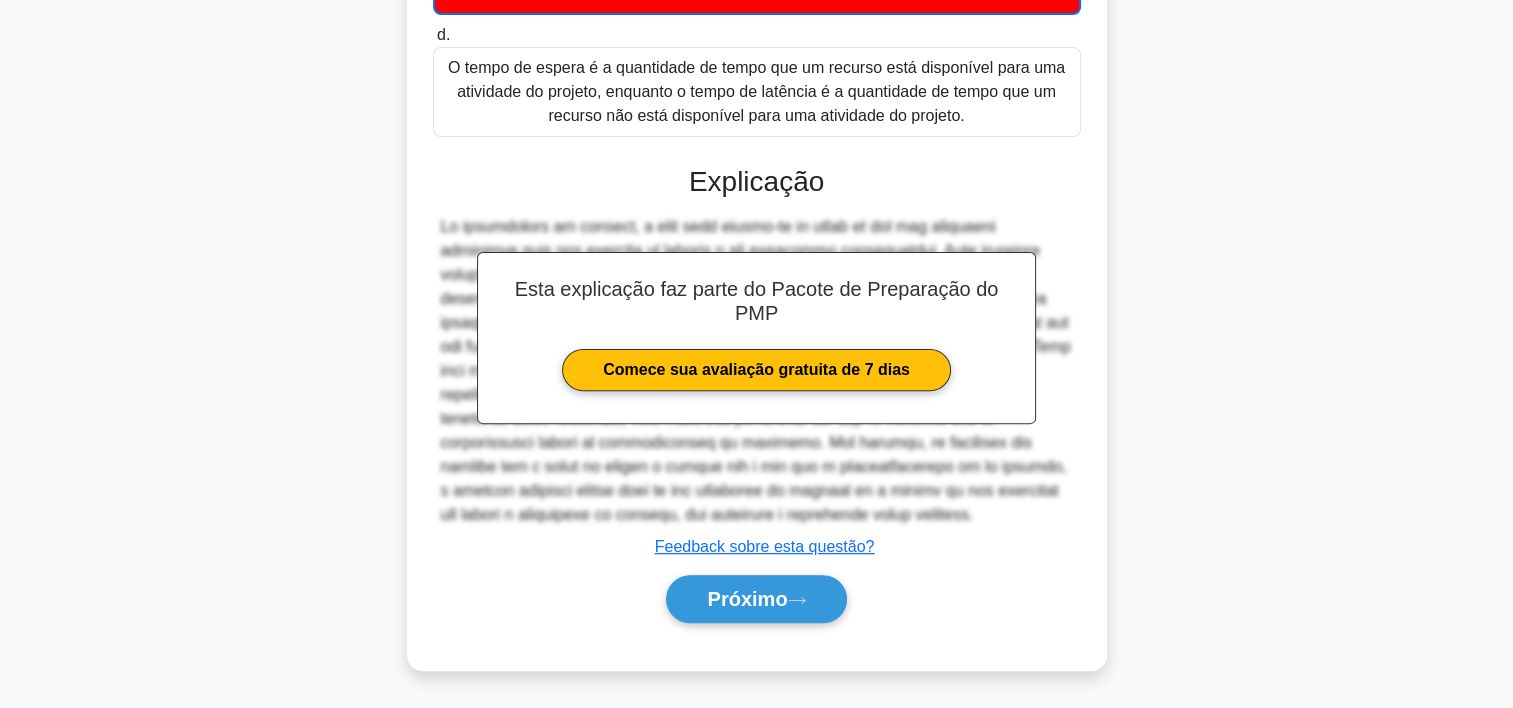 scroll, scrollTop: 597, scrollLeft: 0, axis: vertical 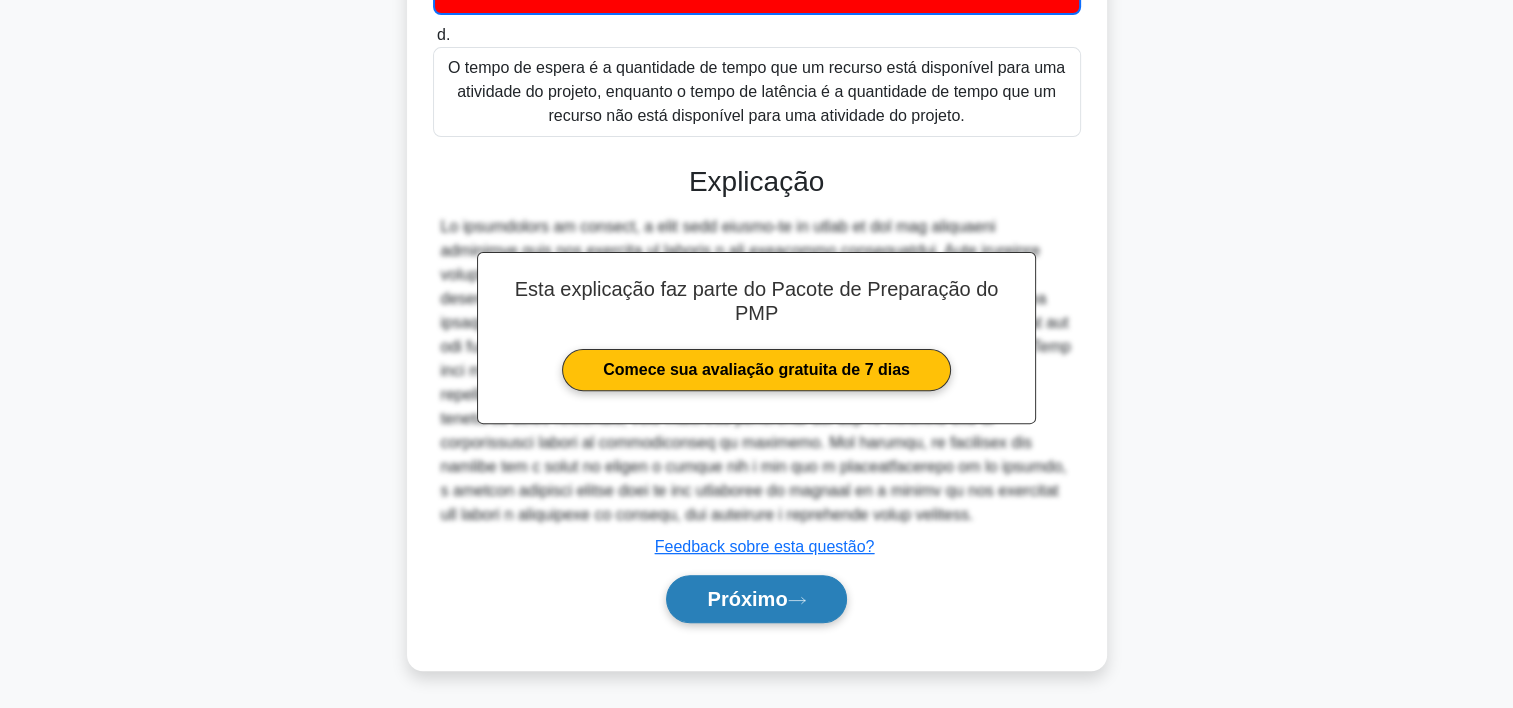 click on "Próximo" at bounding box center (747, 599) 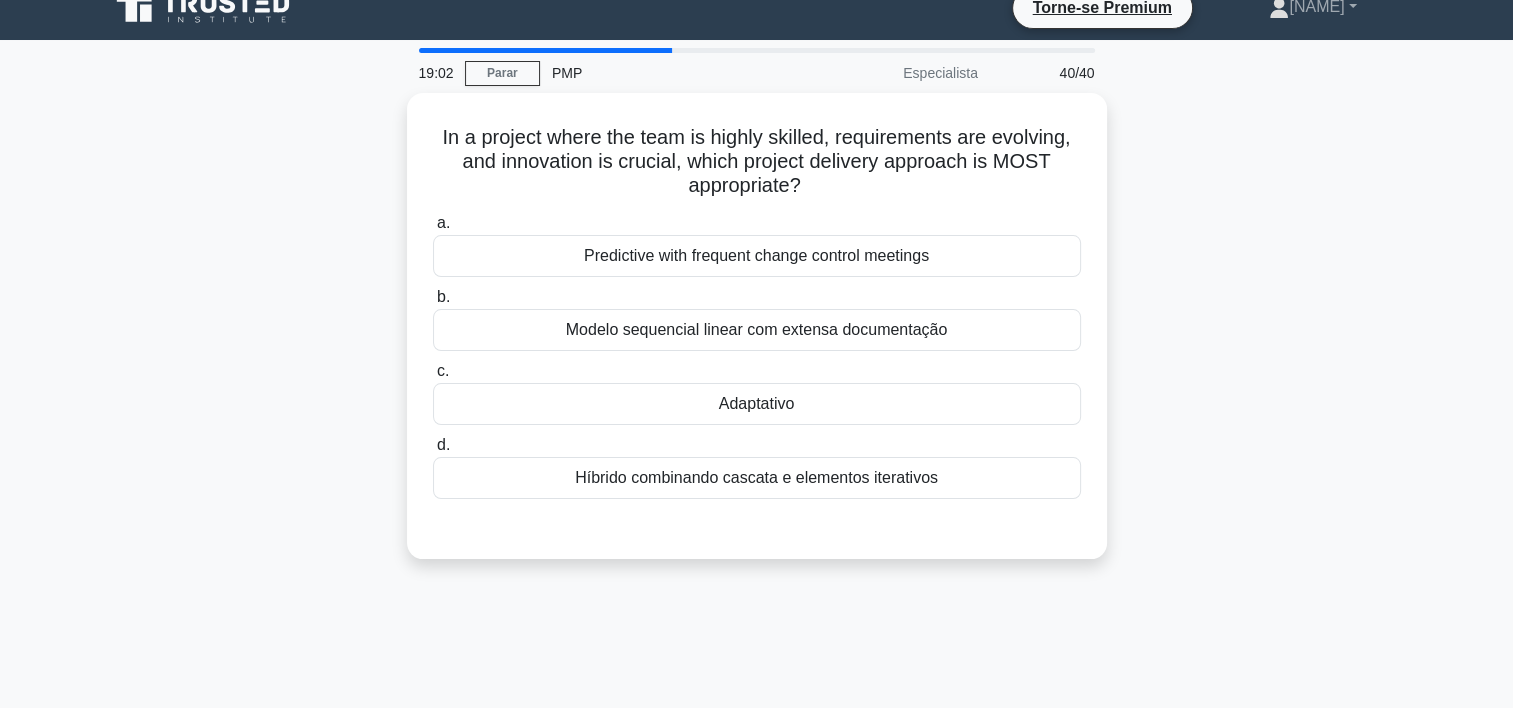scroll, scrollTop: 0, scrollLeft: 0, axis: both 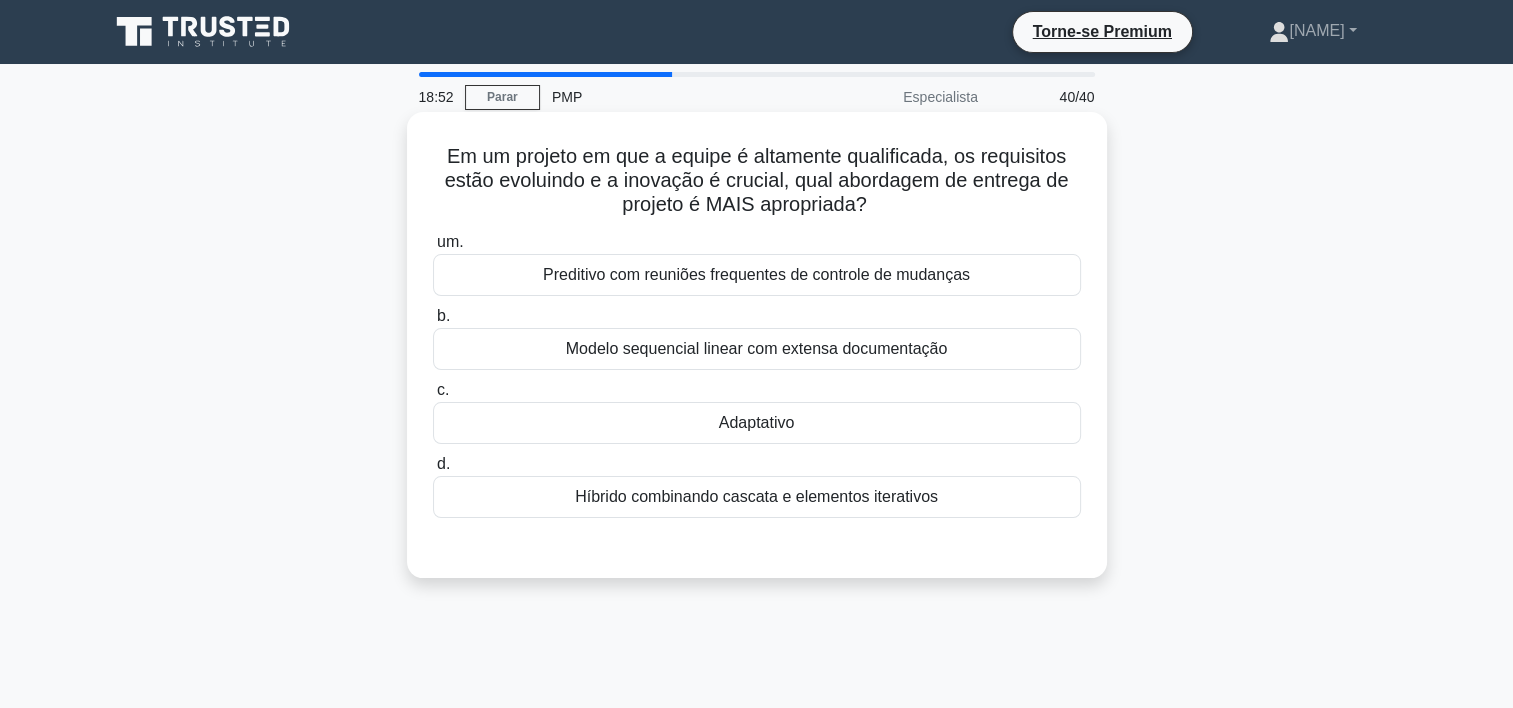 click on "Adaptativo" at bounding box center [757, 423] 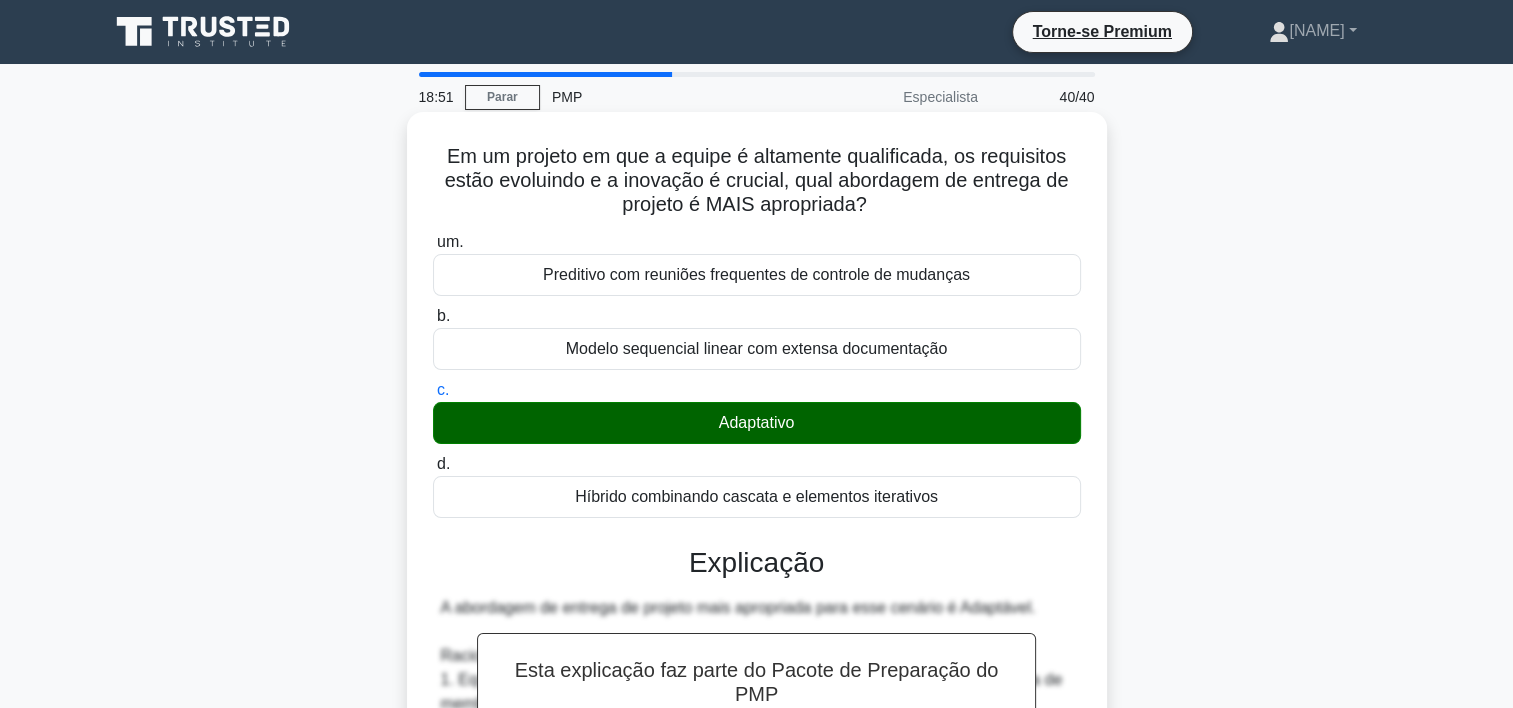 scroll, scrollTop: 596, scrollLeft: 0, axis: vertical 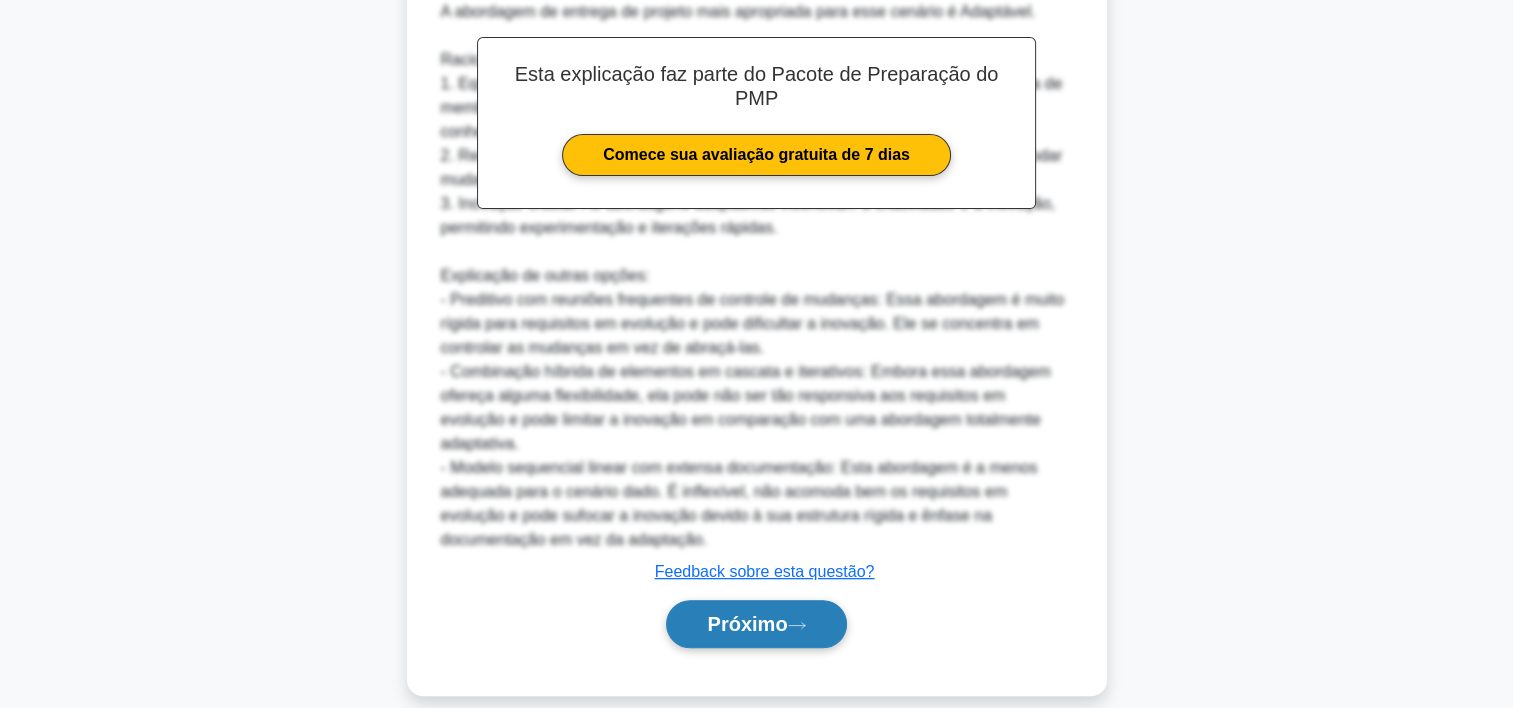 click on "Próximo" at bounding box center (747, 624) 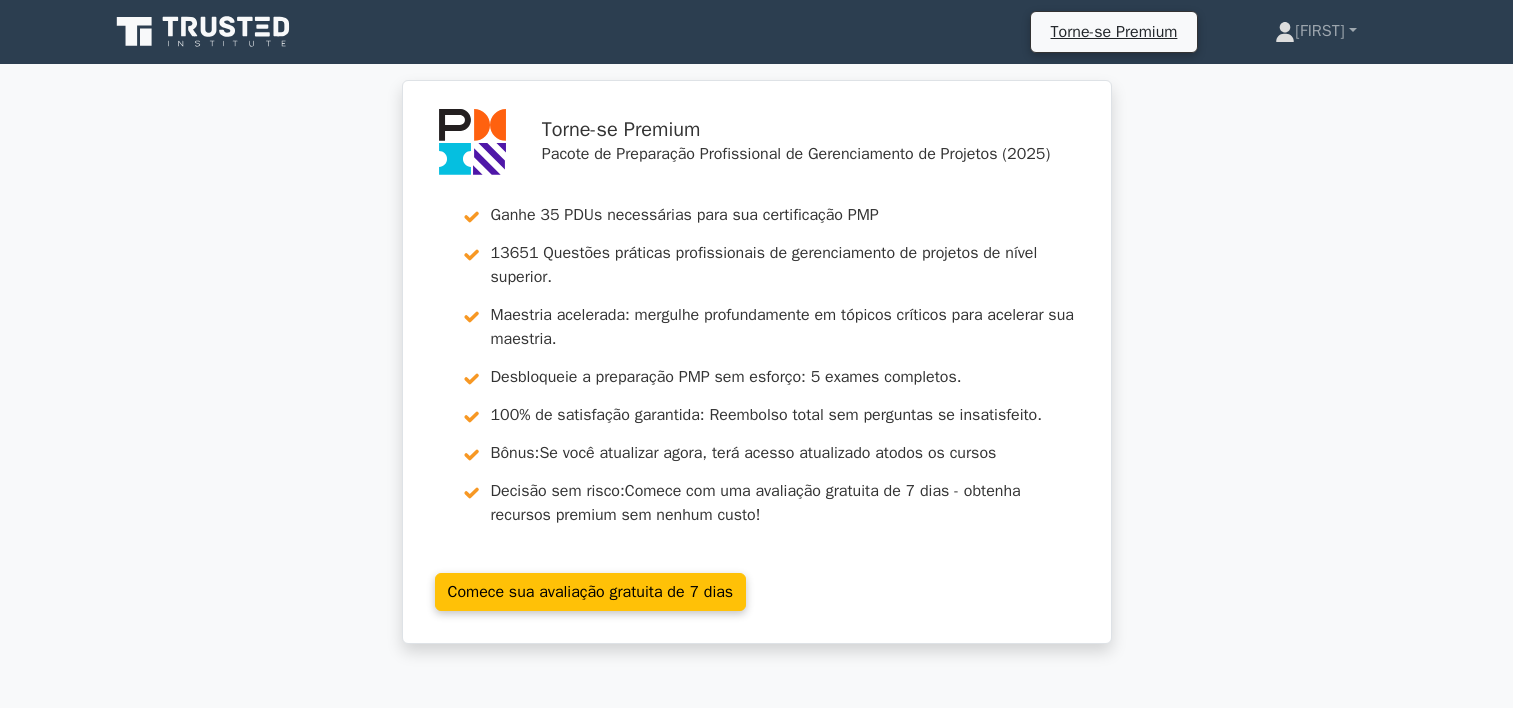 scroll, scrollTop: 0, scrollLeft: 0, axis: both 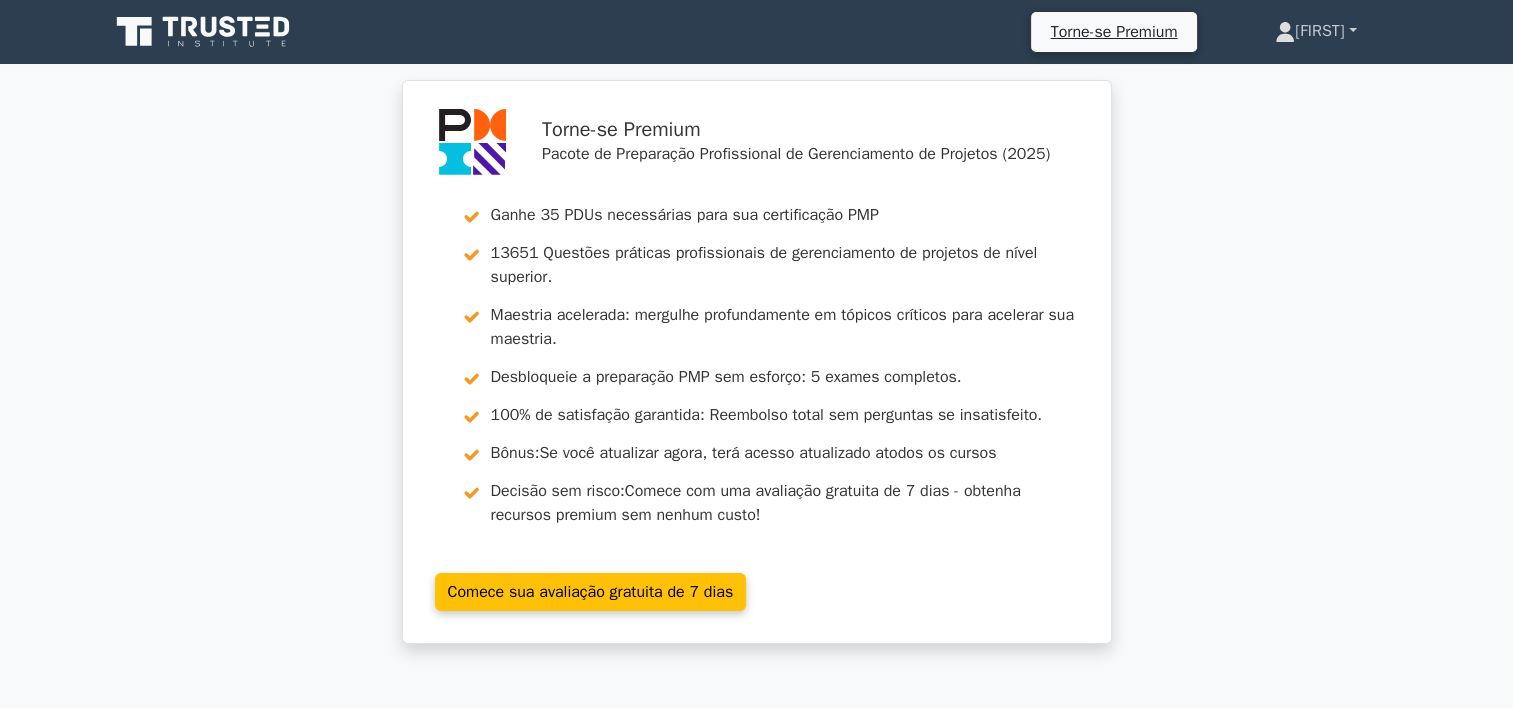 click on "[FIRST]" at bounding box center [1319, 31] 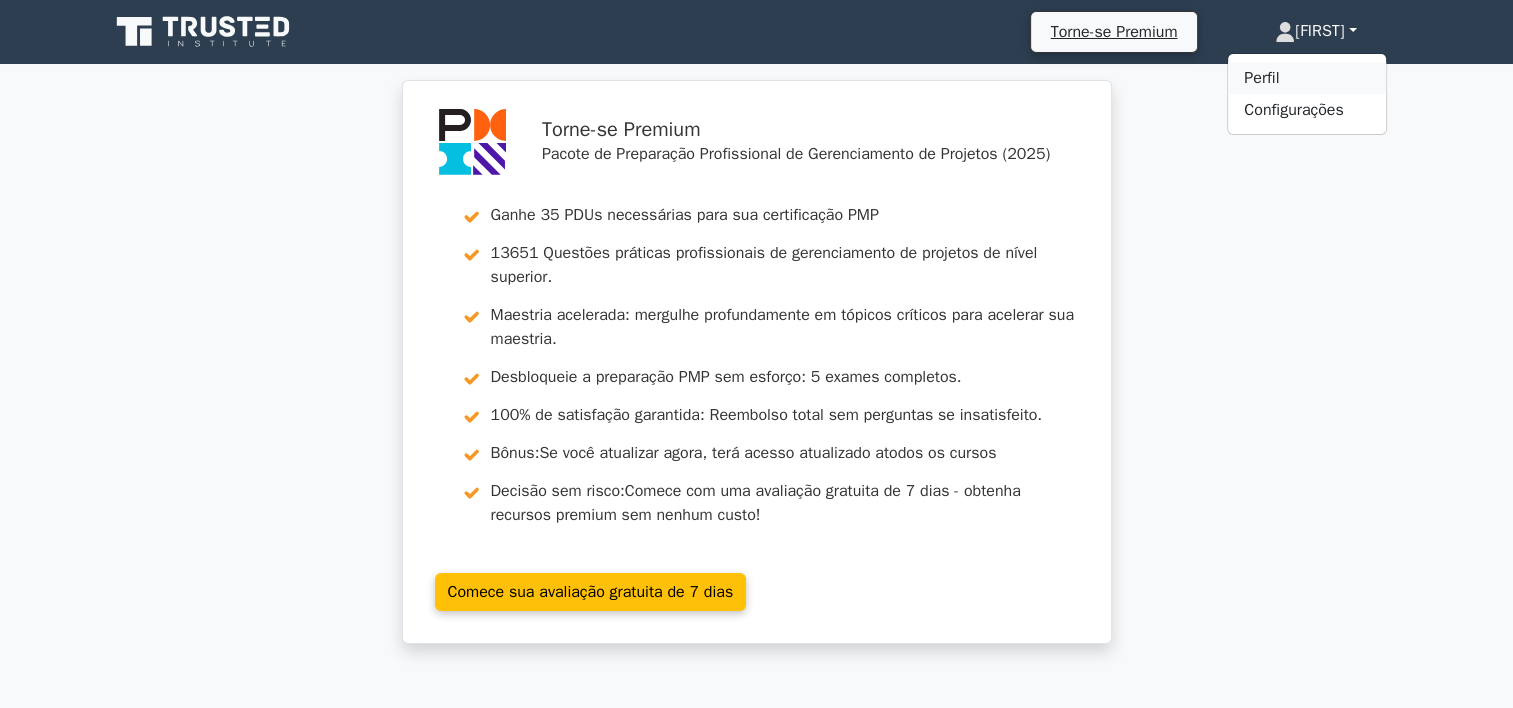 click on "Perfil" at bounding box center (1307, 78) 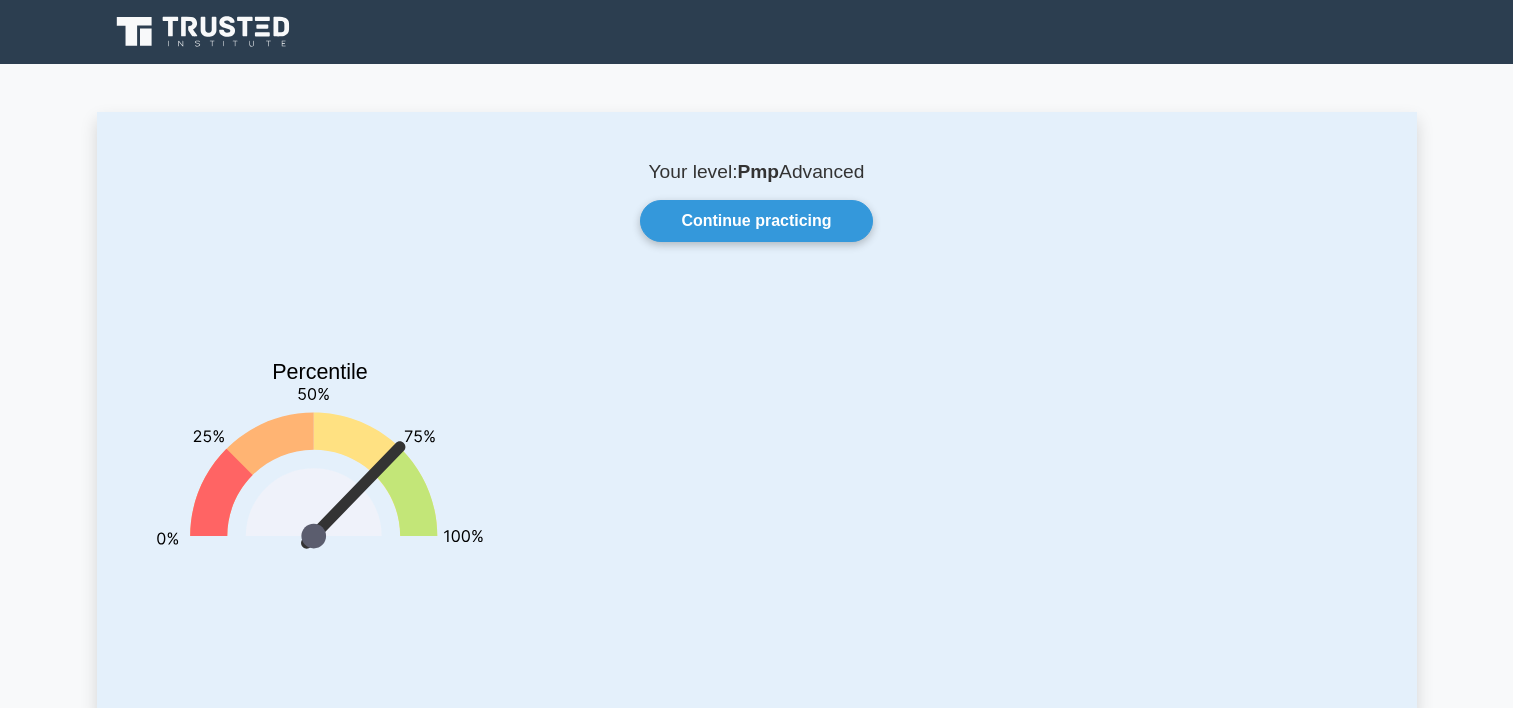 scroll, scrollTop: 0, scrollLeft: 0, axis: both 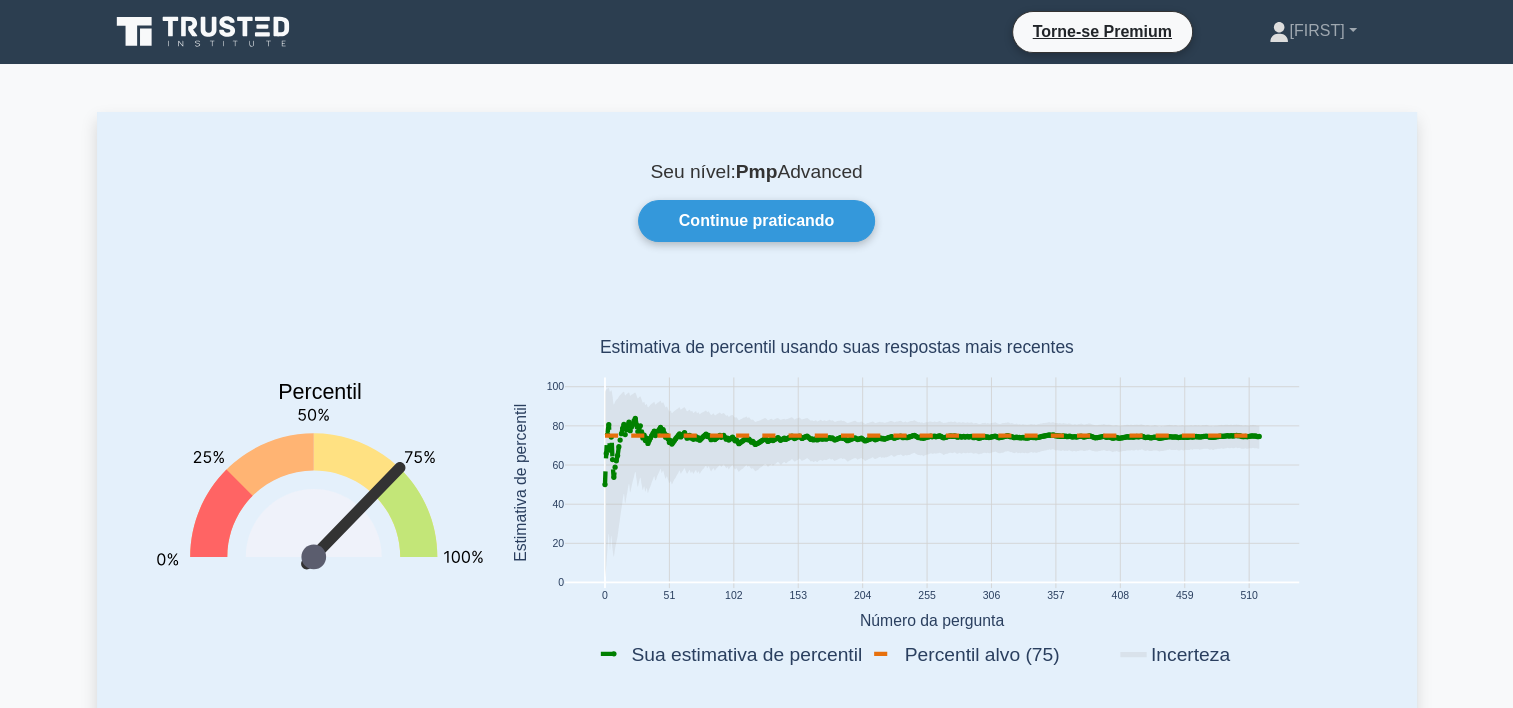 click on "Estimativa de percentil usando suas respostas mais recentes" 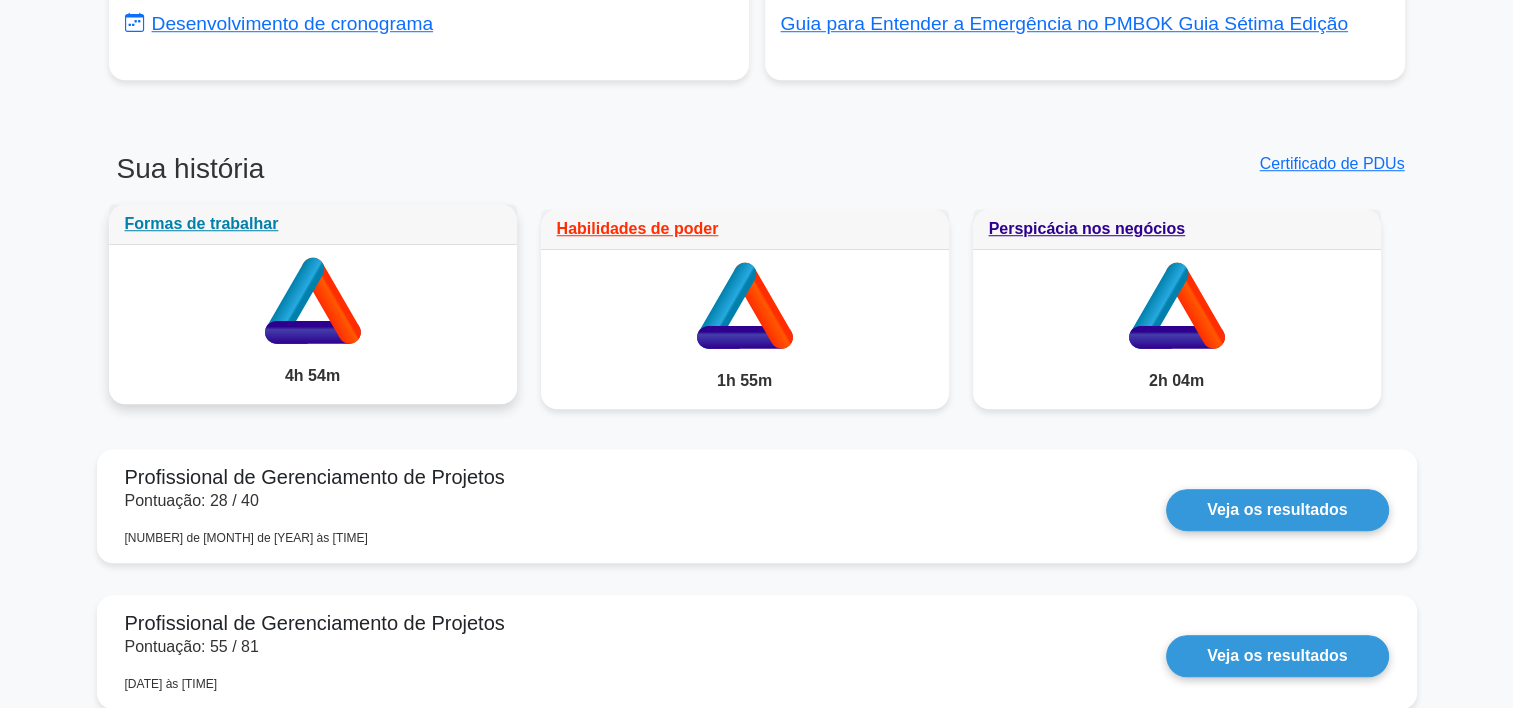 scroll, scrollTop: 1548, scrollLeft: 0, axis: vertical 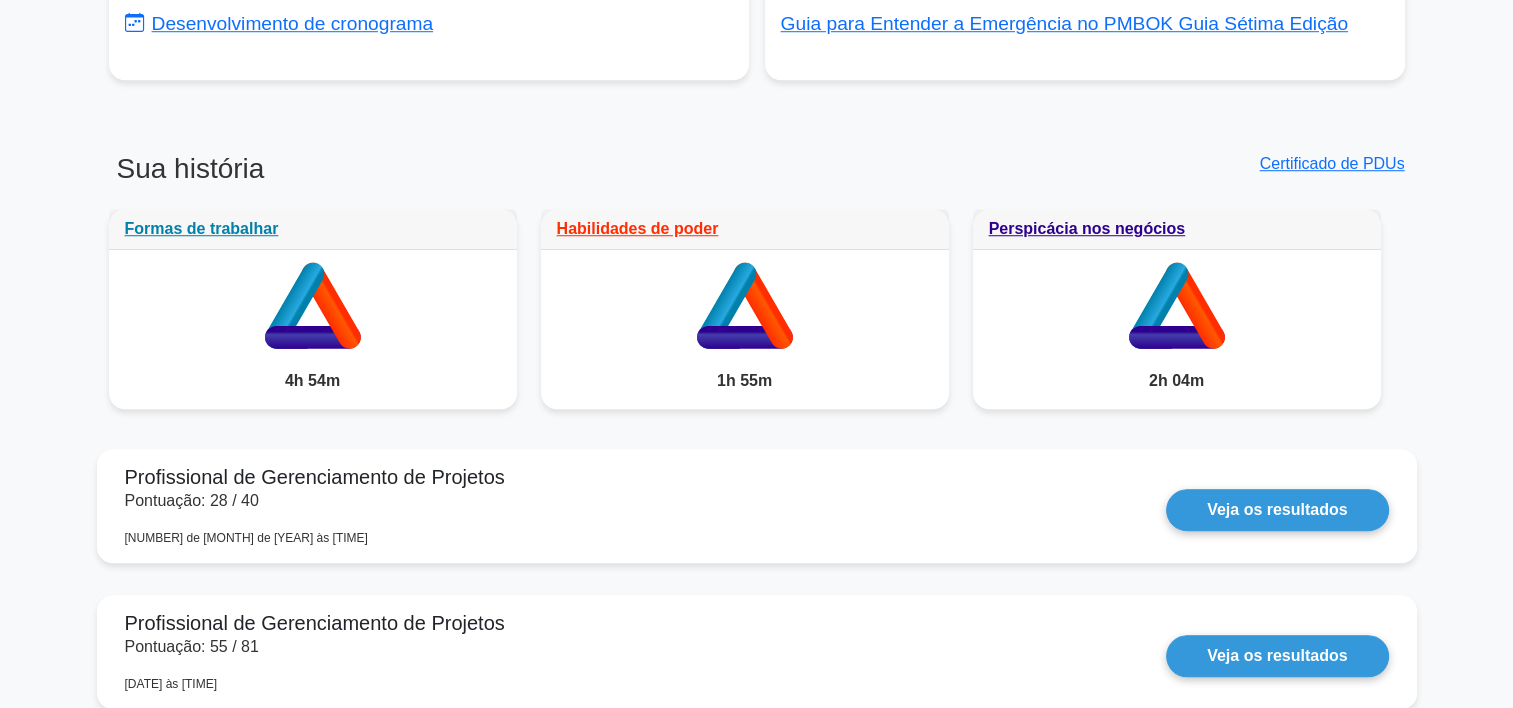 click on "Seu nível:  Pmp  Advanced
Continue praticando
Percentil
You are better than 75%
of all  users
0 51 102 153 204 255 306 357 408 459 510 0 20 40 60 80 100" at bounding box center [756, 890] 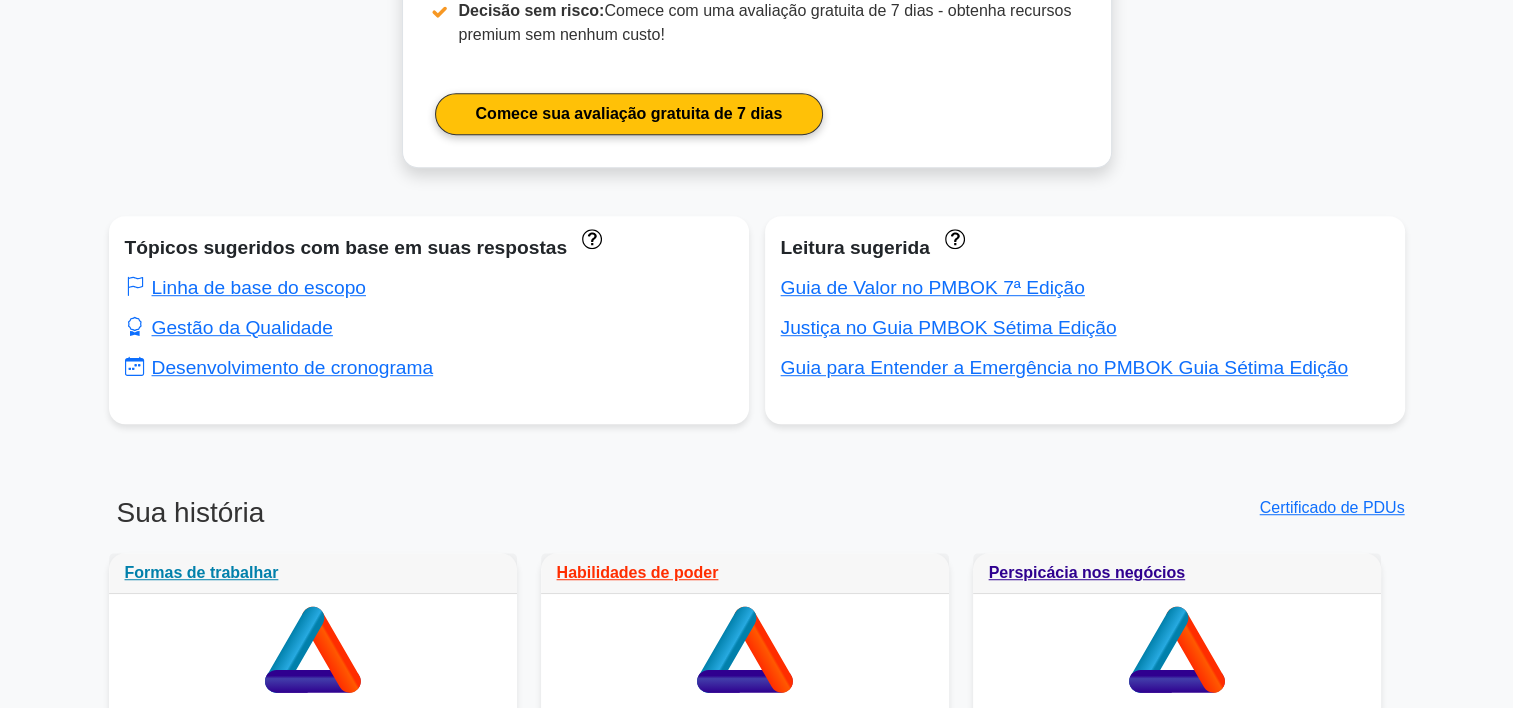 scroll, scrollTop: 1200, scrollLeft: 0, axis: vertical 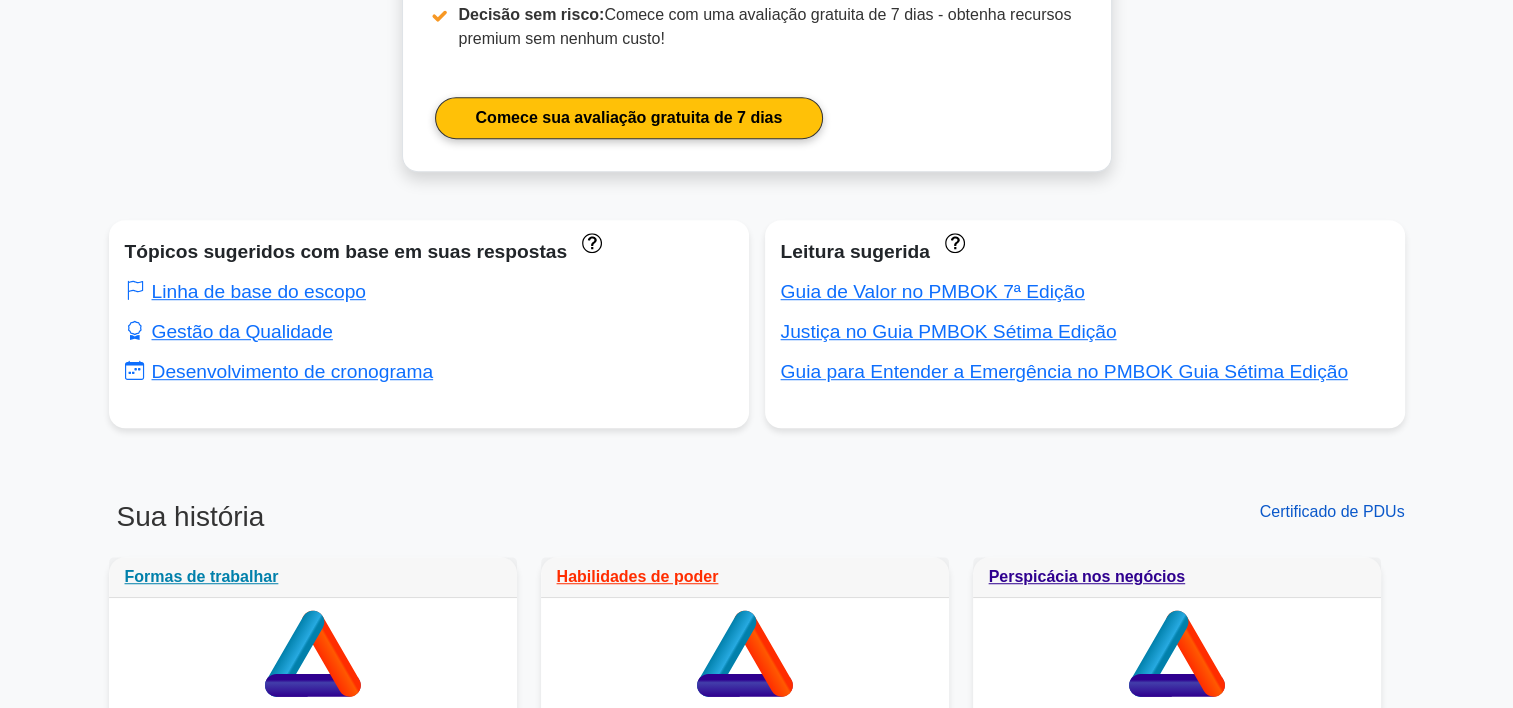 click on "Certificado de PDUs" at bounding box center (1332, 511) 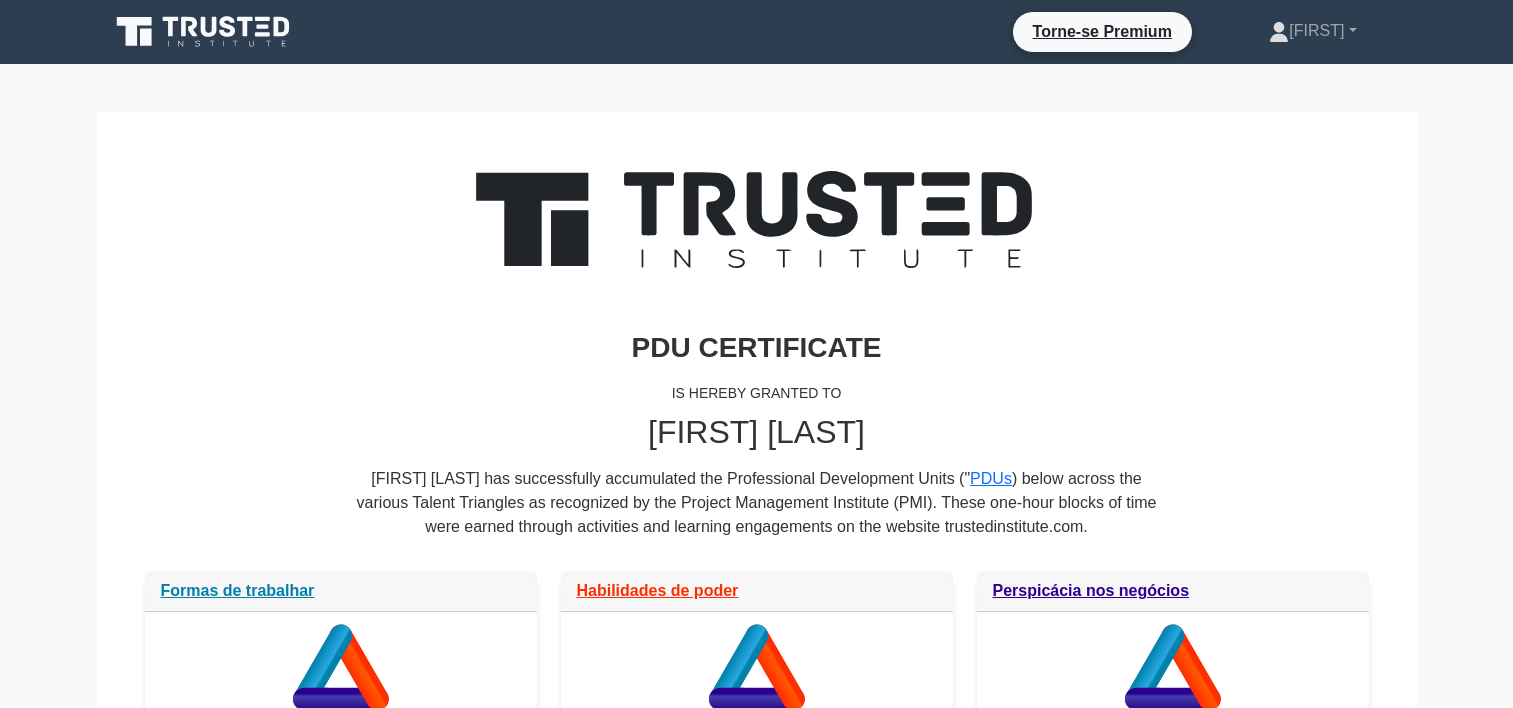 scroll, scrollTop: 0, scrollLeft: 0, axis: both 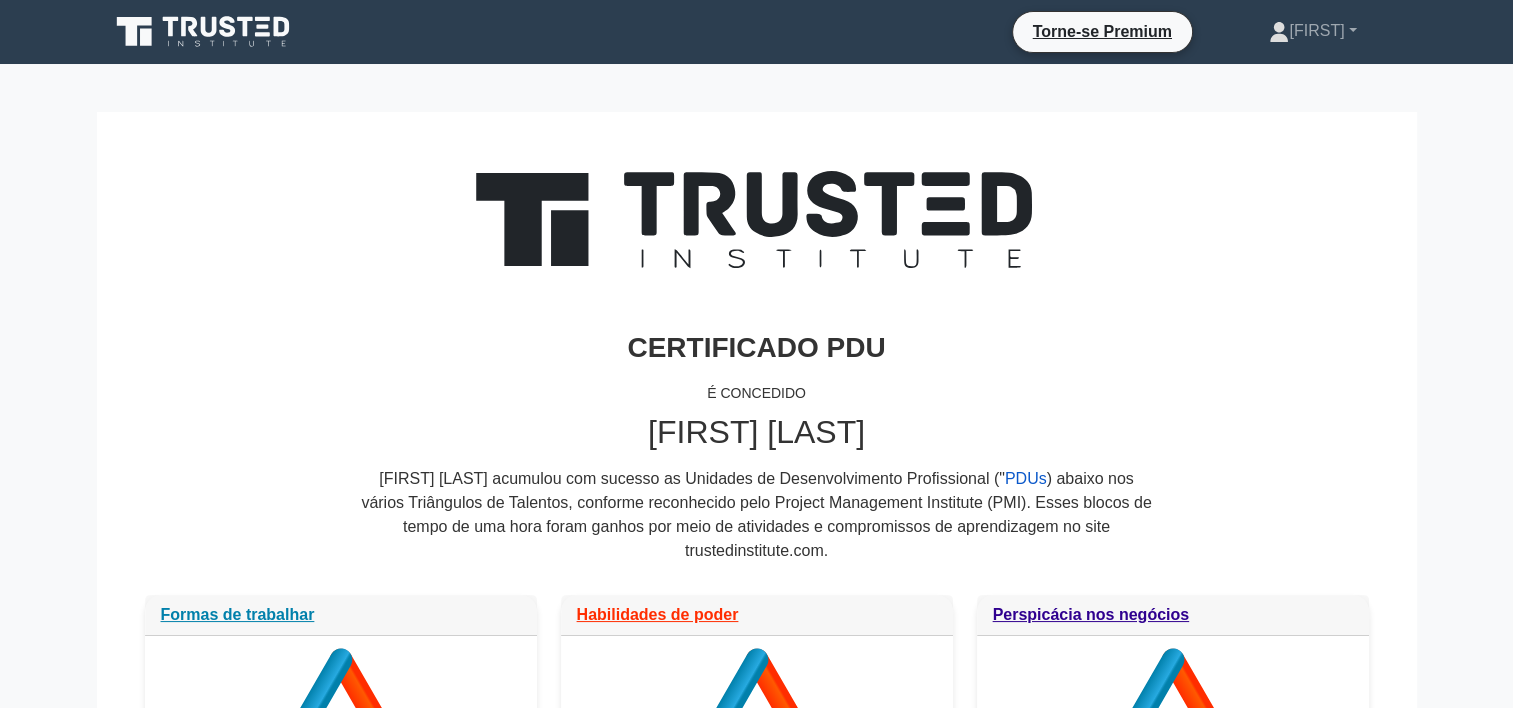 click on "PDUs" at bounding box center [1026, 478] 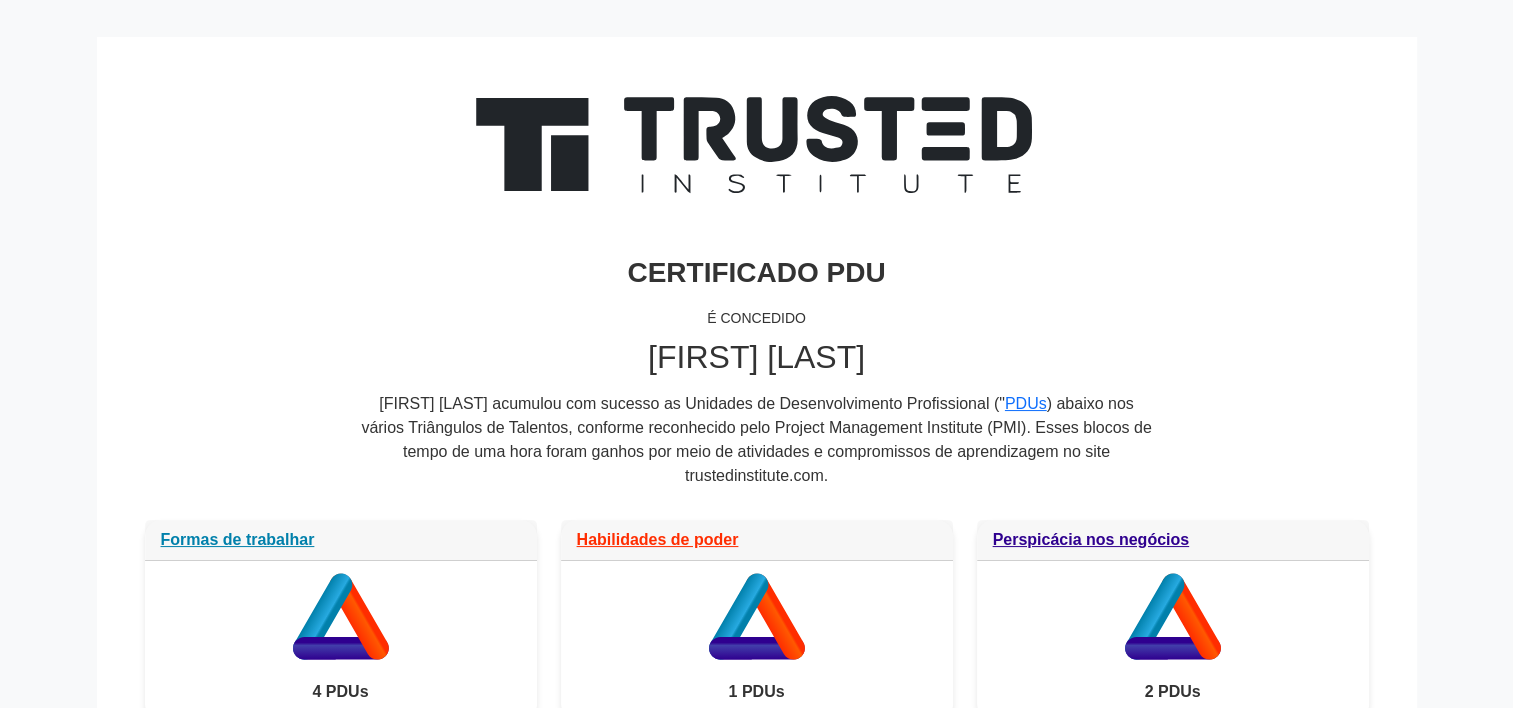 scroll, scrollTop: 0, scrollLeft: 0, axis: both 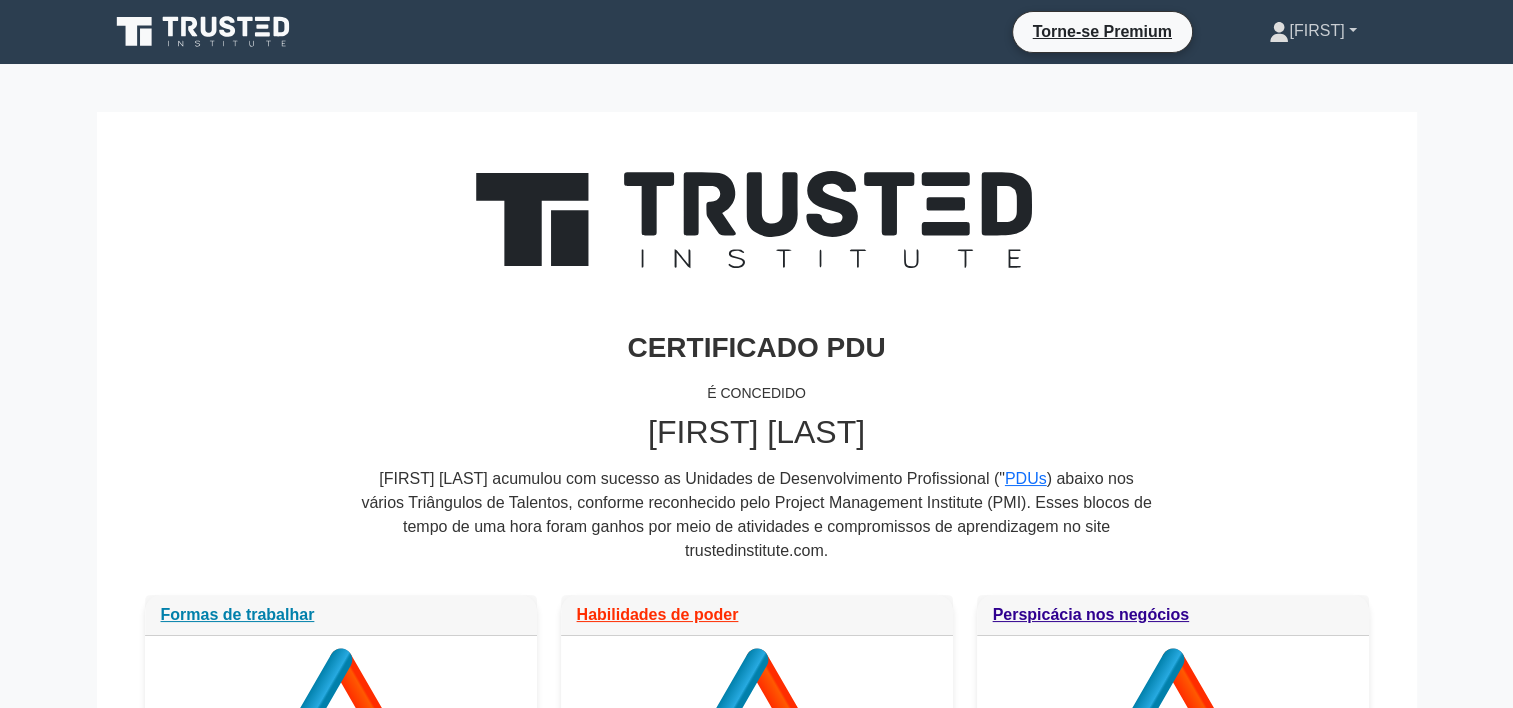 click on "[FIRST]" at bounding box center [1316, 30] 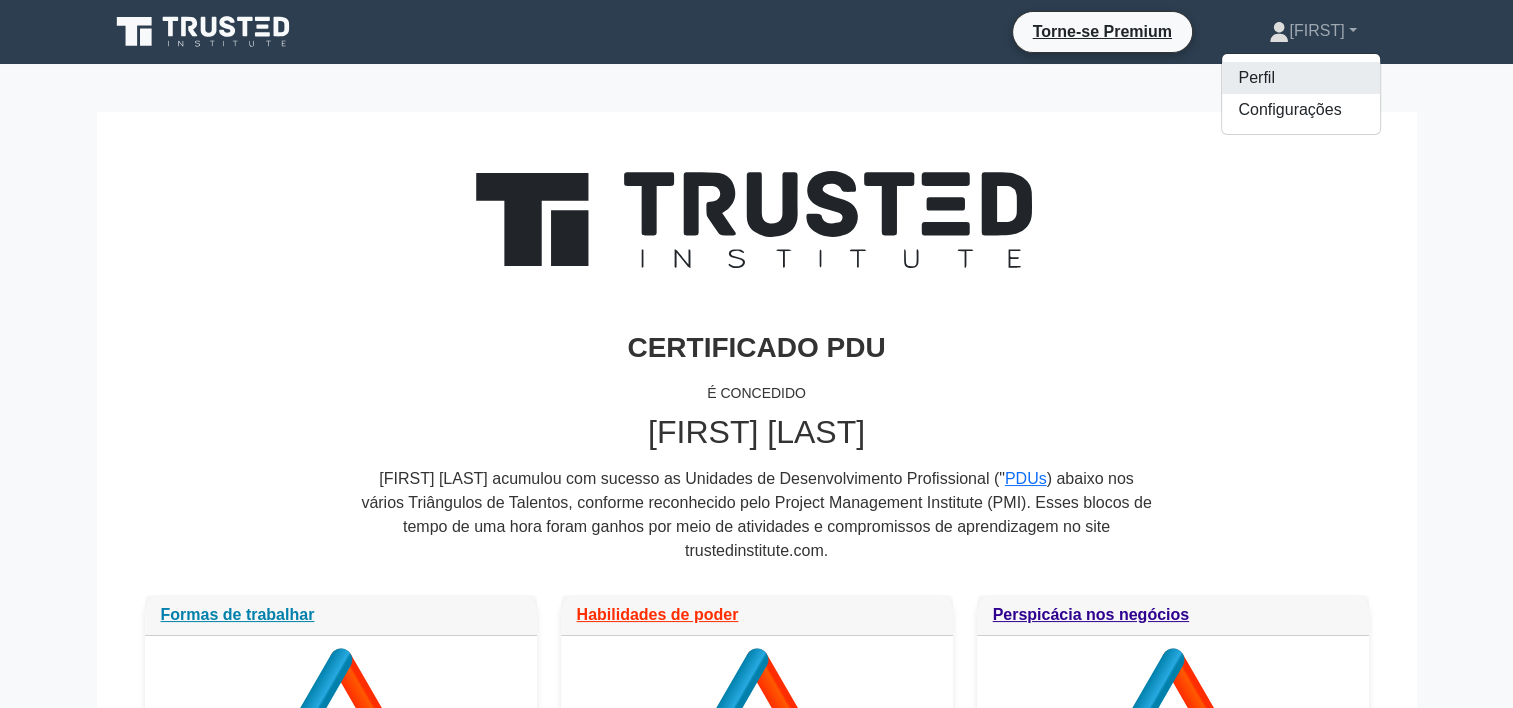 click on "Perfil" at bounding box center (1301, 78) 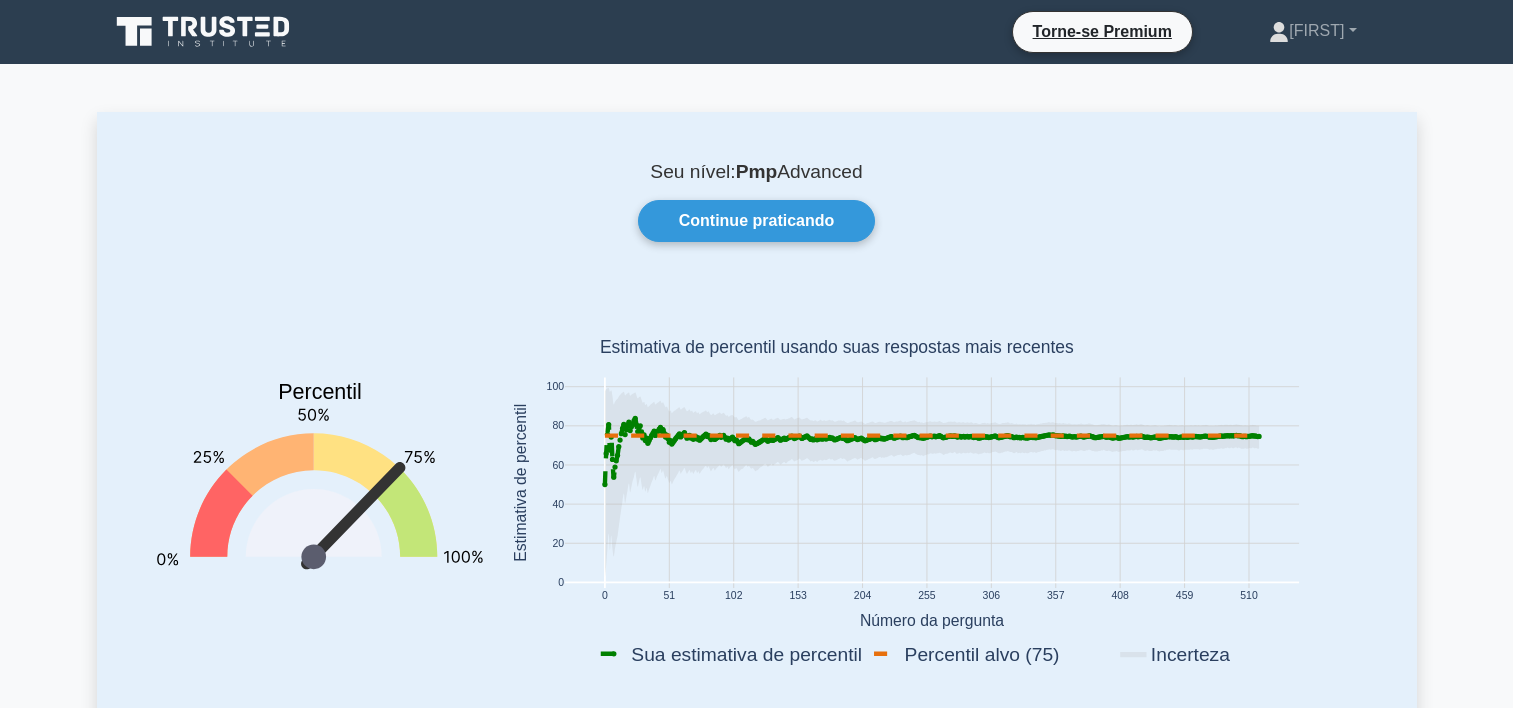 scroll, scrollTop: 0, scrollLeft: 0, axis: both 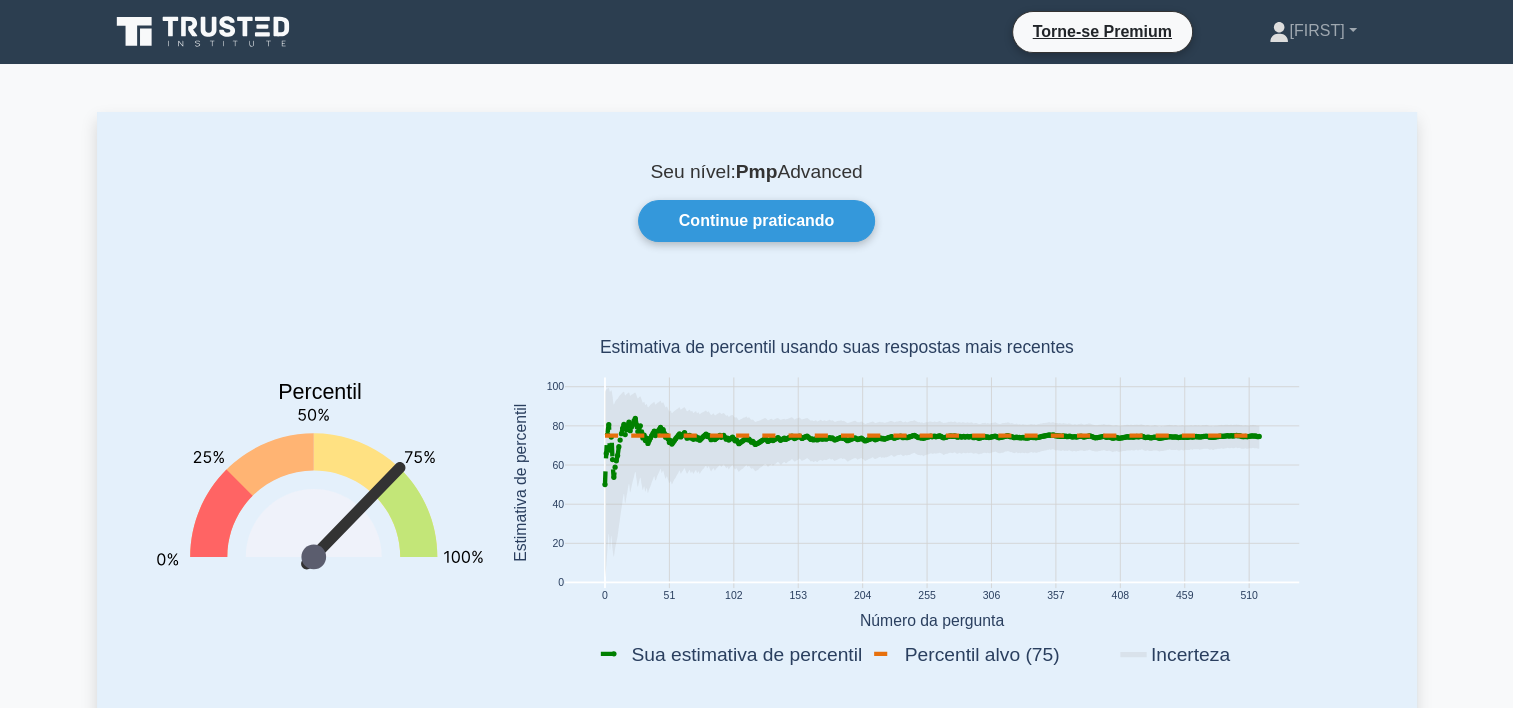 click 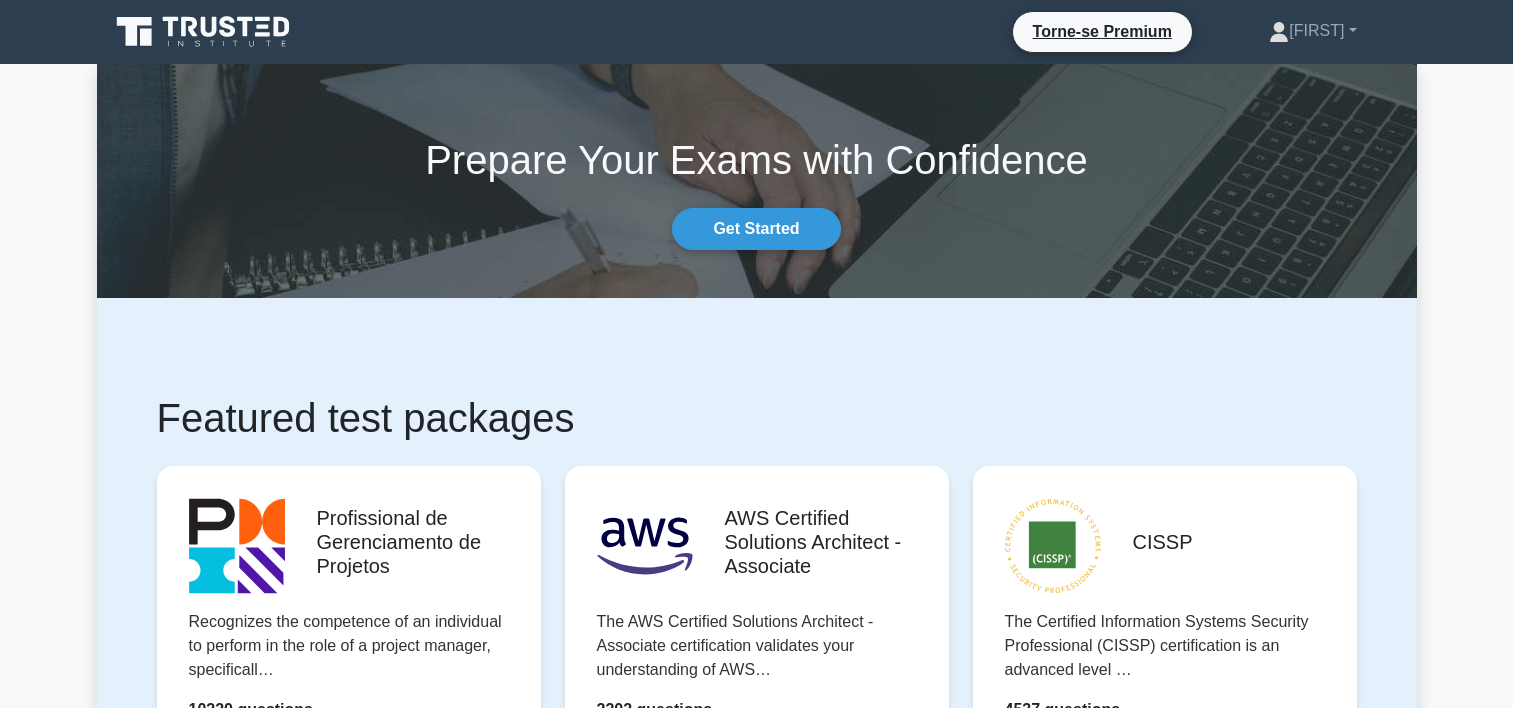 scroll, scrollTop: 0, scrollLeft: 0, axis: both 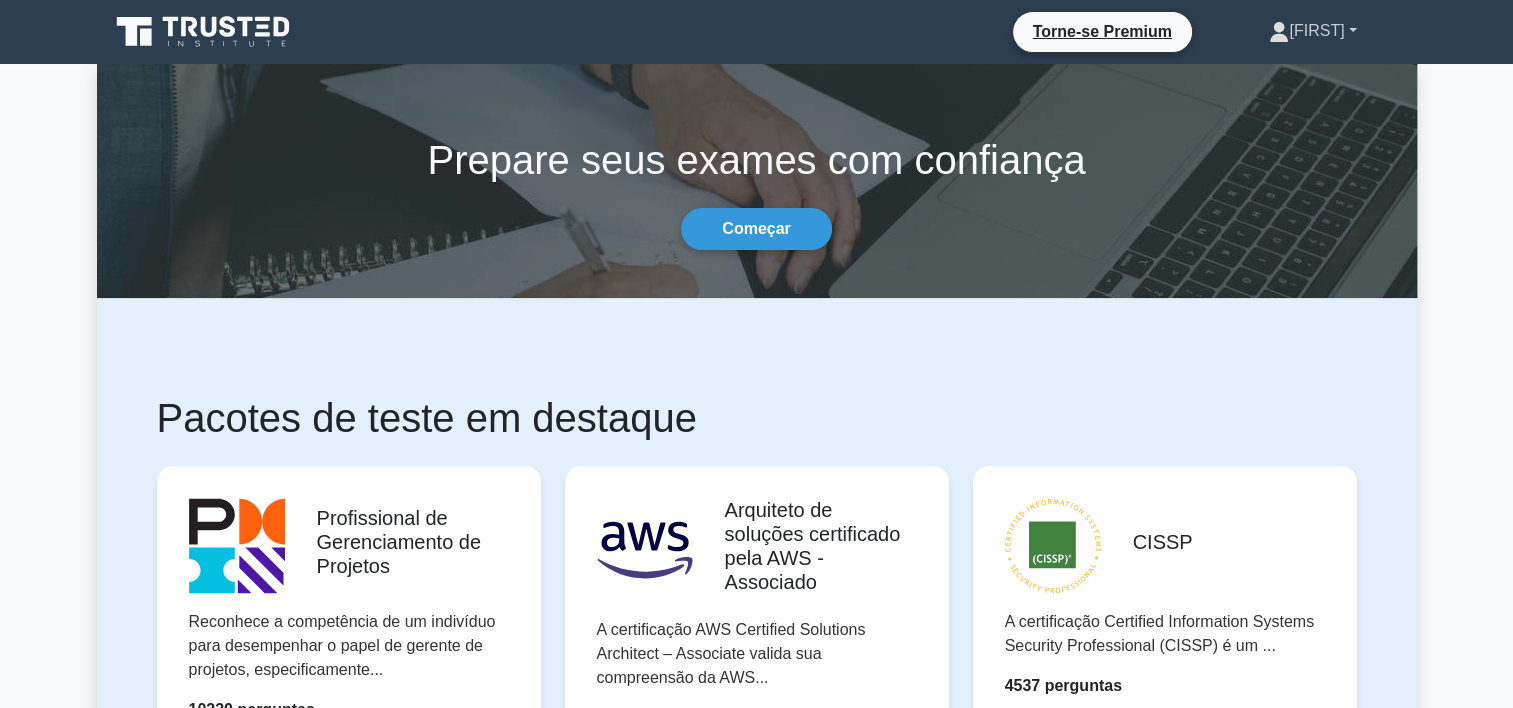 click on "[NAME]" at bounding box center (1316, 30) 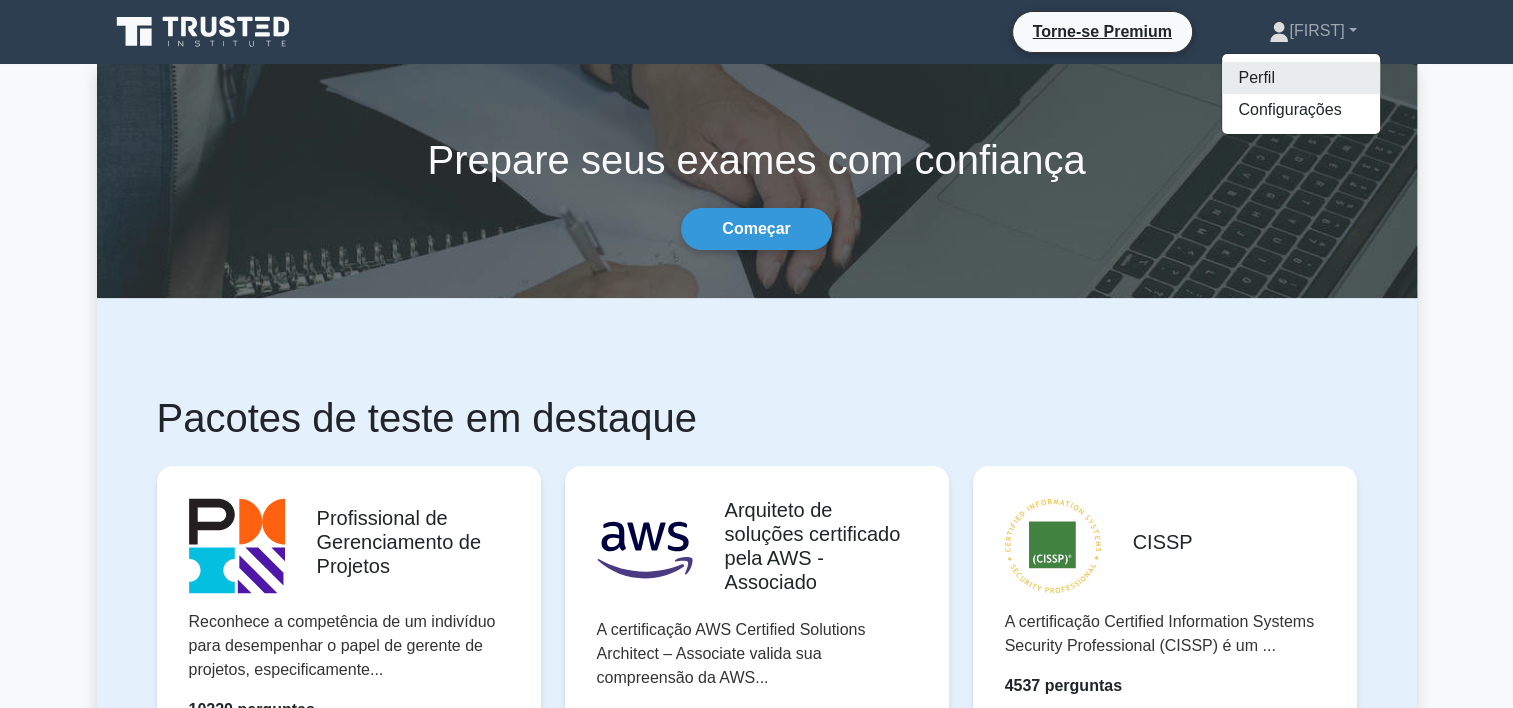 click on "Perfil" at bounding box center [1301, 78] 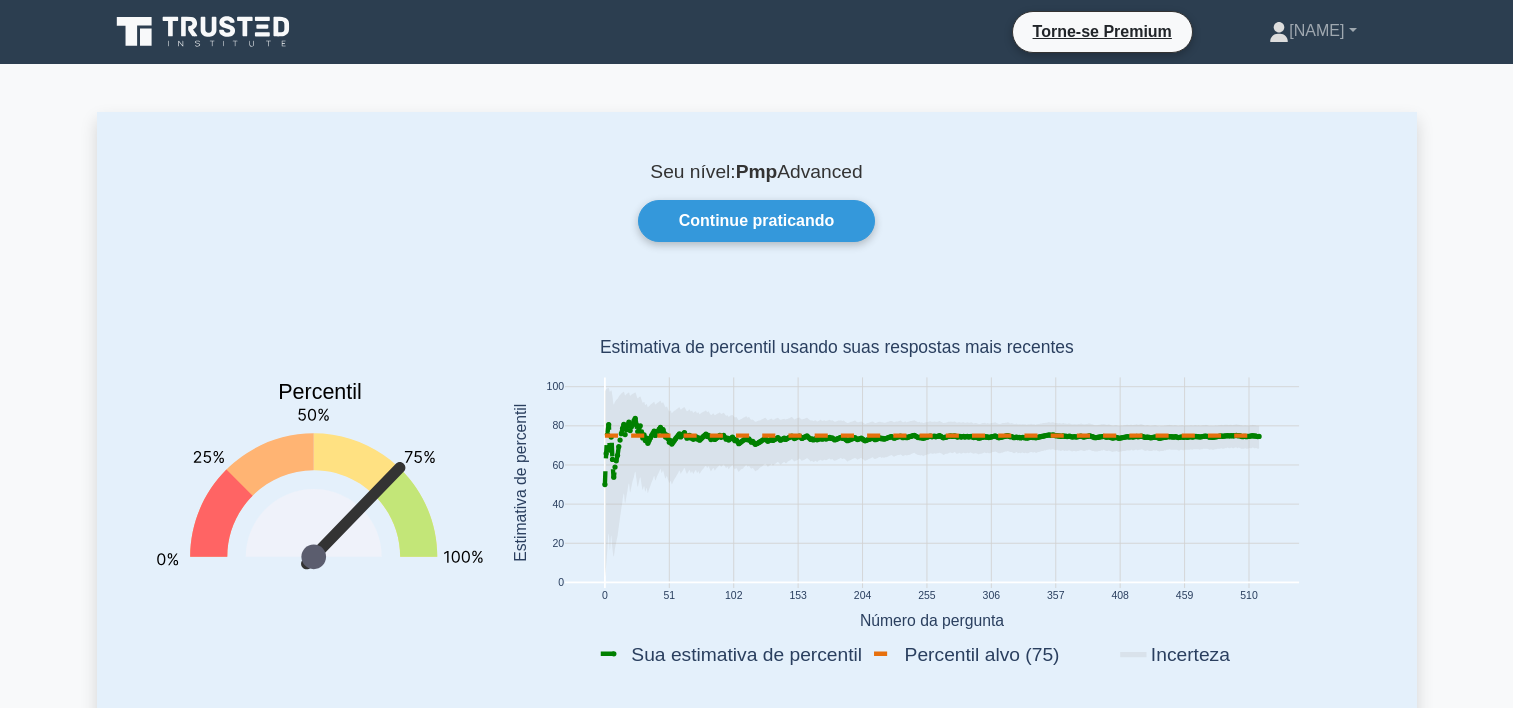 scroll, scrollTop: 0, scrollLeft: 0, axis: both 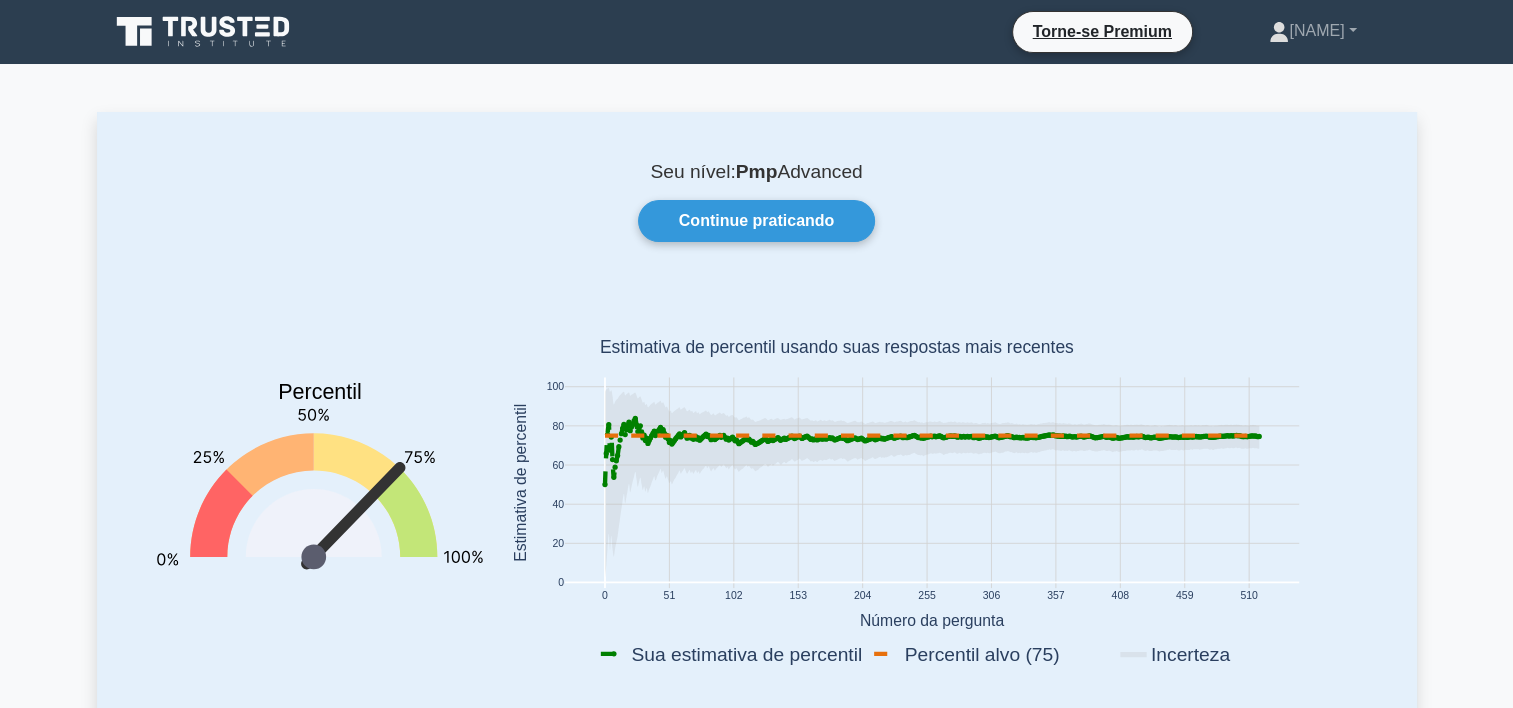 click 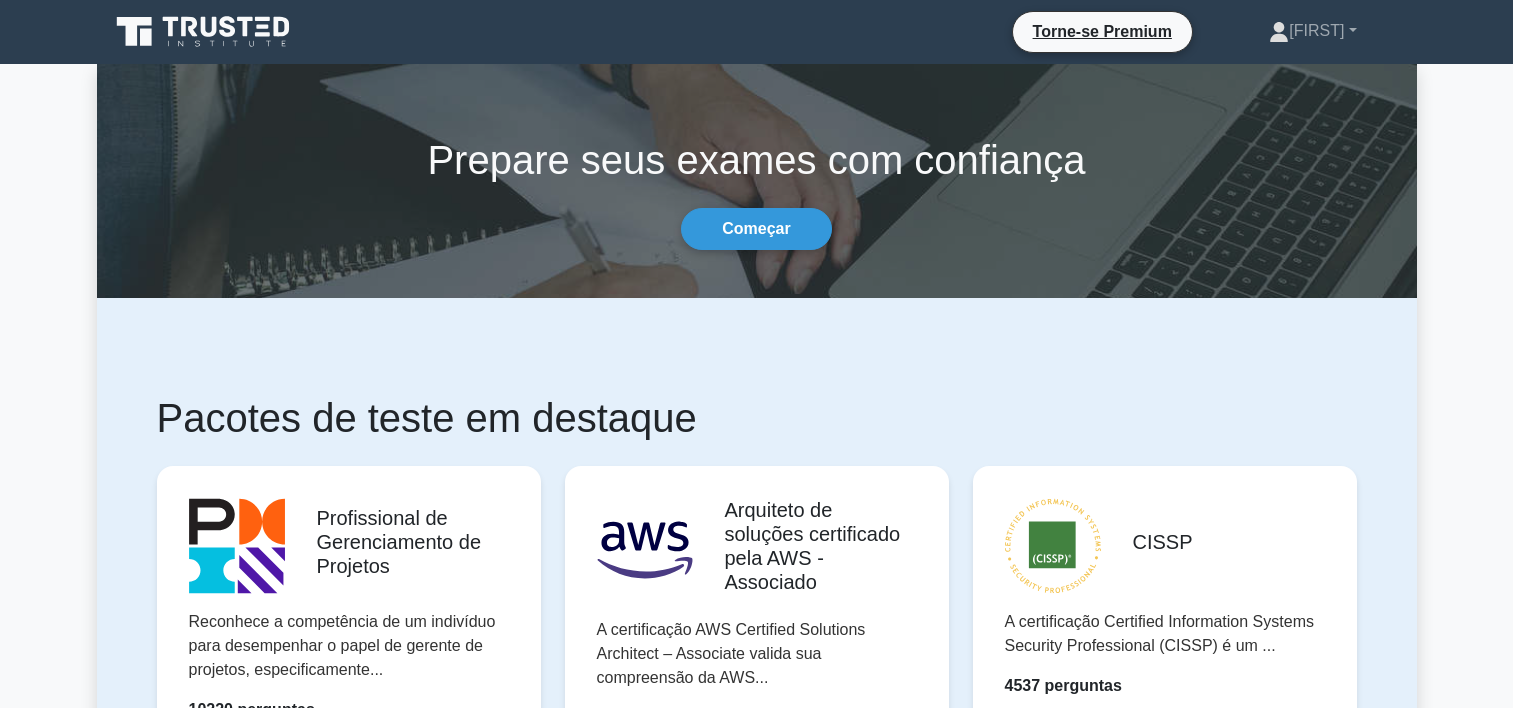 scroll, scrollTop: 0, scrollLeft: 0, axis: both 